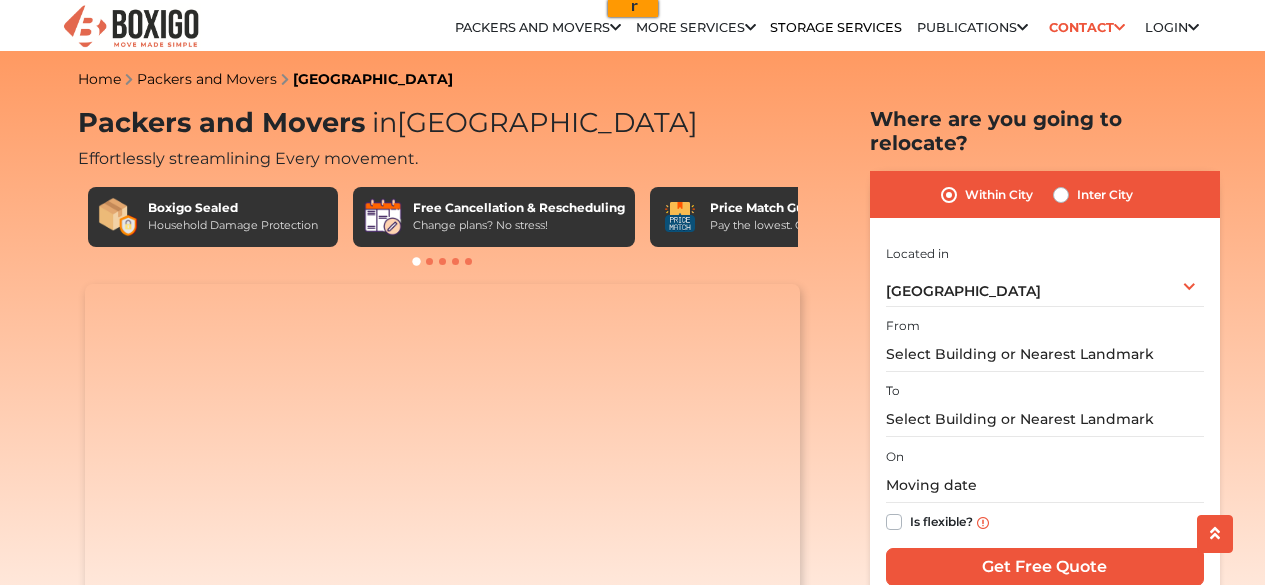 scroll, scrollTop: 18, scrollLeft: 0, axis: vertical 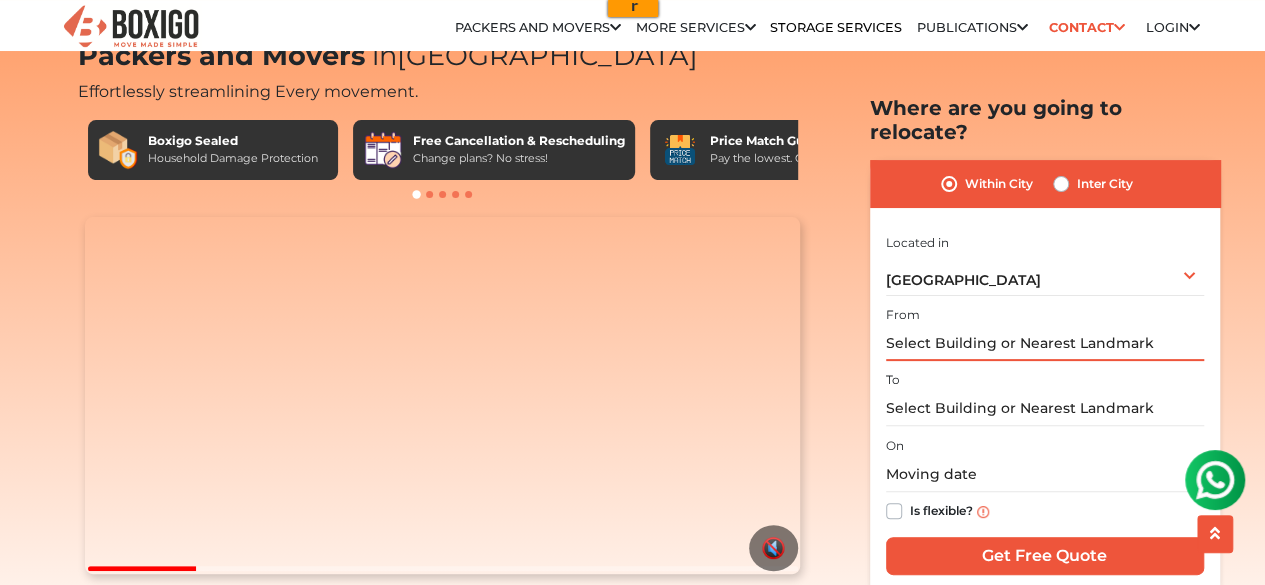 click at bounding box center (1045, 343) 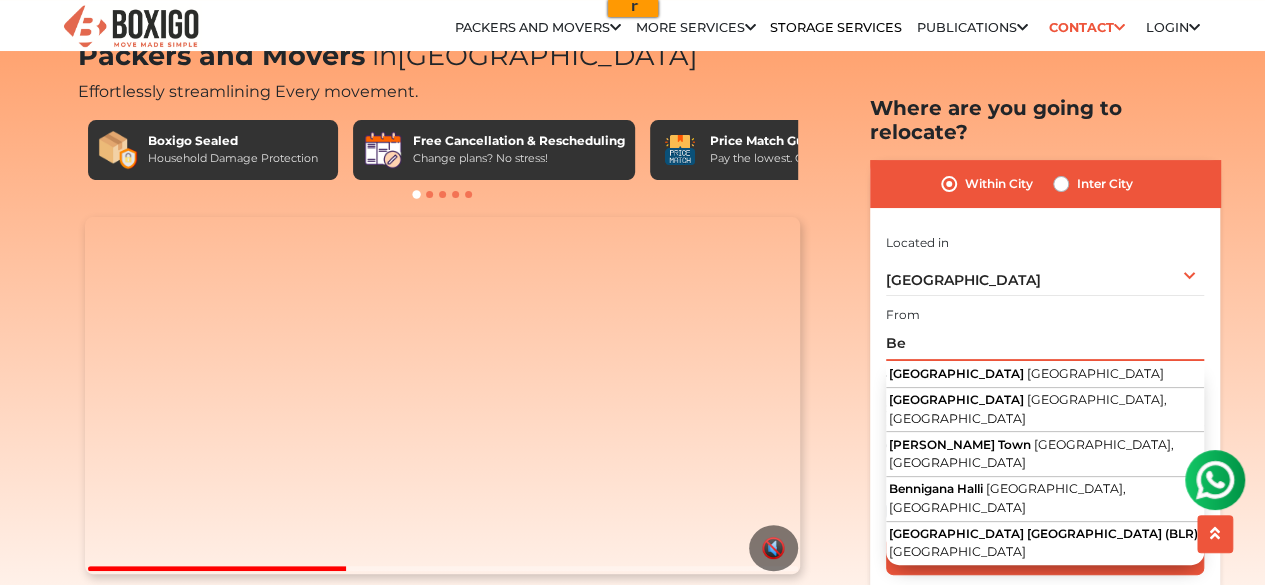 type on "B" 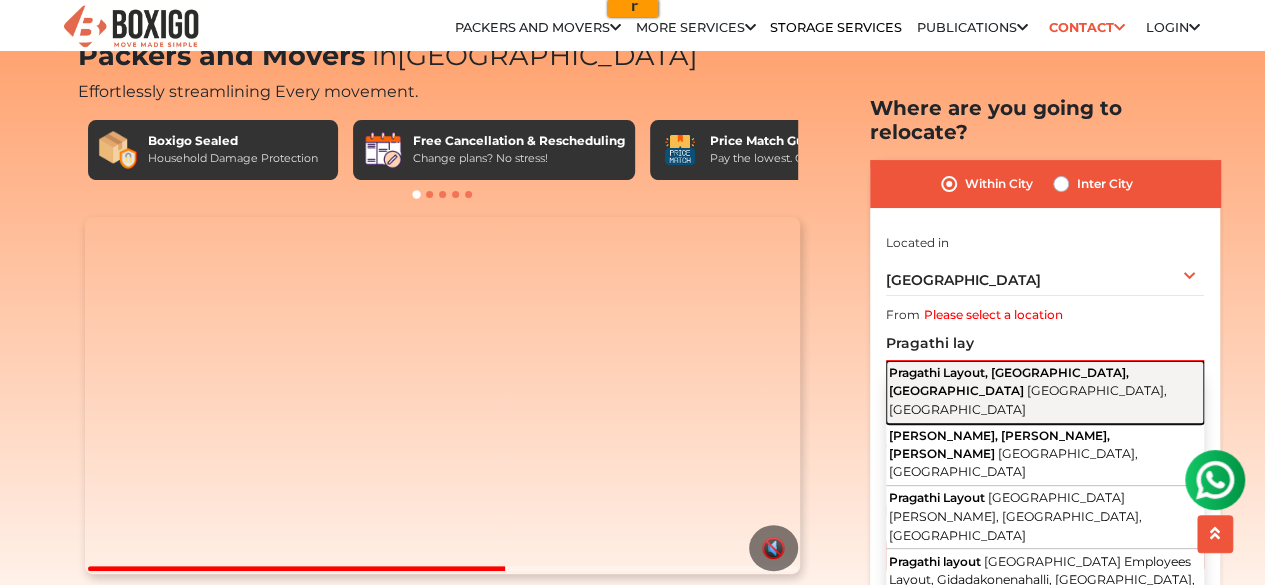 click on "Pragathi Layout, [GEOGRAPHIC_DATA], [GEOGRAPHIC_DATA]
[GEOGRAPHIC_DATA], [GEOGRAPHIC_DATA]" at bounding box center (1045, 392) 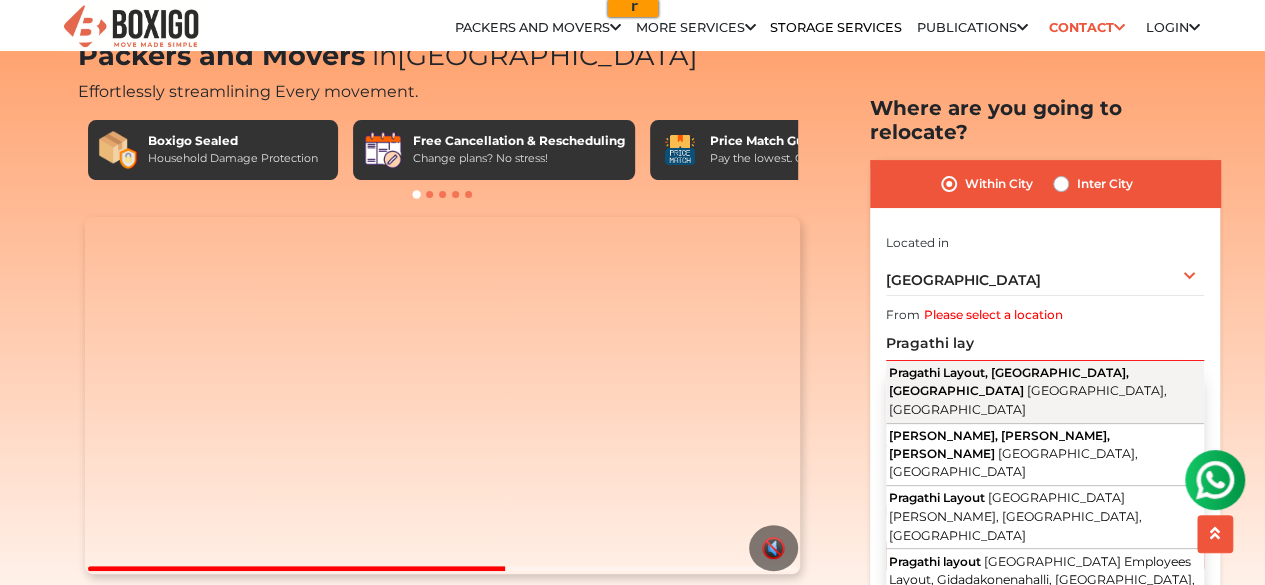 type on "Pragathi Layout, [GEOGRAPHIC_DATA], [GEOGRAPHIC_DATA], [GEOGRAPHIC_DATA], [GEOGRAPHIC_DATA]" 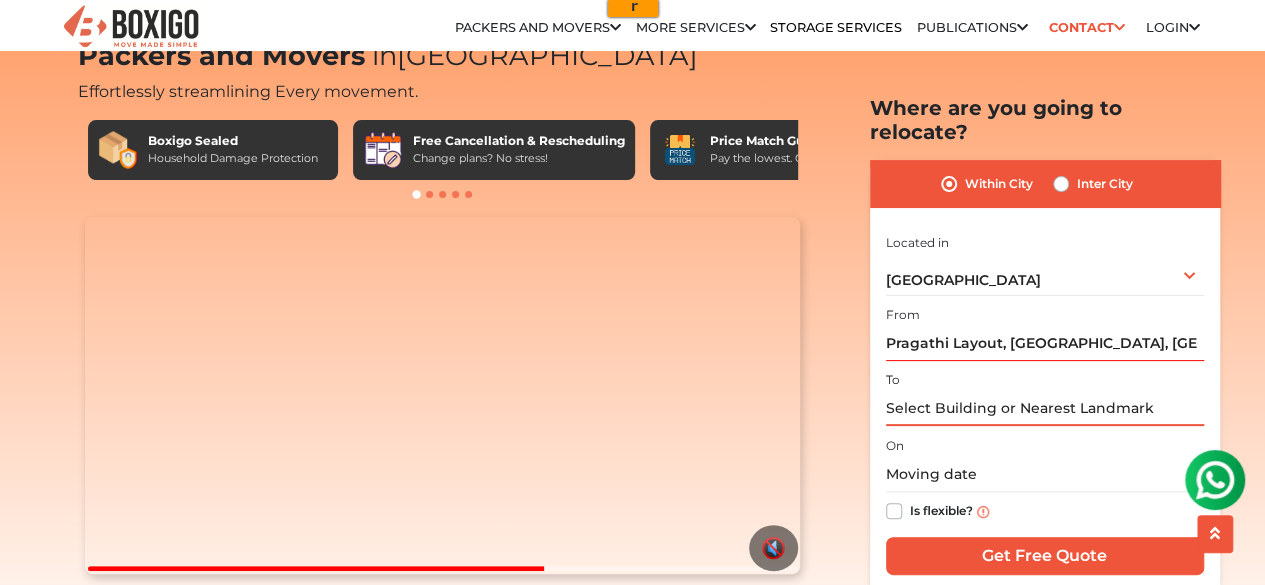 click at bounding box center [1045, 408] 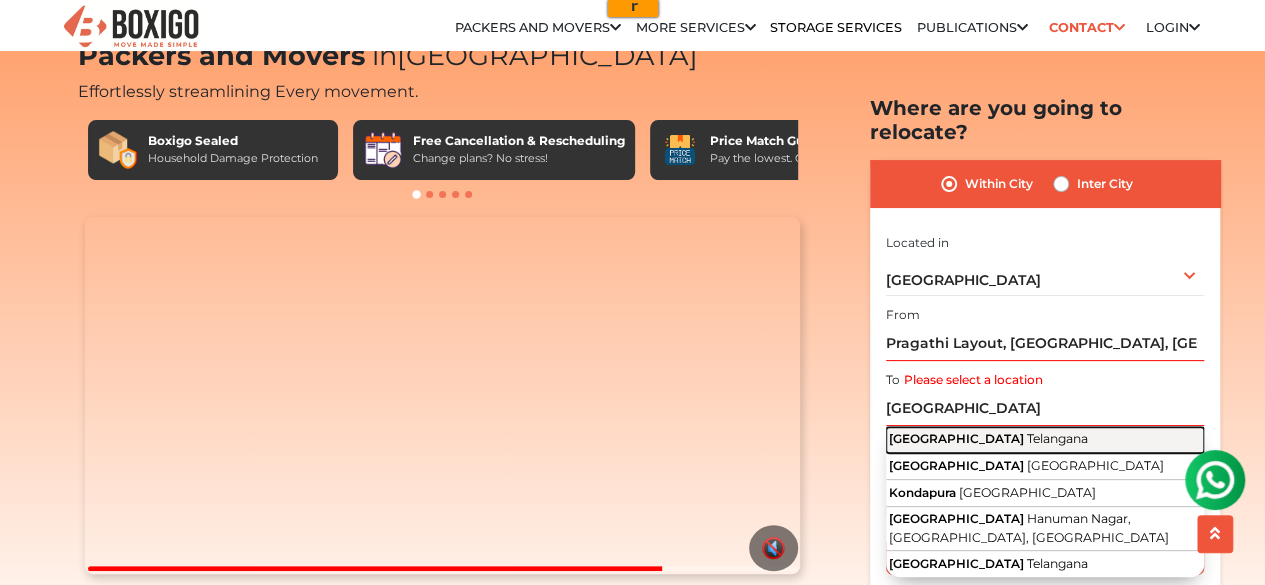 click on "Telangana" at bounding box center (1057, 438) 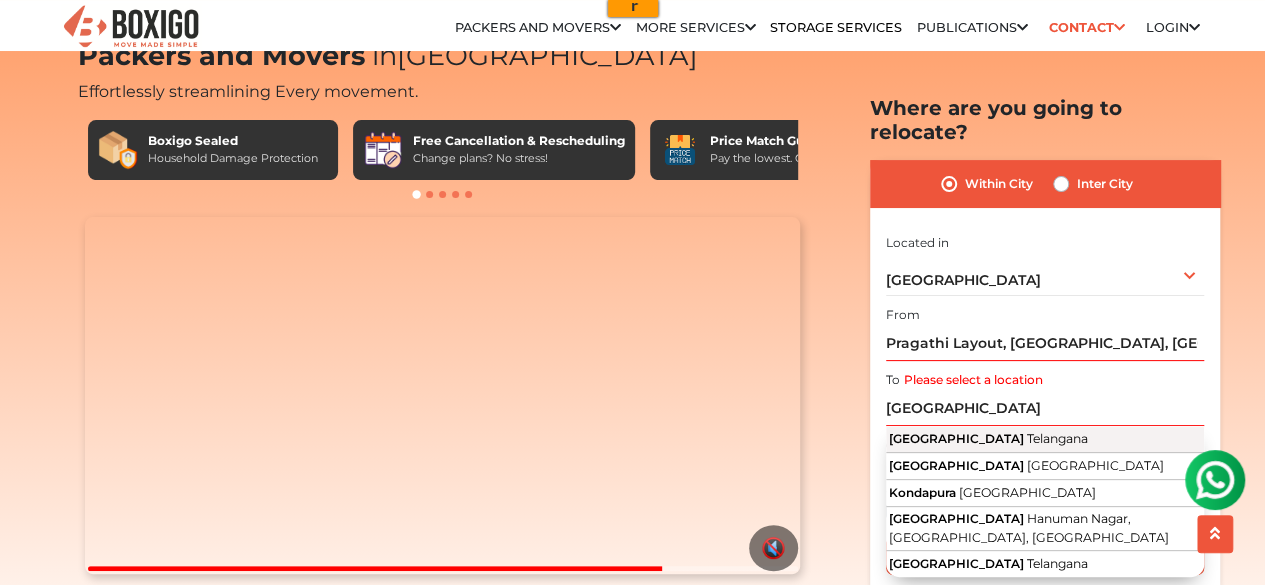 type on "Kondapur, [GEOGRAPHIC_DATA]" 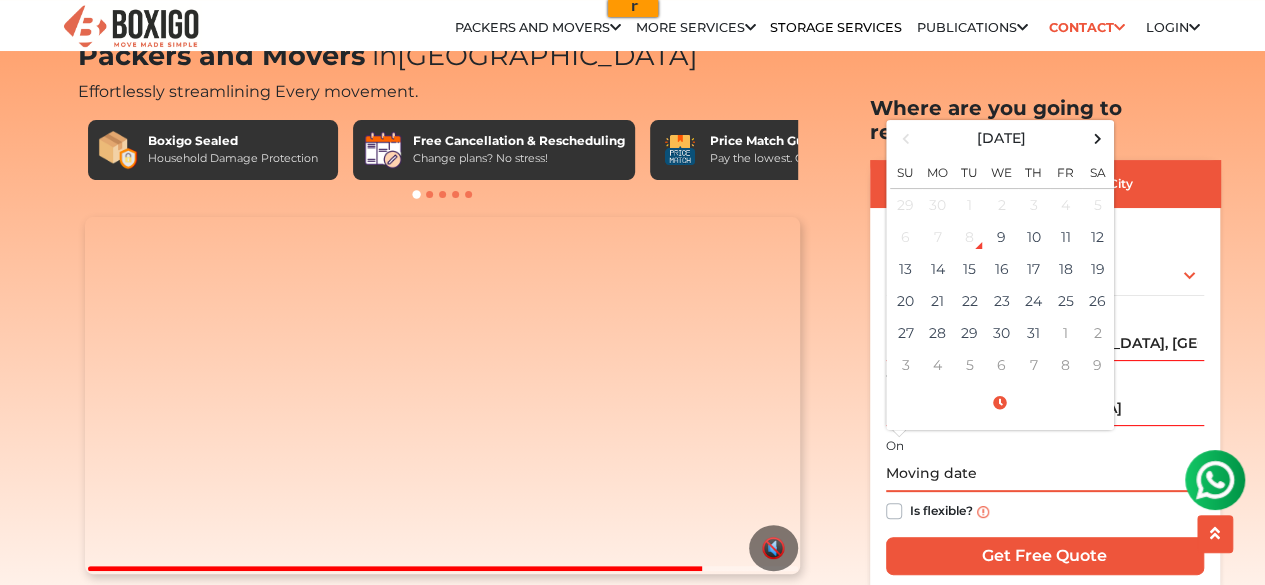 click at bounding box center [1045, 474] 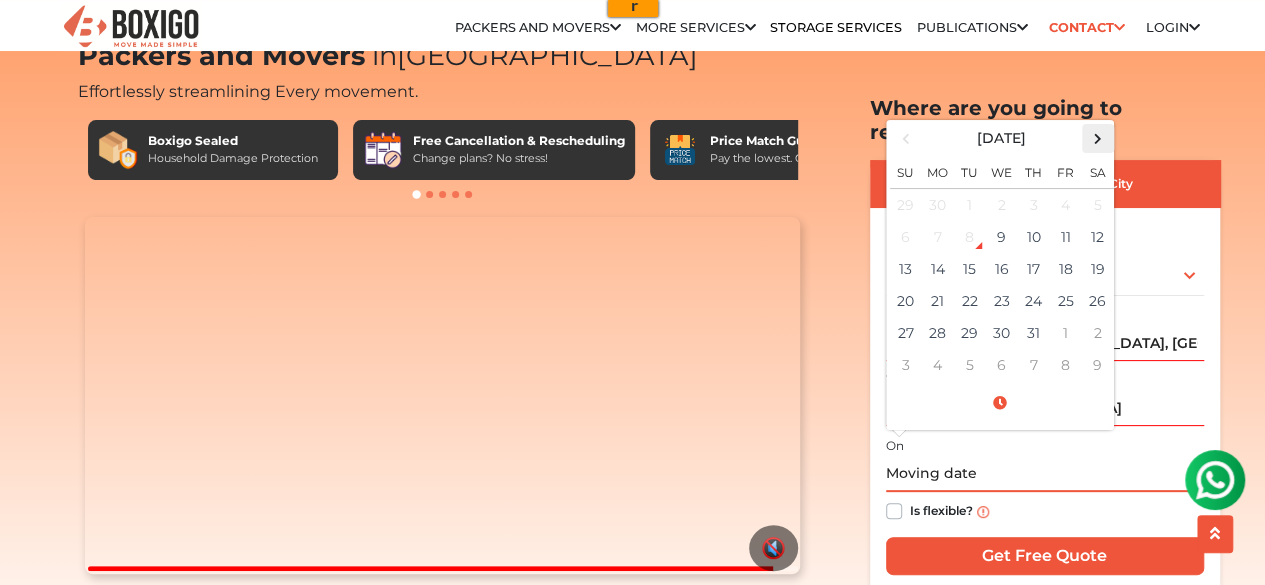 click at bounding box center [1097, 138] 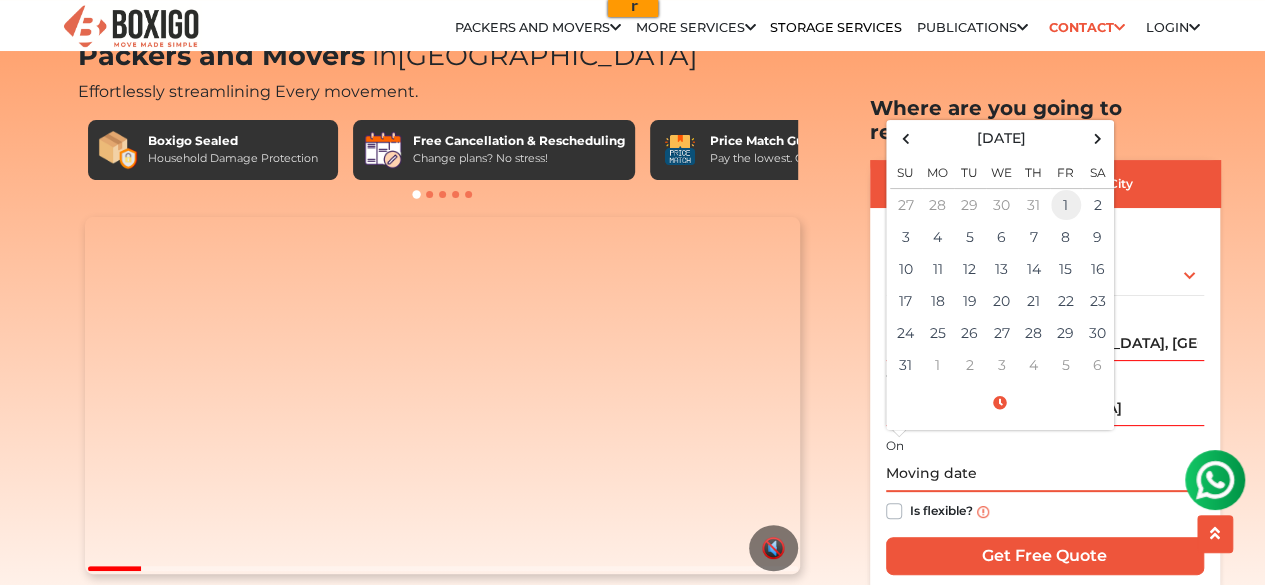click on "1" at bounding box center (1066, 204) 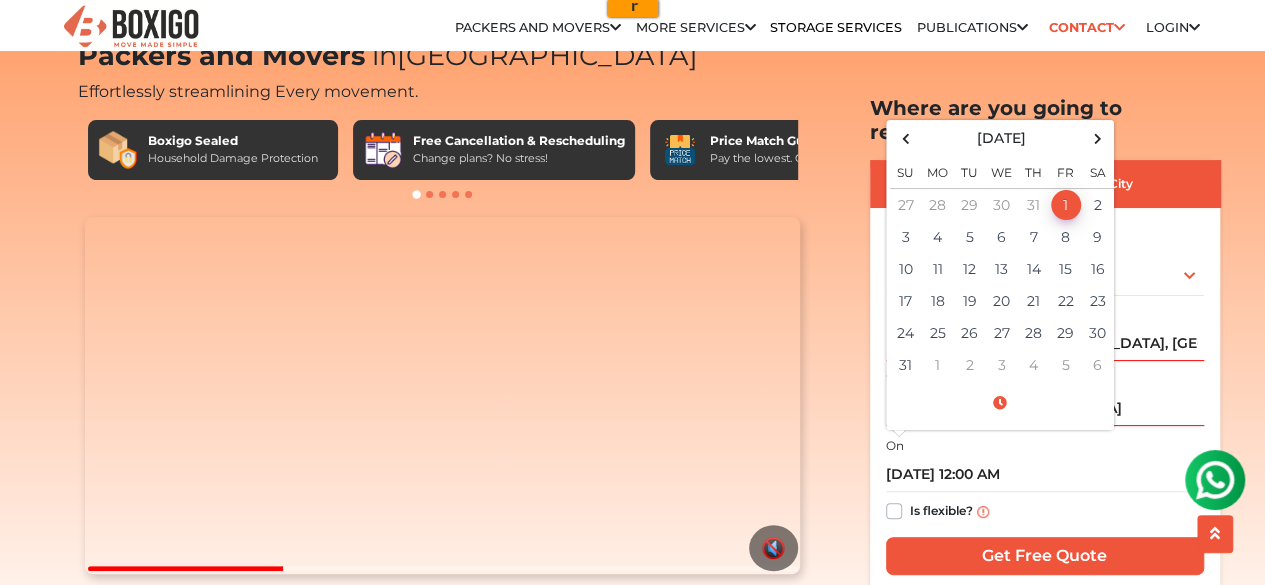 click on "Is flexible?" at bounding box center [941, 509] 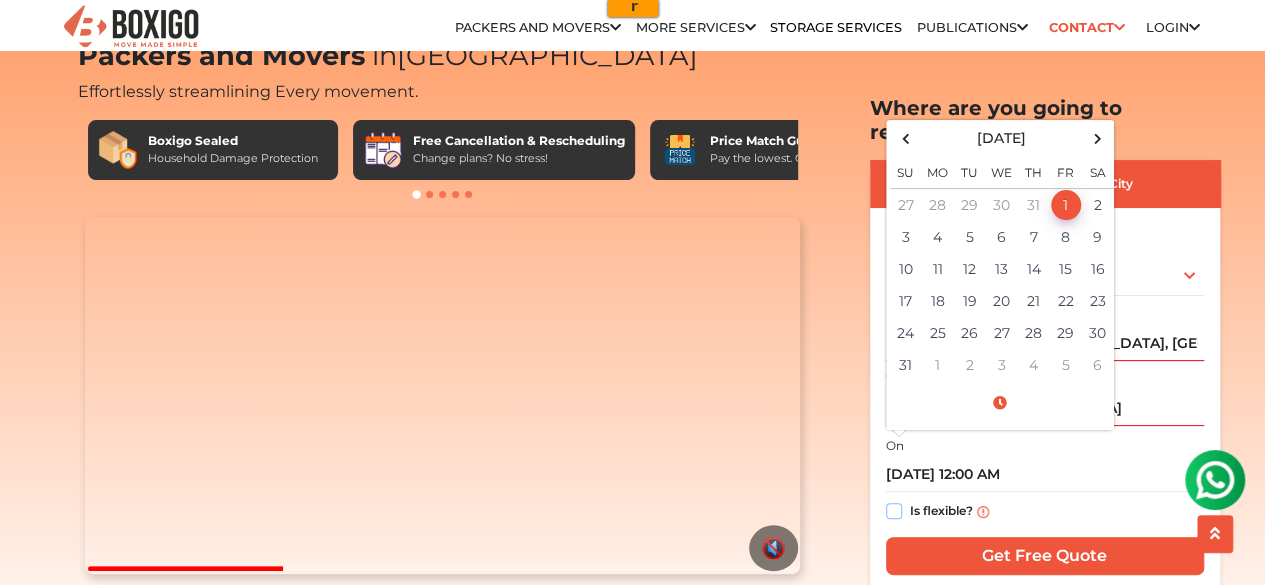 checkbox on "true" 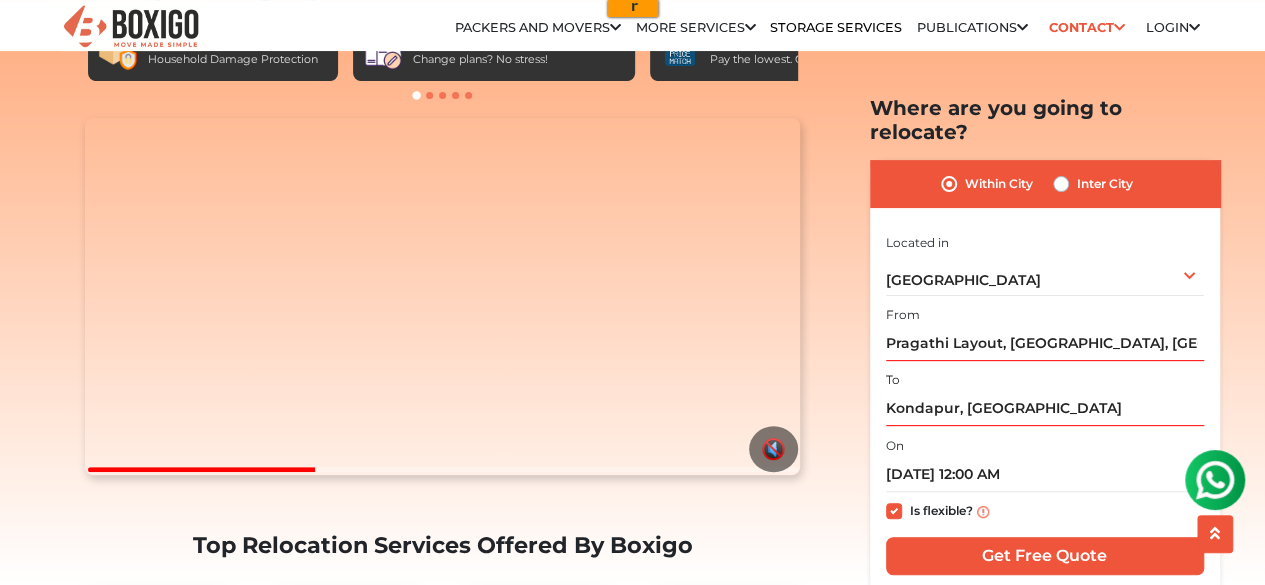 scroll, scrollTop: 167, scrollLeft: 0, axis: vertical 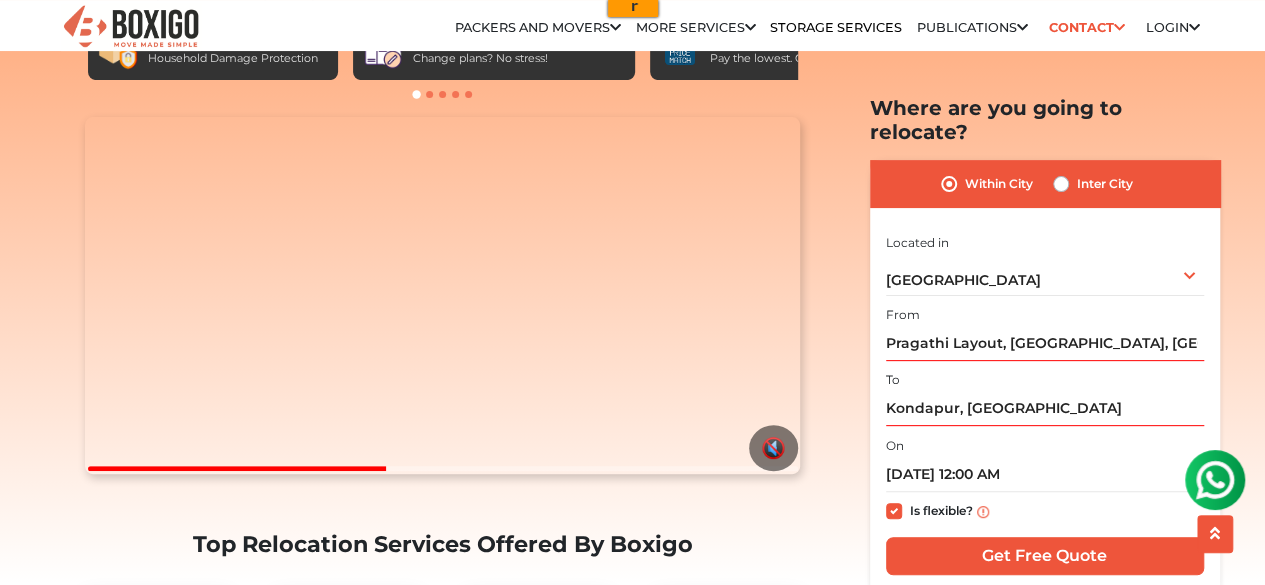 click on "Inter City" at bounding box center [1105, 184] 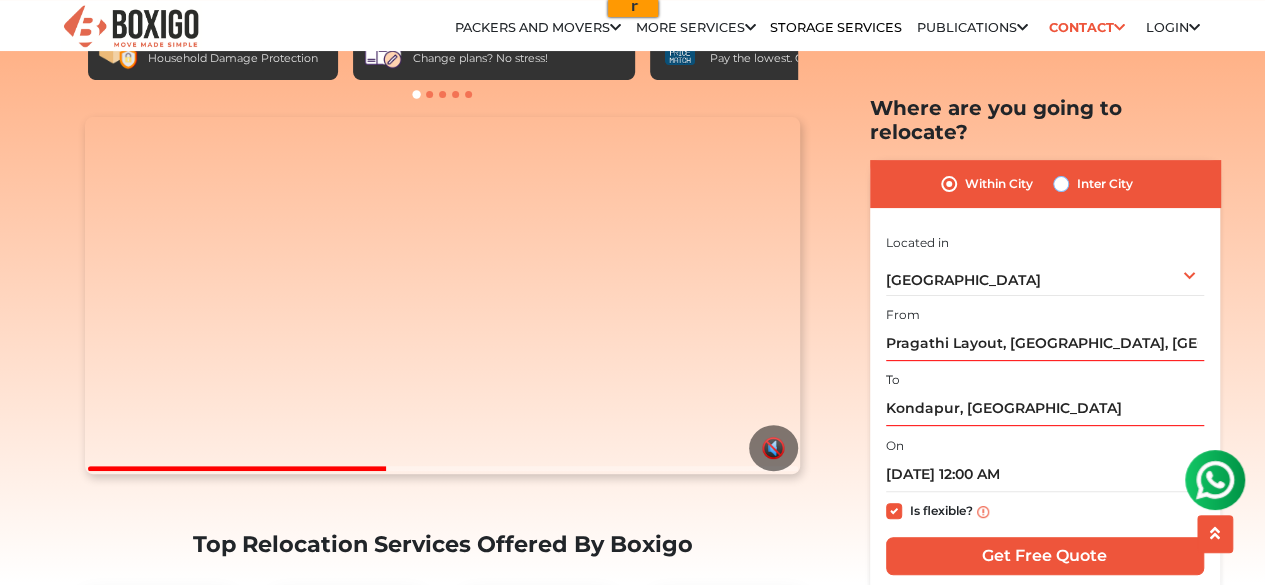 click on "Inter City" at bounding box center (1061, 182) 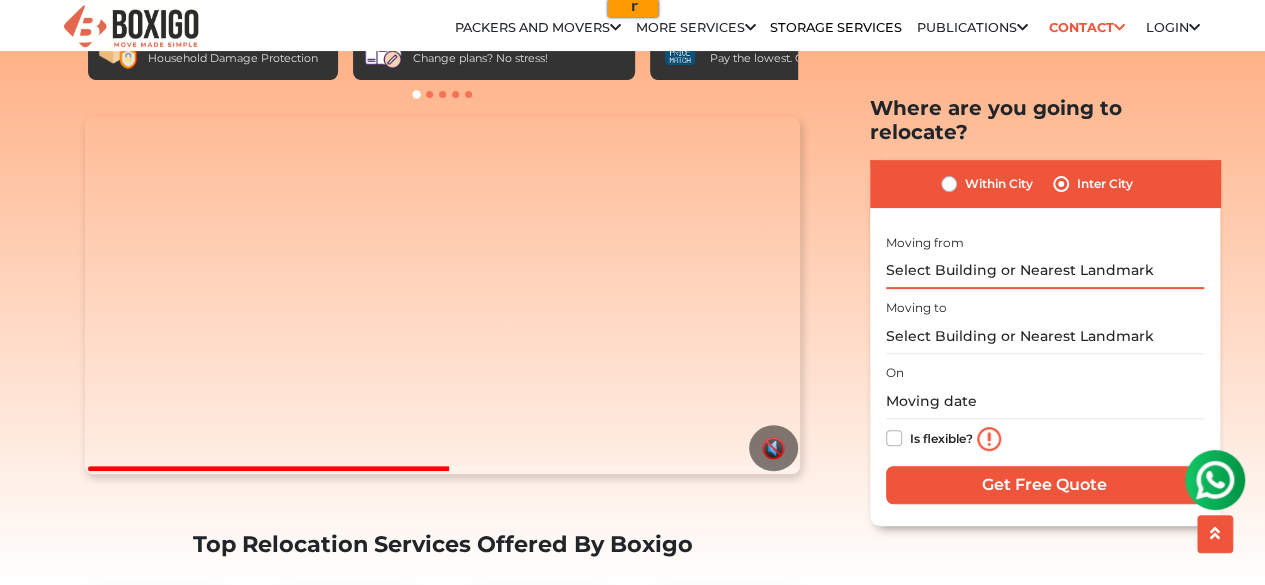 click at bounding box center (1045, 270) 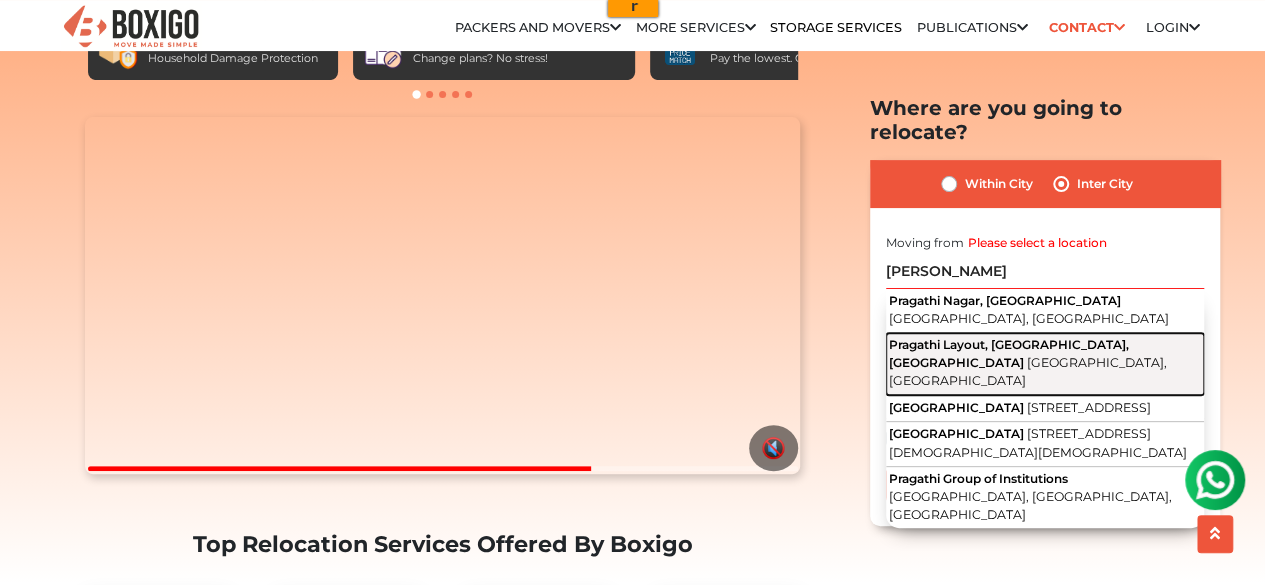 click on "Pragathi Layout, [GEOGRAPHIC_DATA], [GEOGRAPHIC_DATA]" at bounding box center [1009, 353] 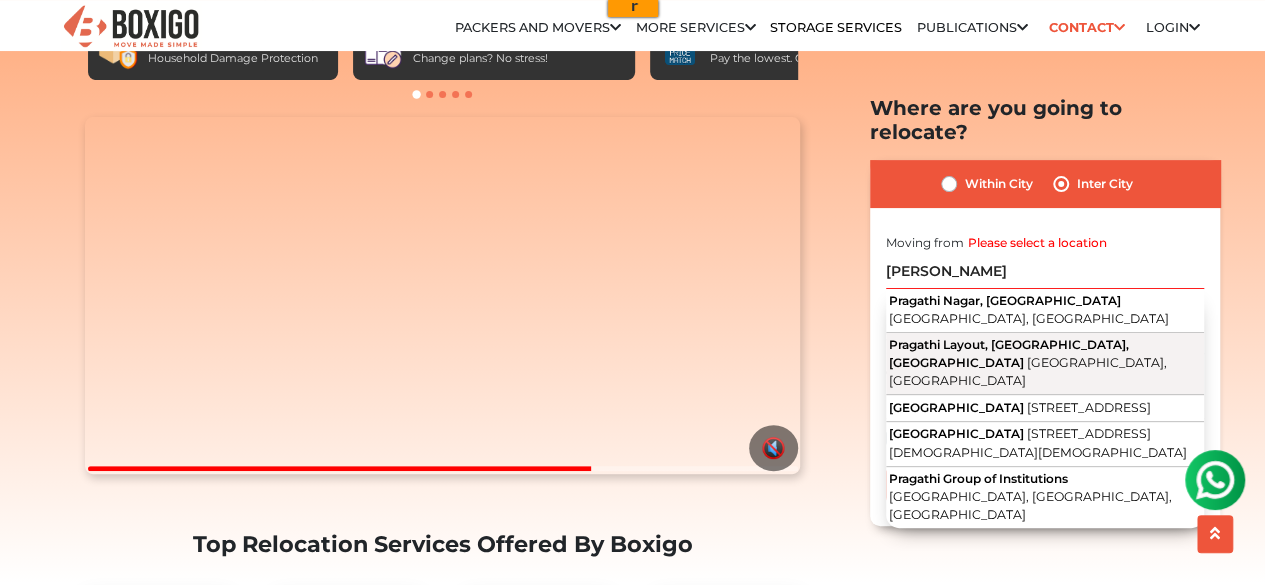 type on "Pragathi Layout, [GEOGRAPHIC_DATA], [GEOGRAPHIC_DATA], [GEOGRAPHIC_DATA], [GEOGRAPHIC_DATA]" 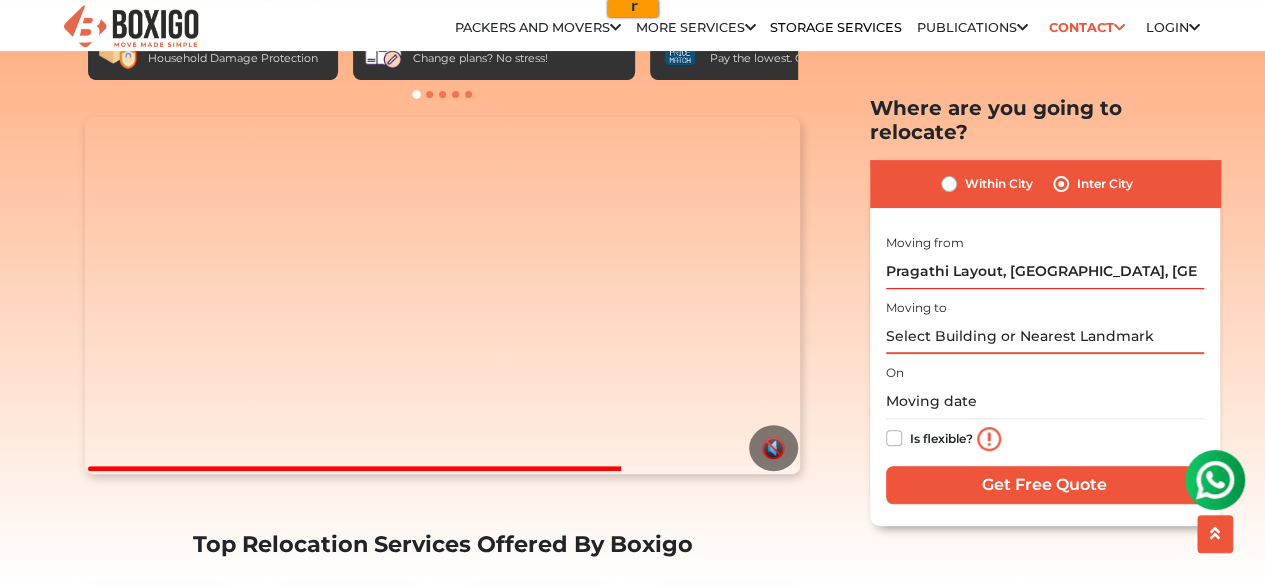 click at bounding box center (1045, 336) 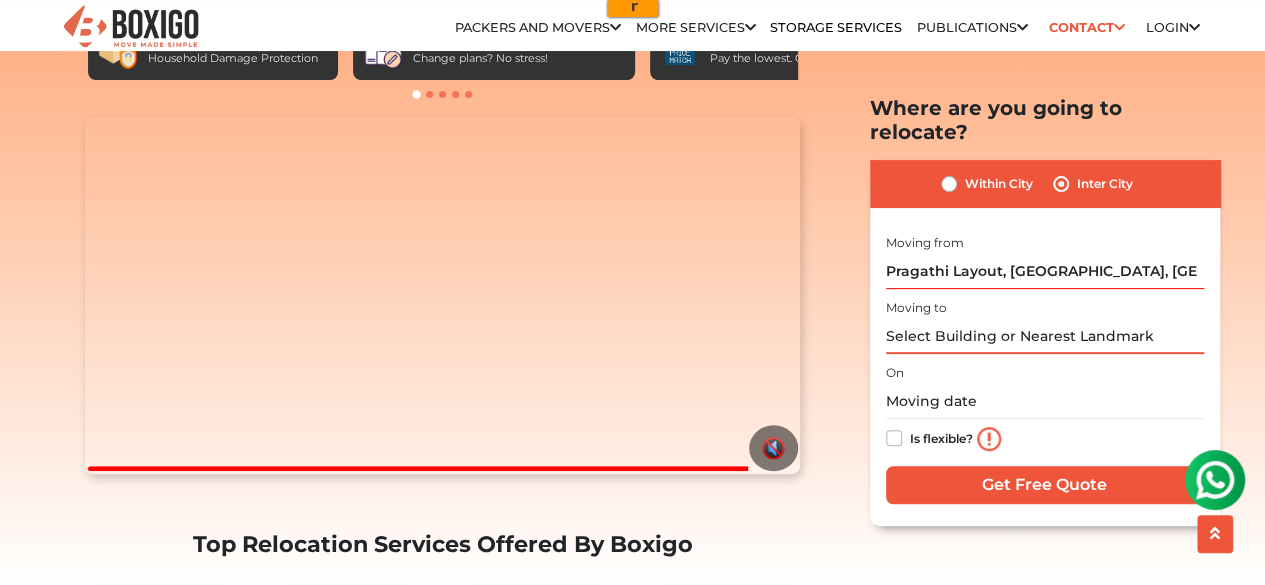 type on "P" 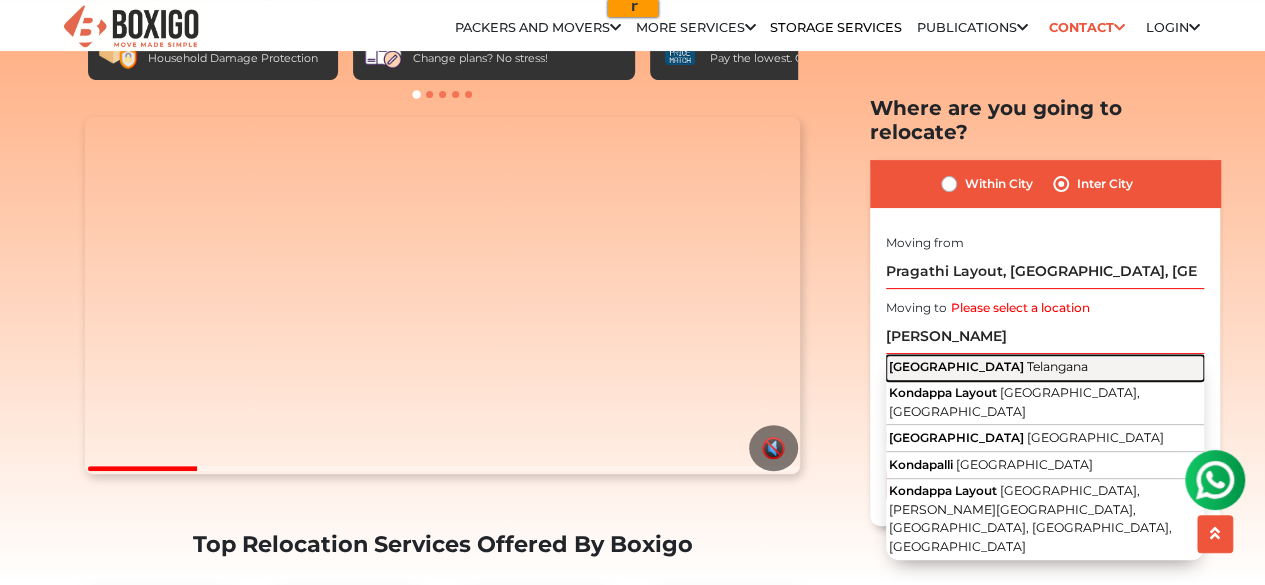click on "Telangana" at bounding box center (1057, 366) 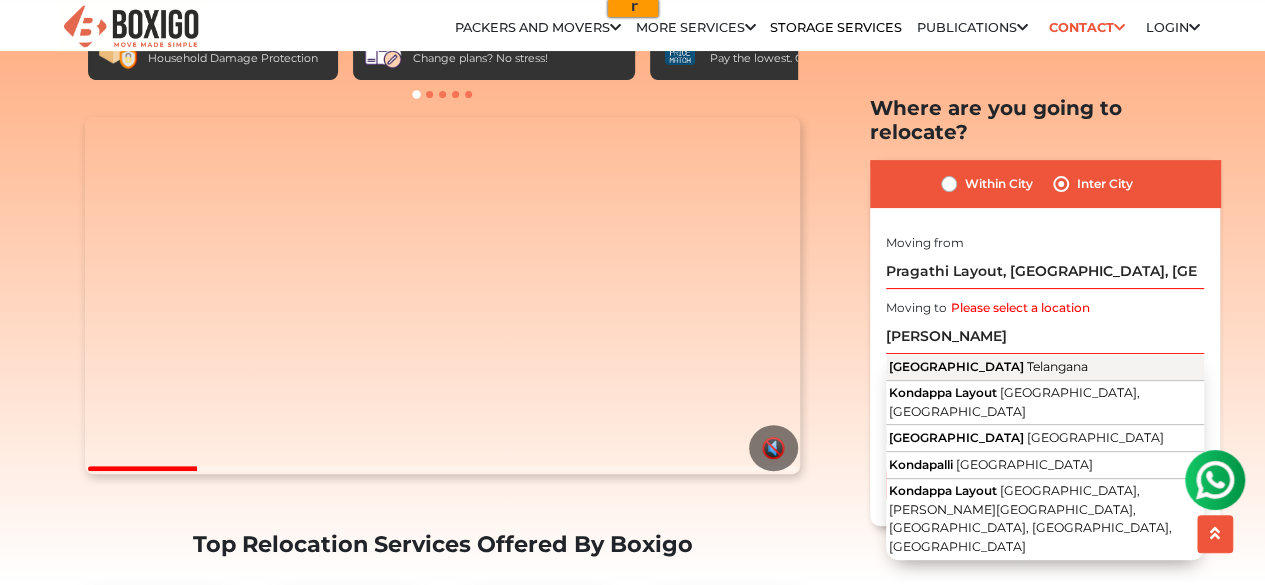 type on "Kondapur, [GEOGRAPHIC_DATA]" 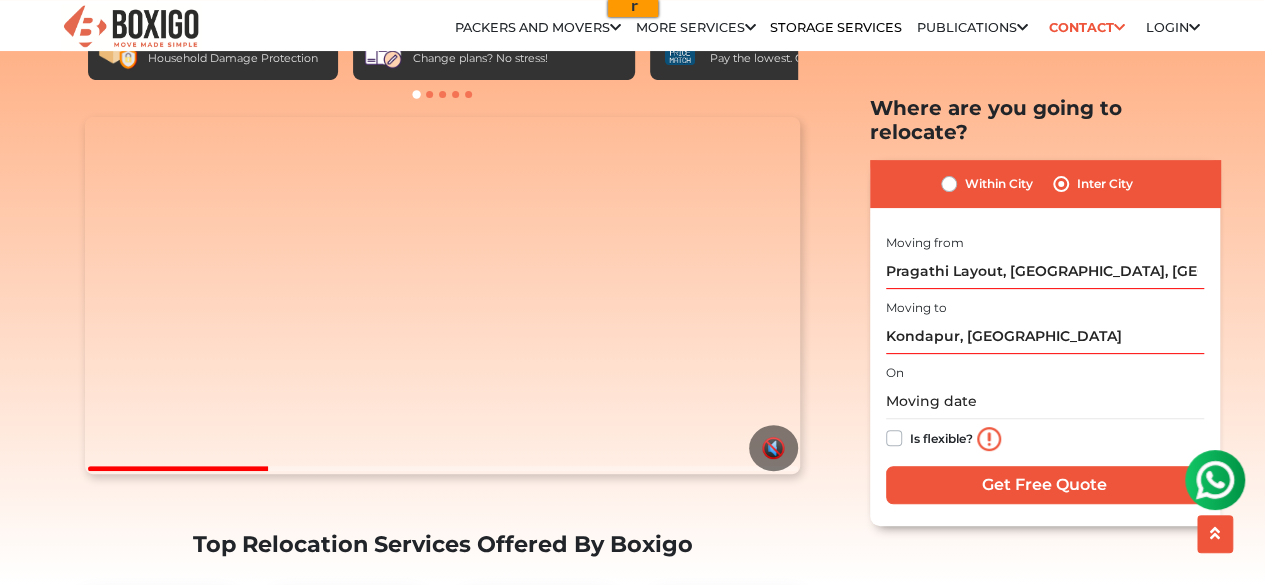 click on "Is flexible?" at bounding box center (941, 436) 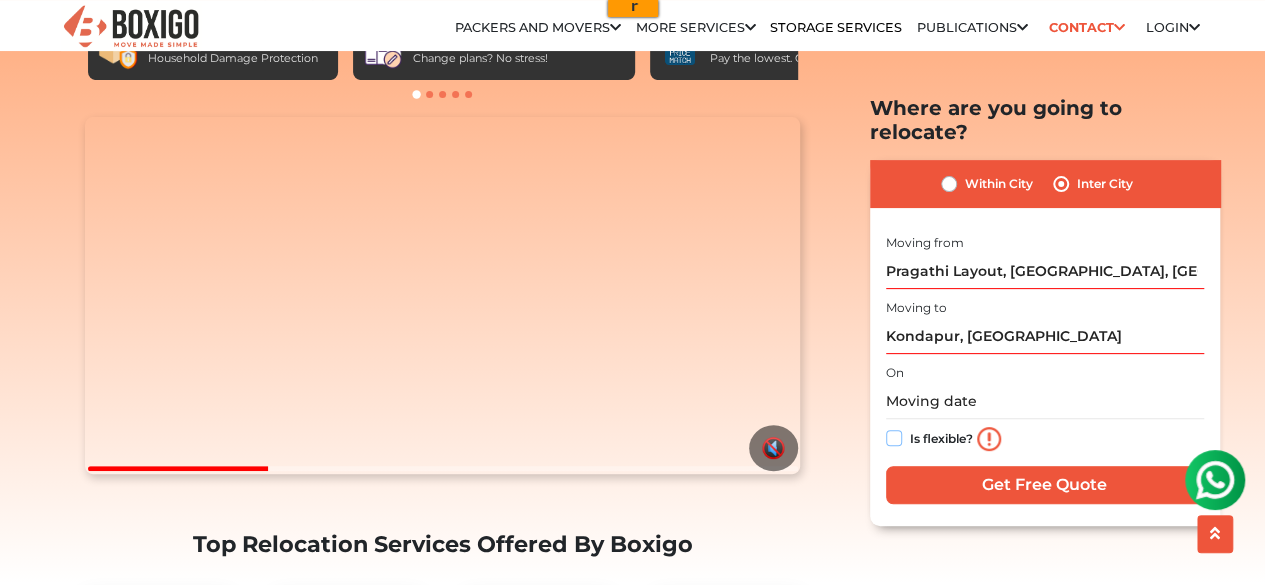 click on "Is flexible?" at bounding box center (894, 436) 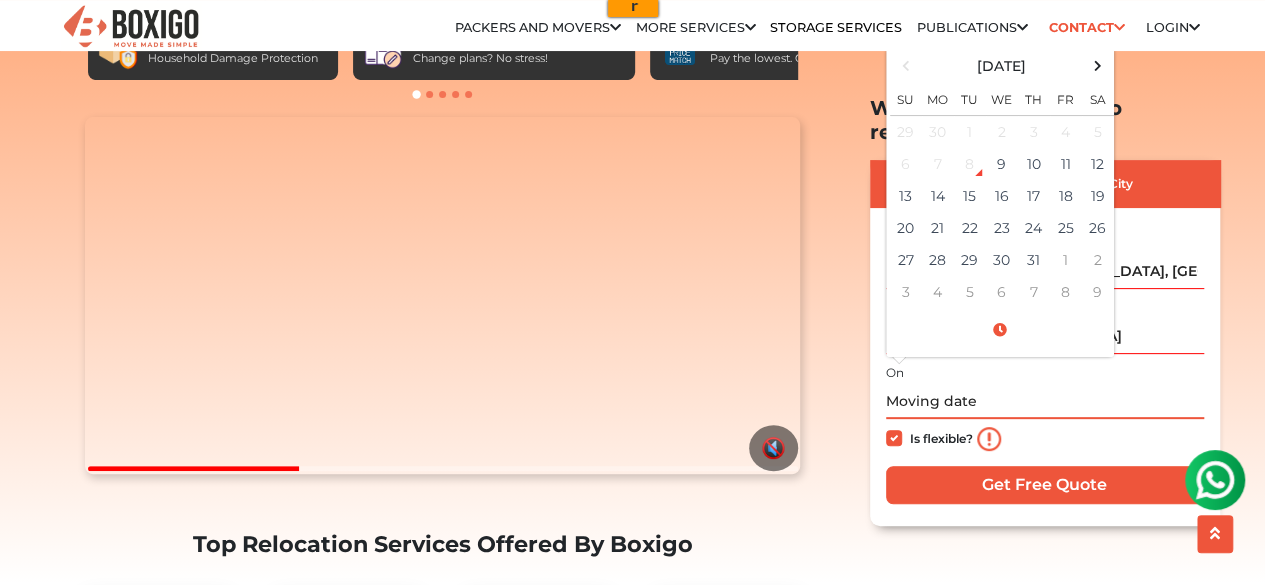 click at bounding box center (1045, 401) 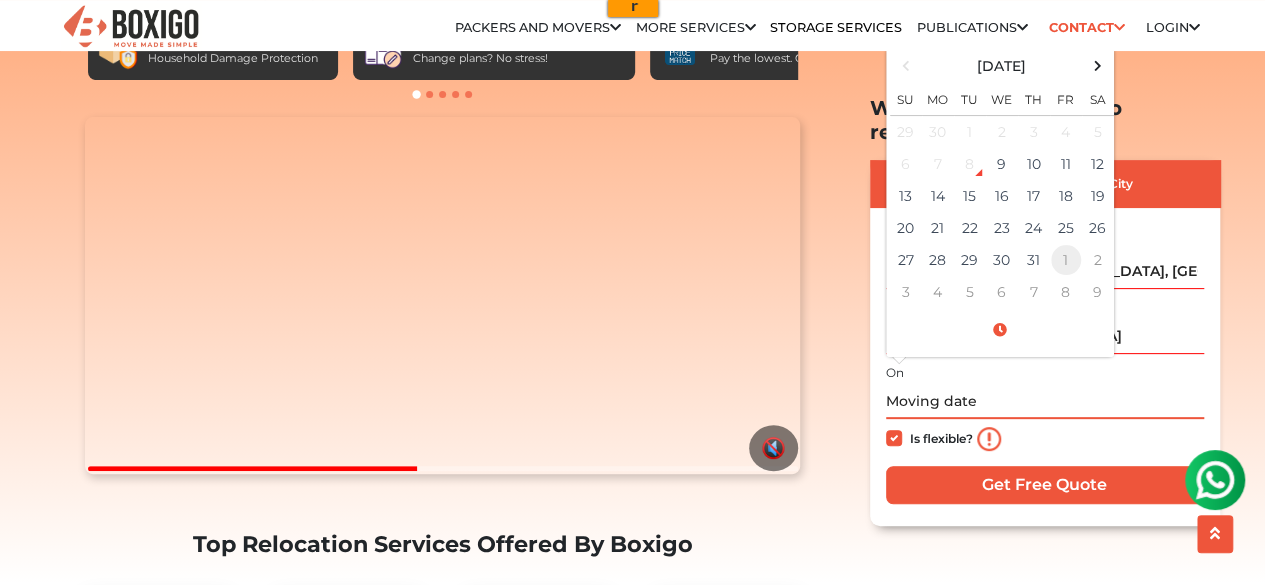 click on "1" at bounding box center [1066, 260] 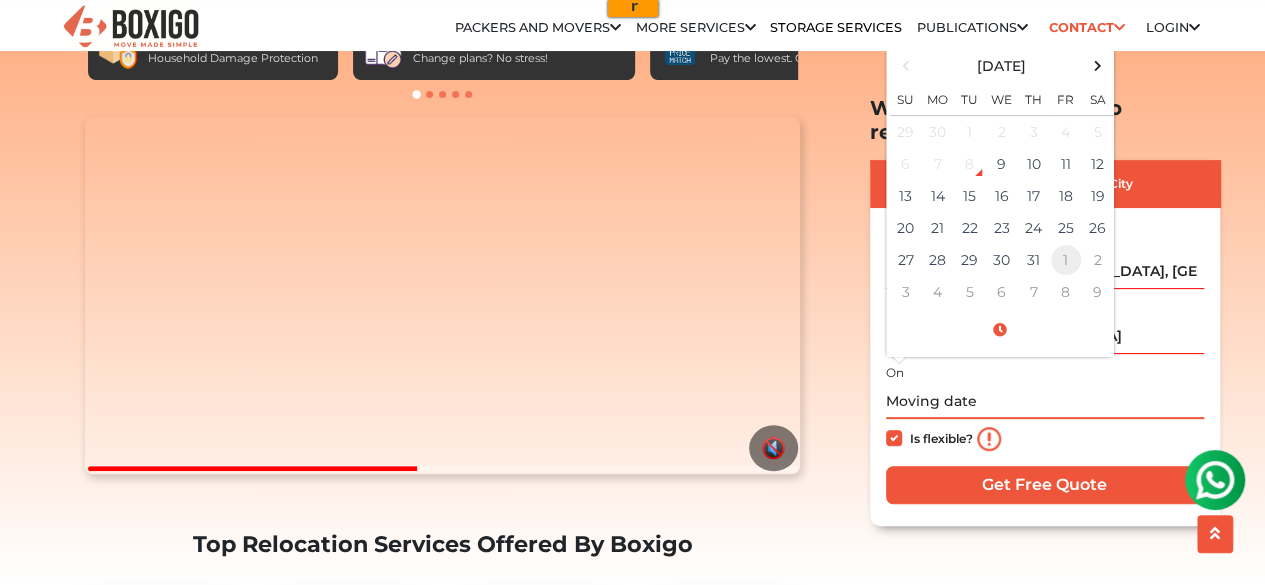 type on "[DATE] 12:00 AM" 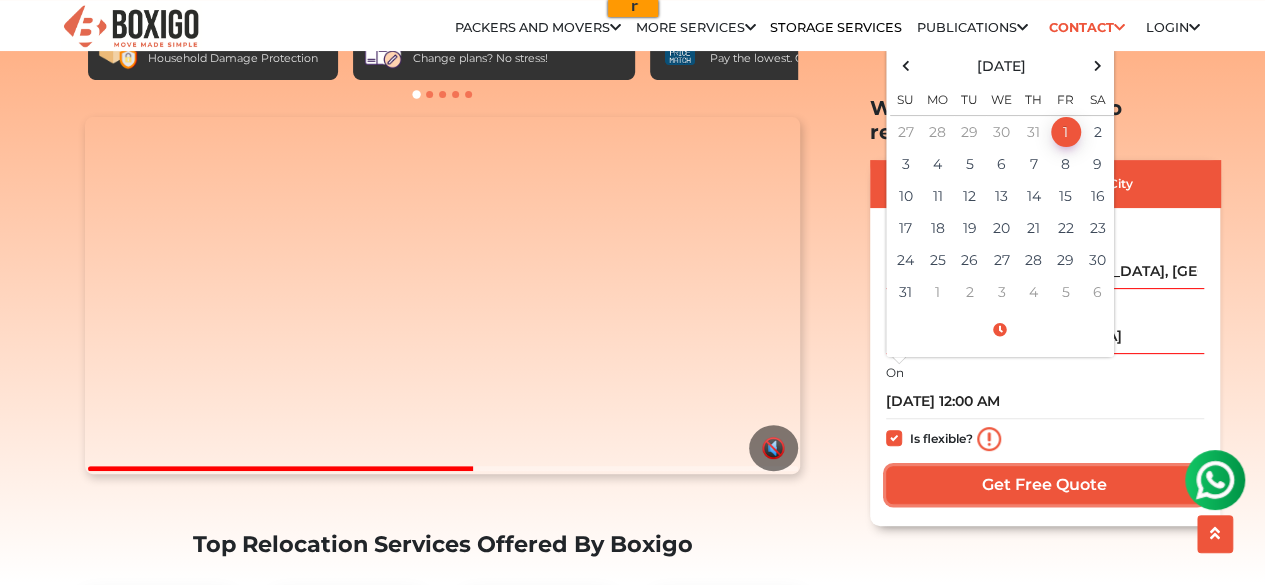 click on "Get Free Quote" at bounding box center [1045, 484] 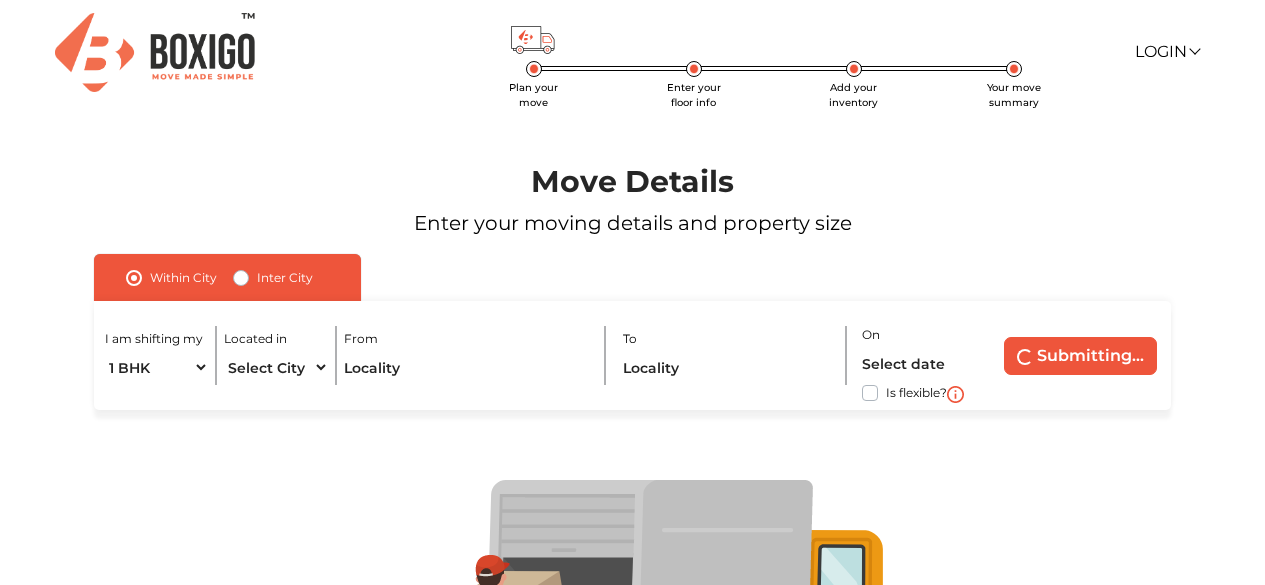 scroll, scrollTop: 0, scrollLeft: 0, axis: both 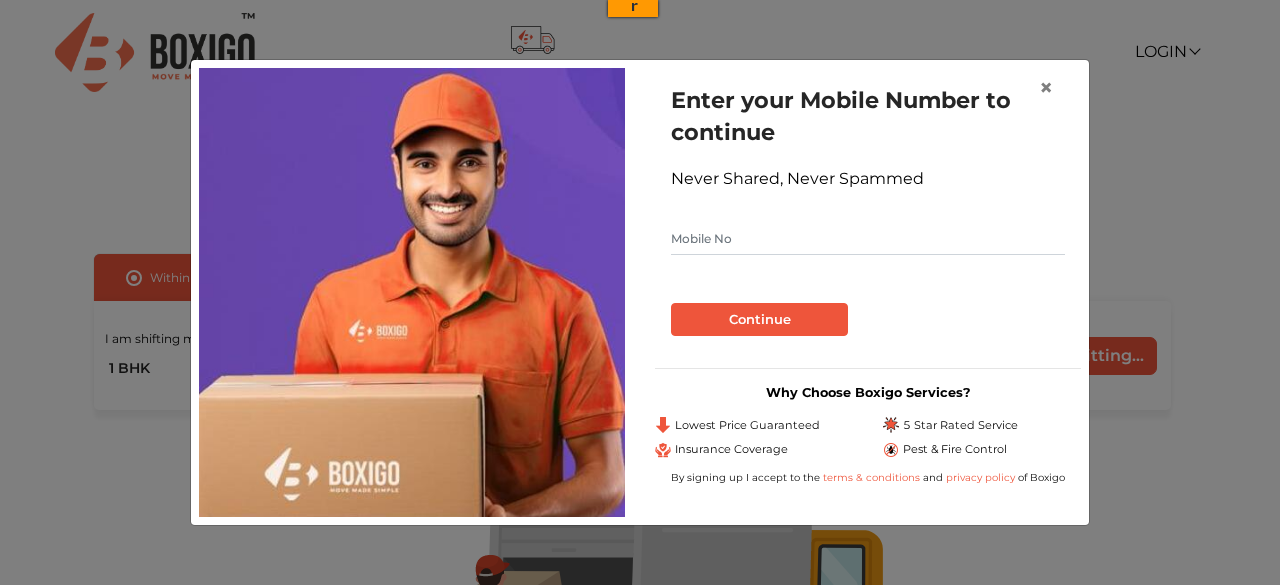 click at bounding box center (868, 239) 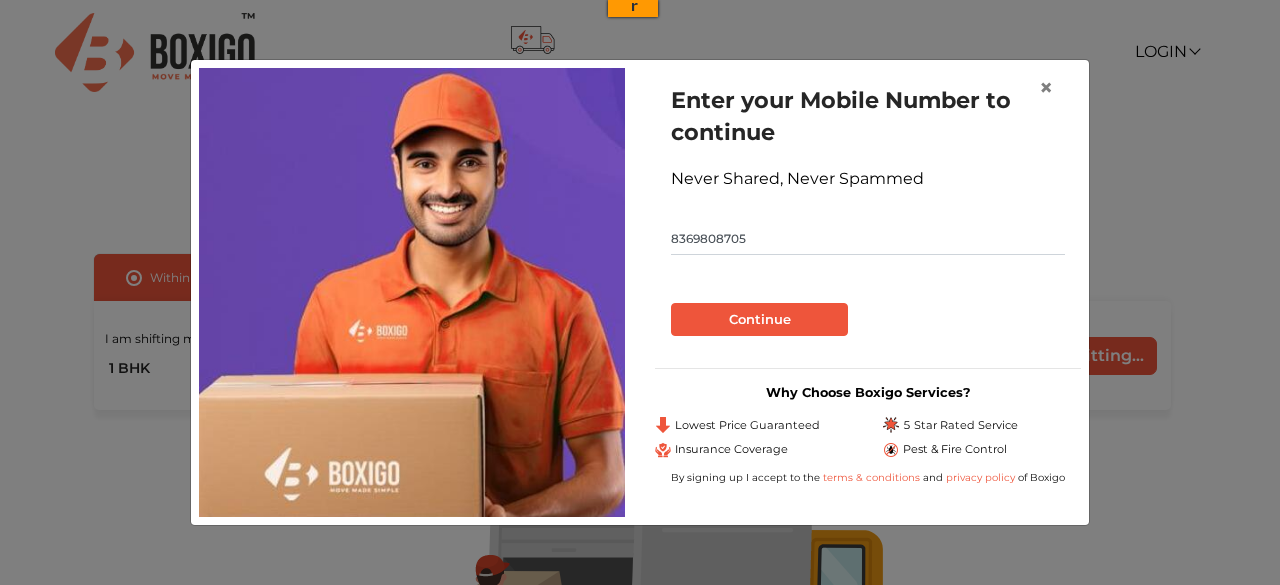type on "8369808705" 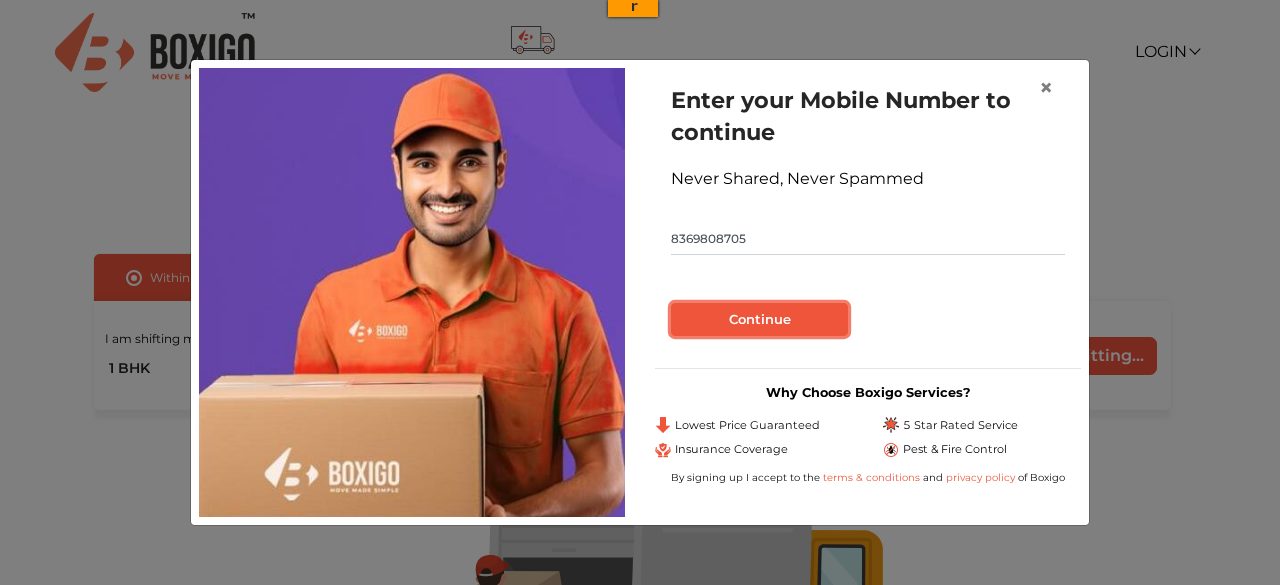 click on "Continue" at bounding box center [759, 320] 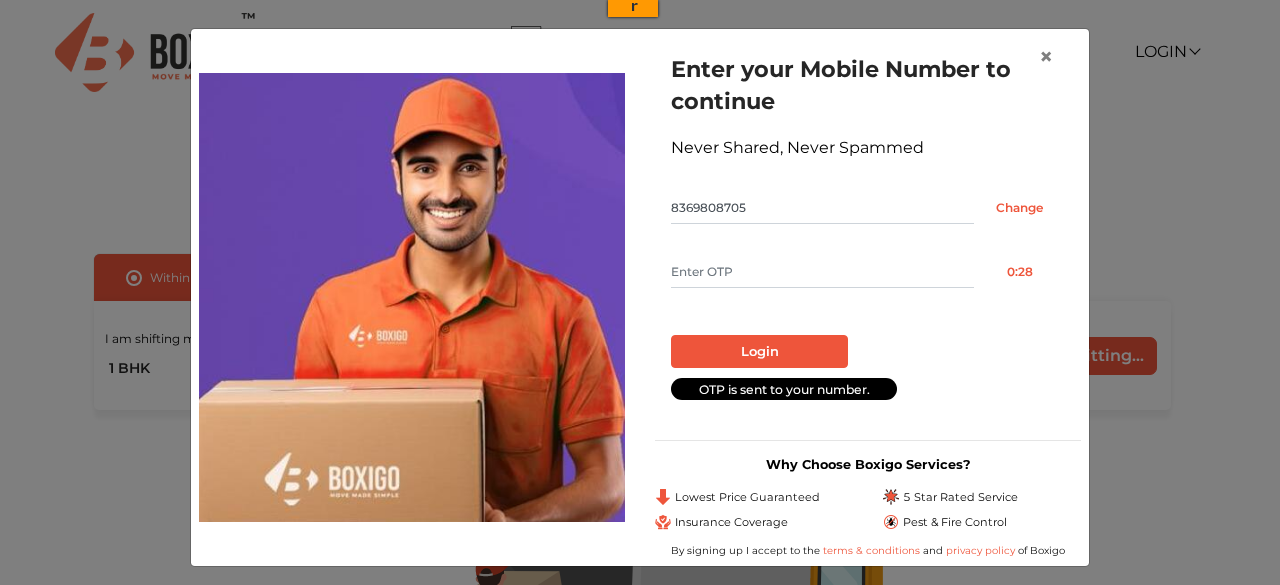 click at bounding box center [822, 272] 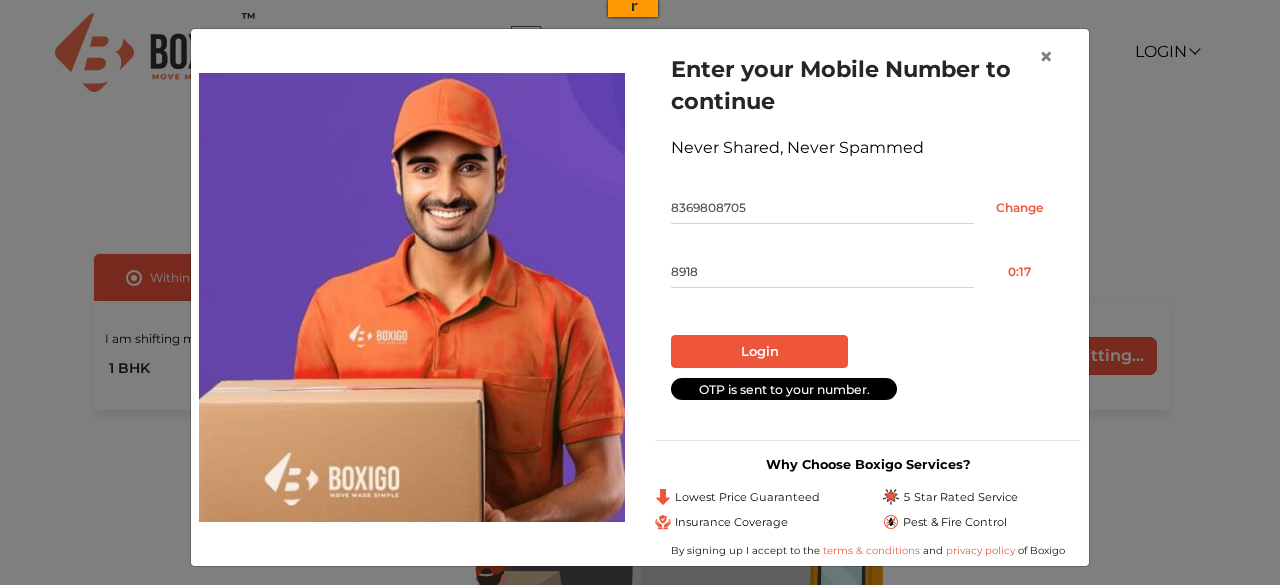 type on "8918" 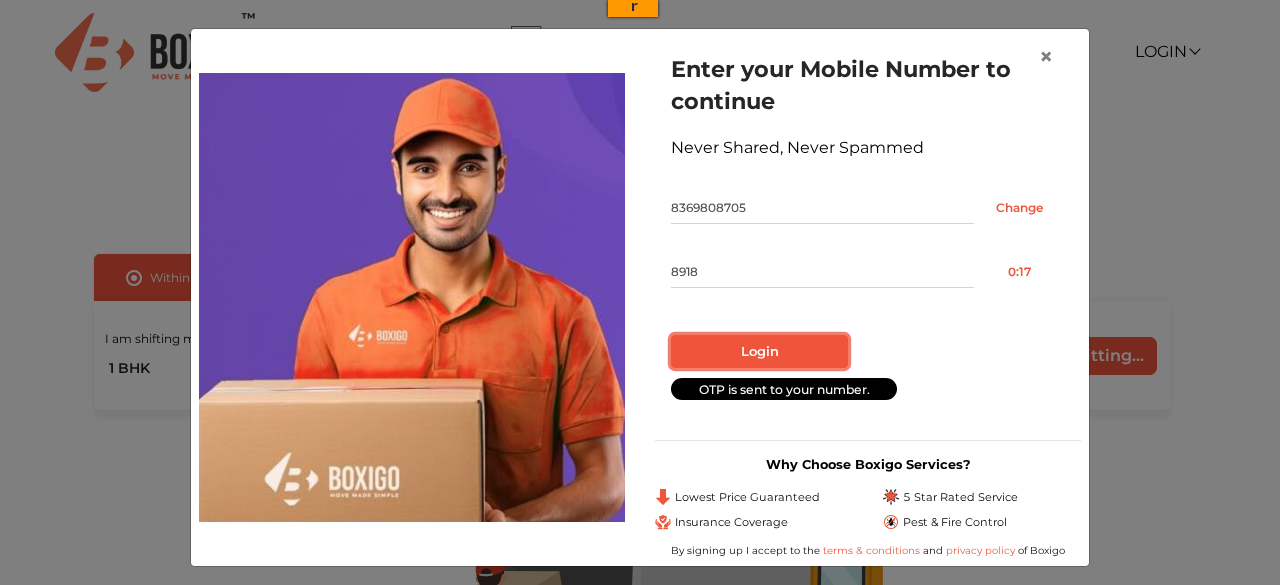 click on "Login" at bounding box center [759, 352] 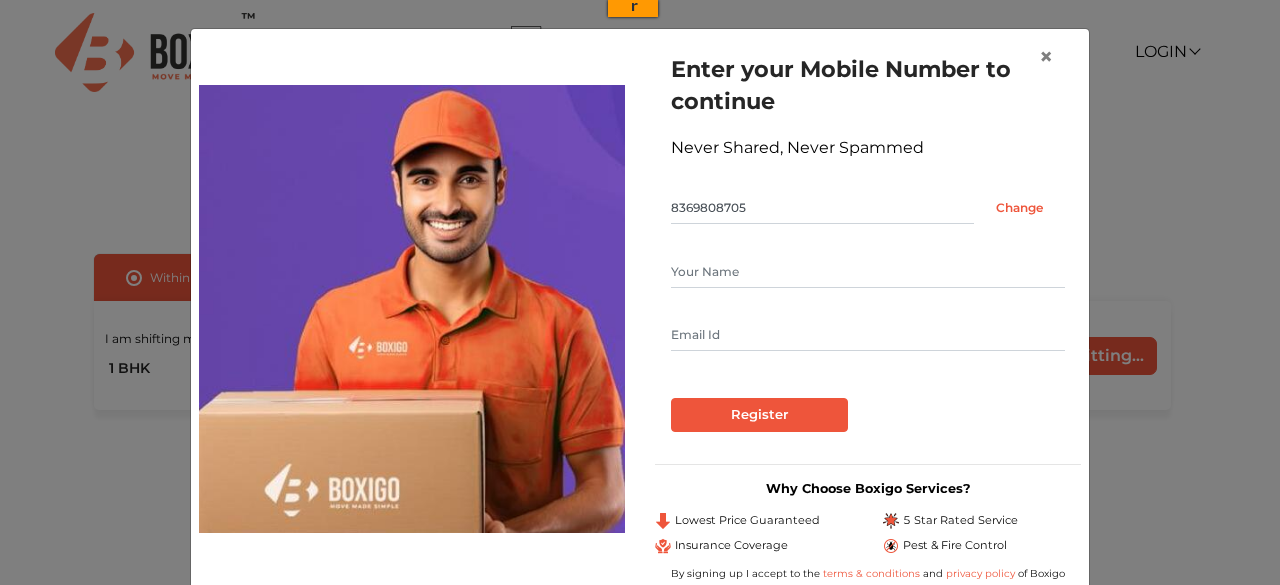 click at bounding box center (868, 272) 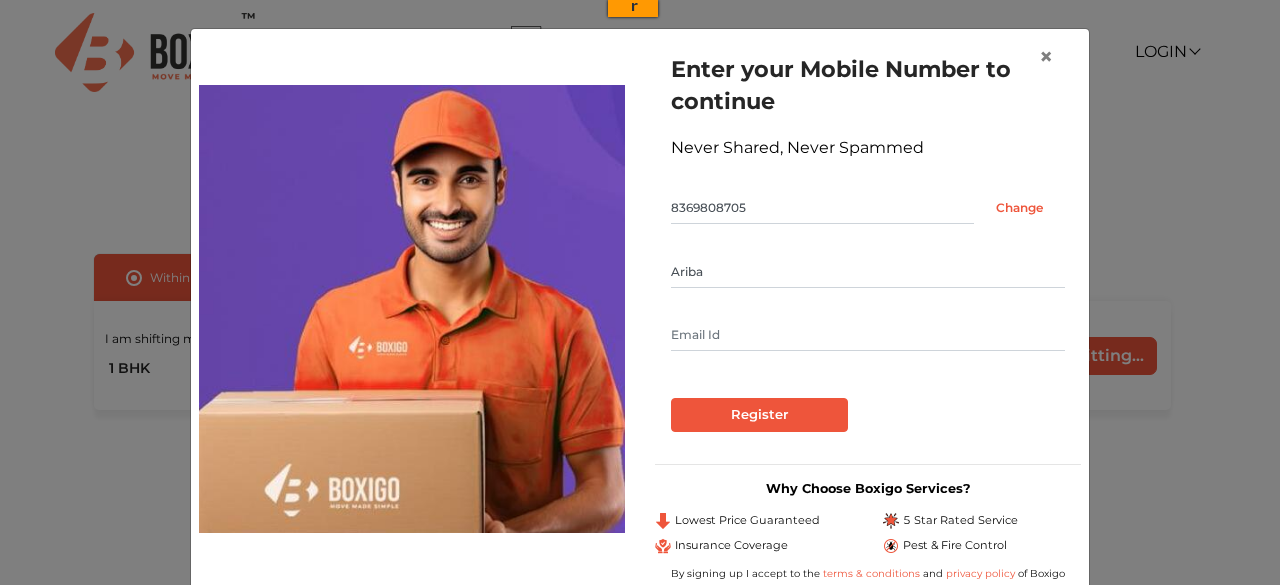 type on "Ariba" 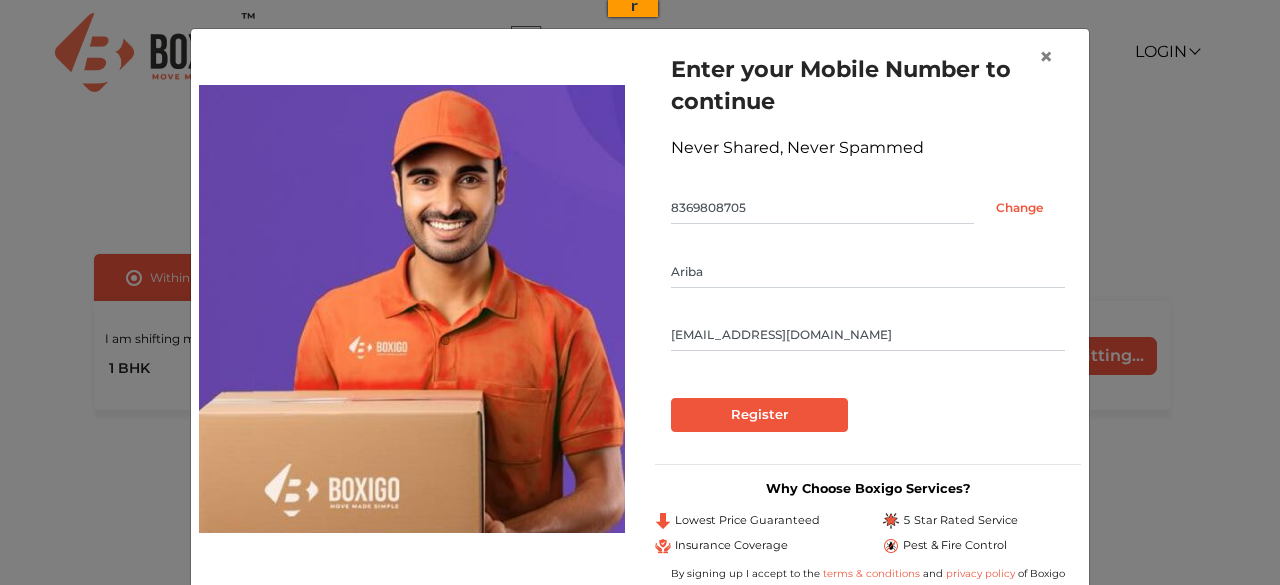 type on "aribakhanir@gmail.com" 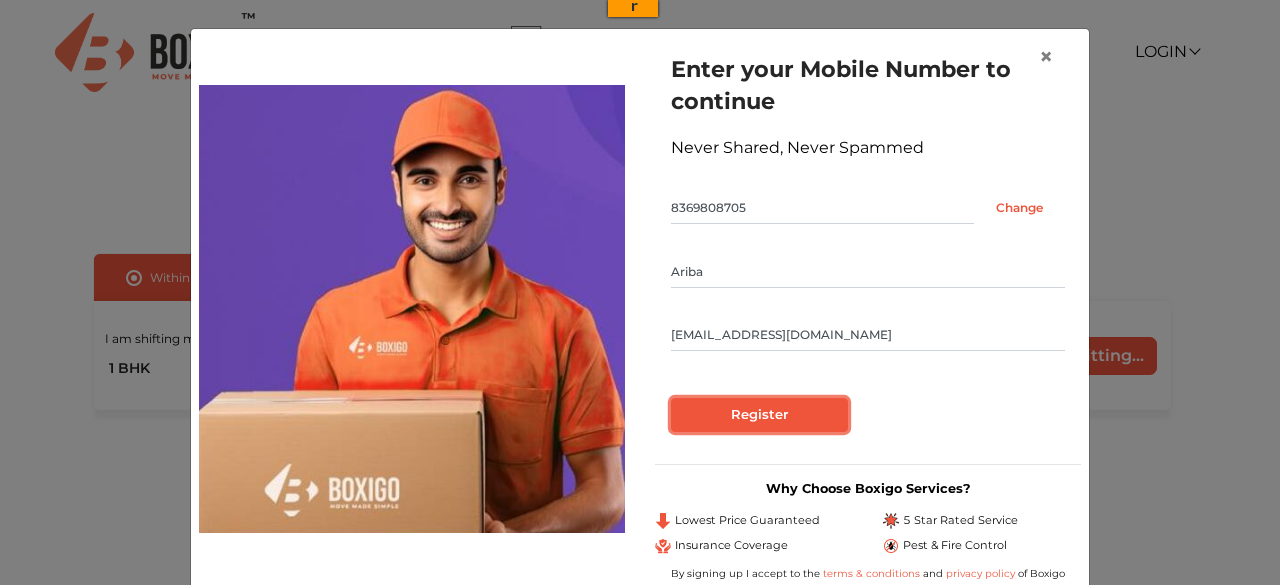 click on "Register" at bounding box center (759, 415) 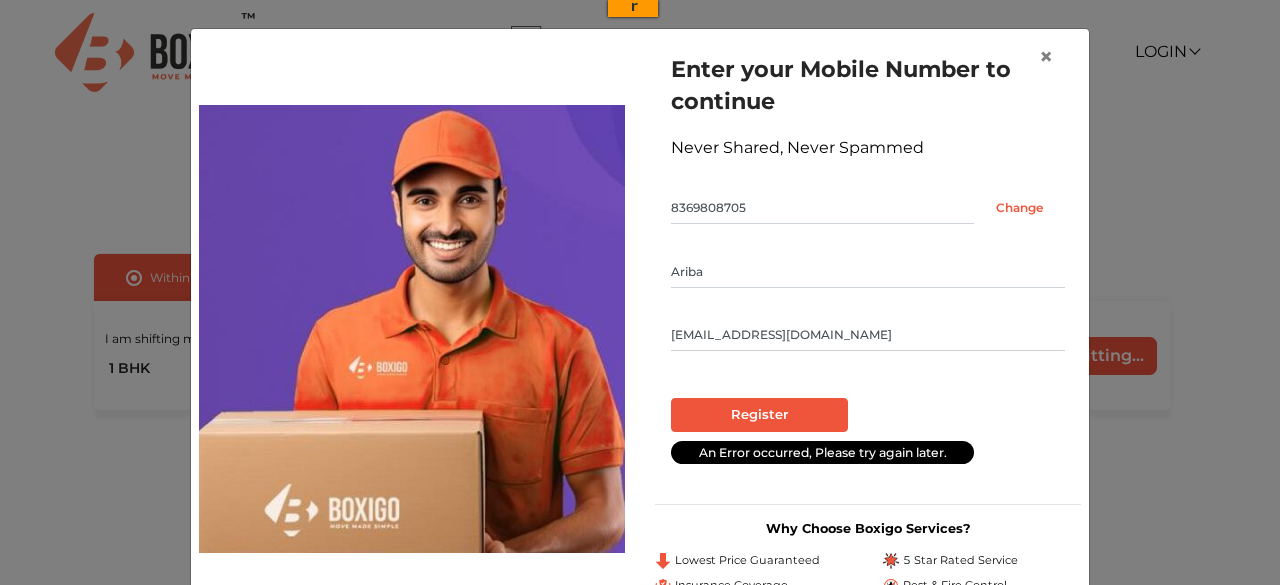 click on "Ariba" at bounding box center (868, 272) 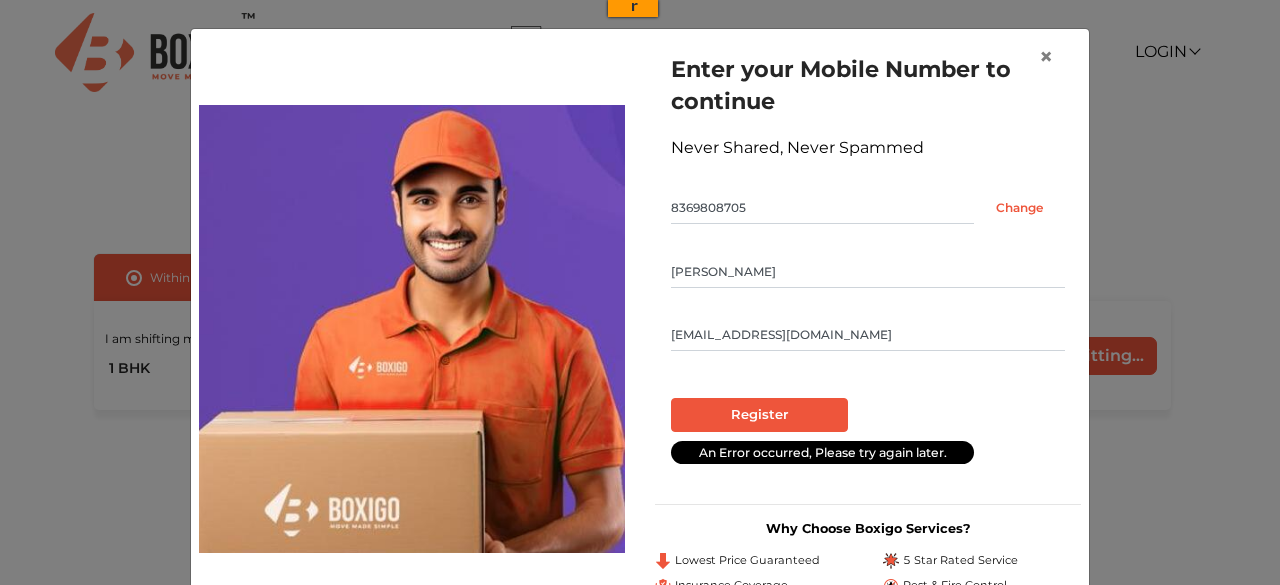 type on "Ariba Khan" 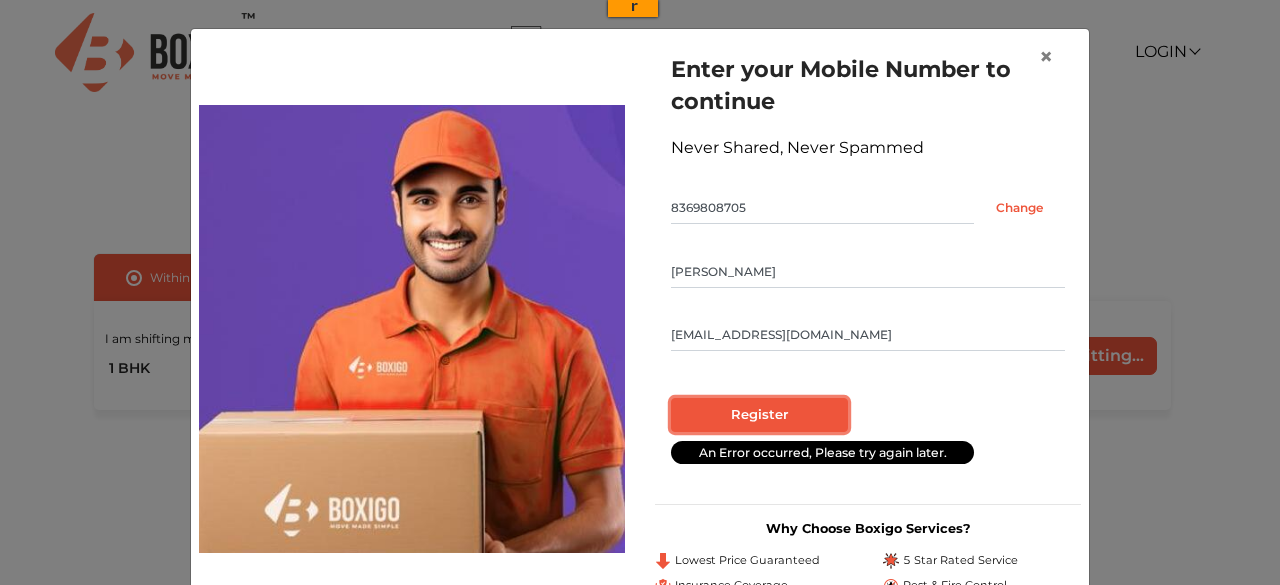 click on "Register" at bounding box center [759, 415] 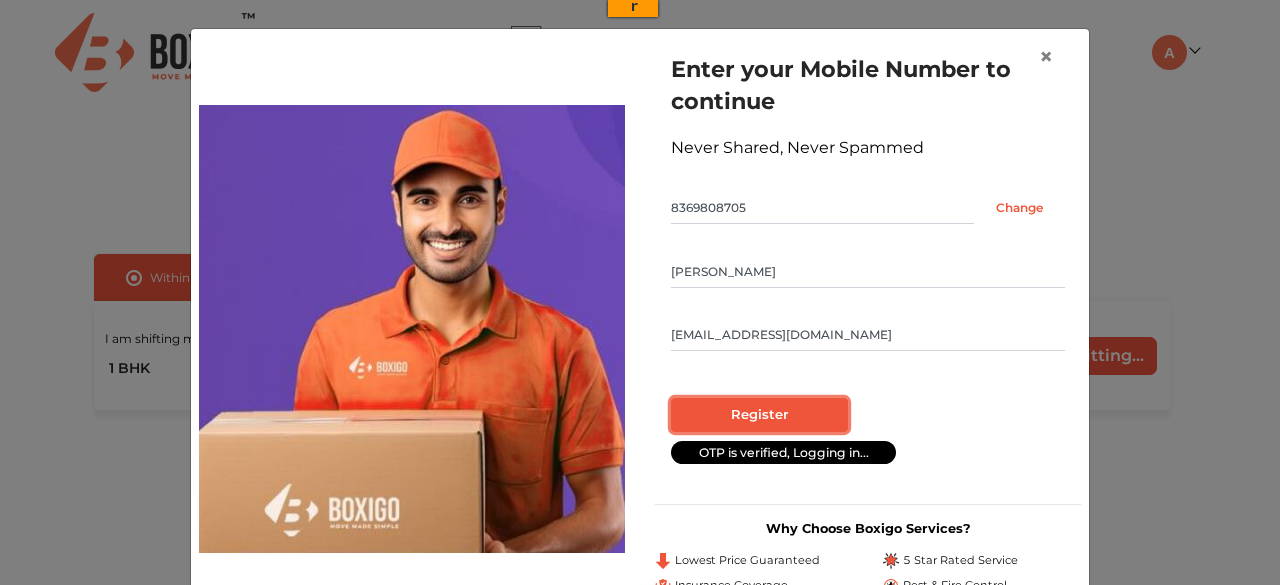 radio on "false" 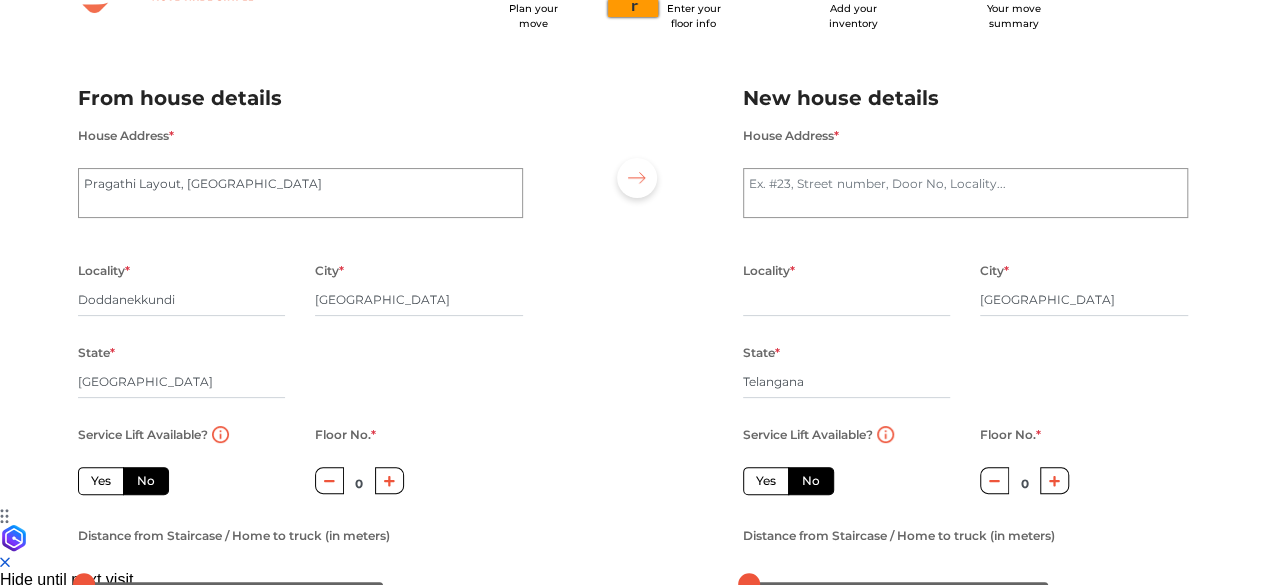 scroll, scrollTop: 80, scrollLeft: 0, axis: vertical 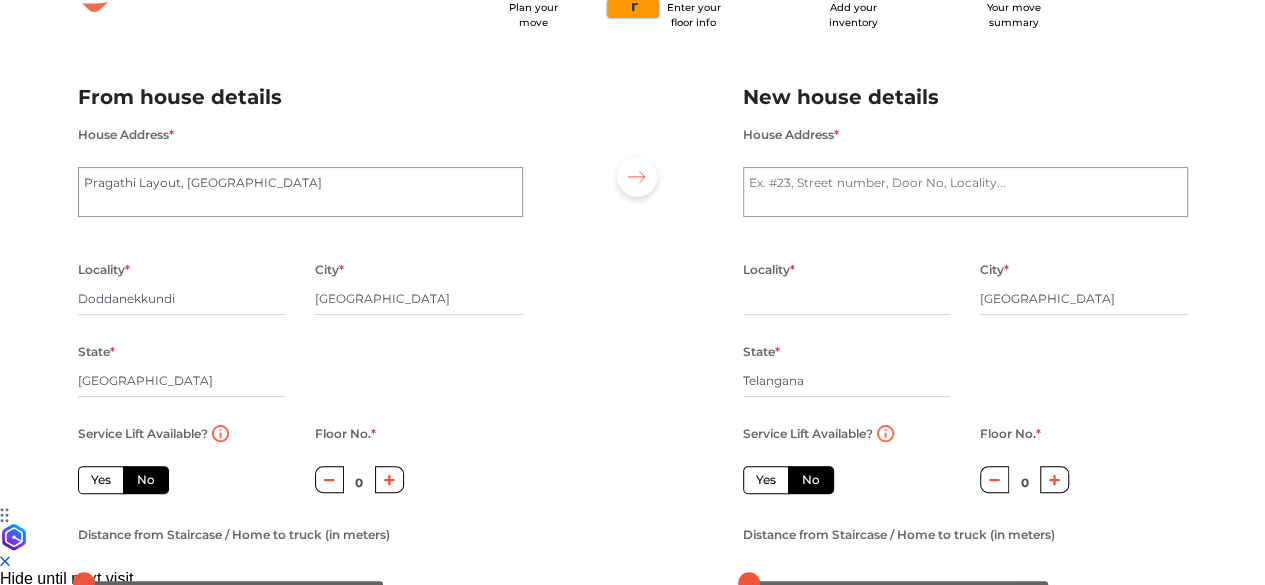 click at bounding box center [389, 479] 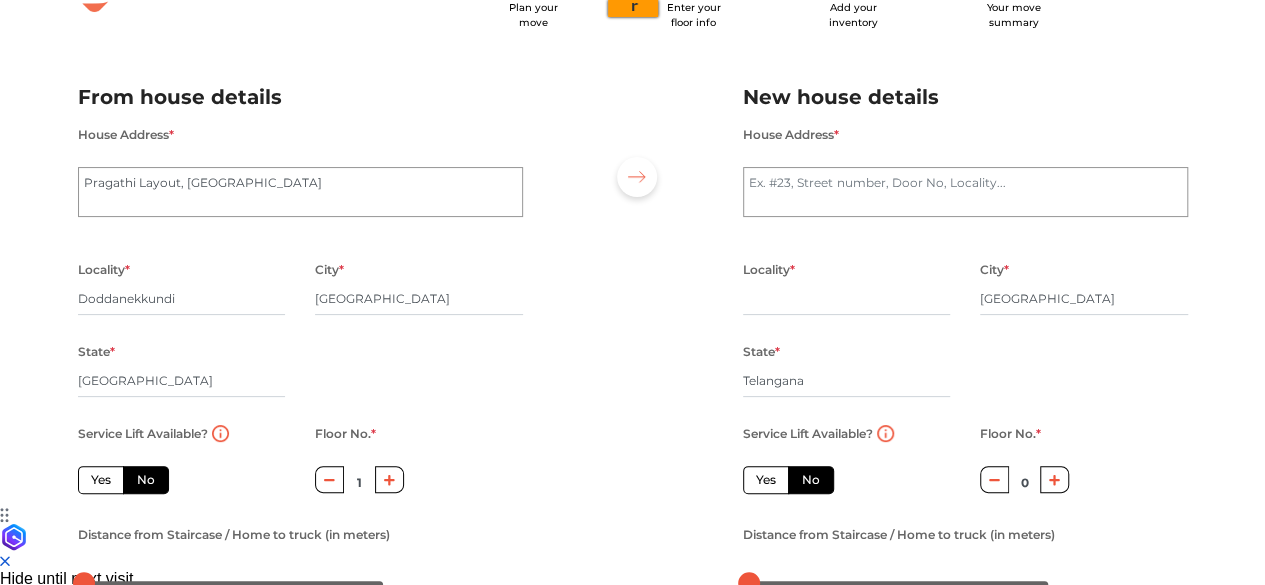 click at bounding box center [389, 479] 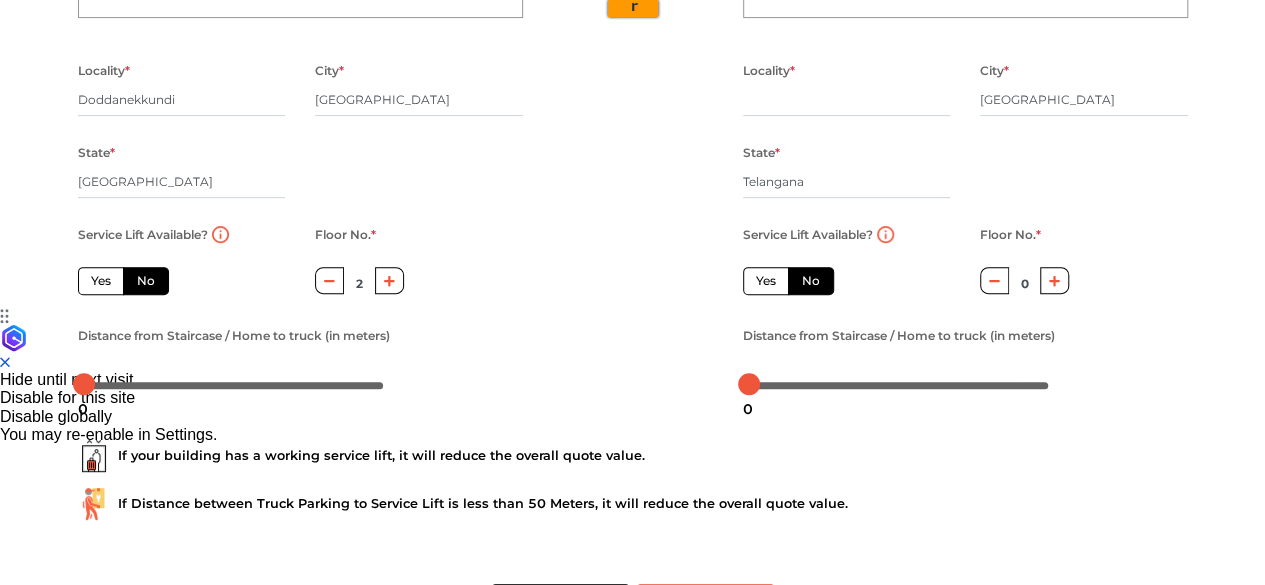 scroll, scrollTop: 280, scrollLeft: 0, axis: vertical 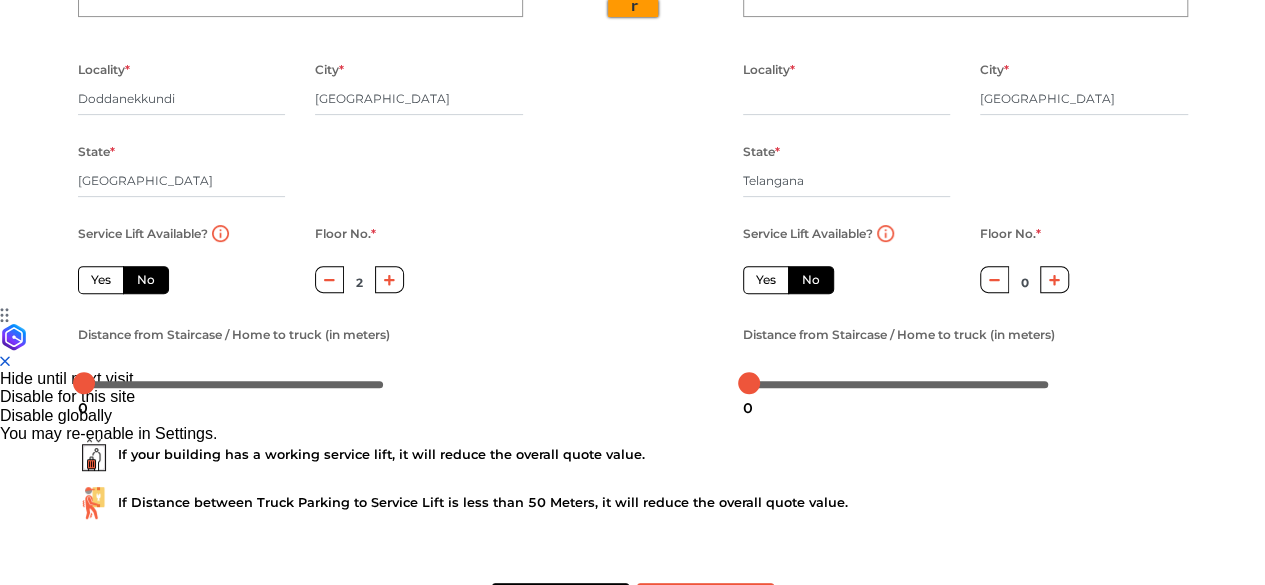 click on "Yes" at bounding box center [766, 280] 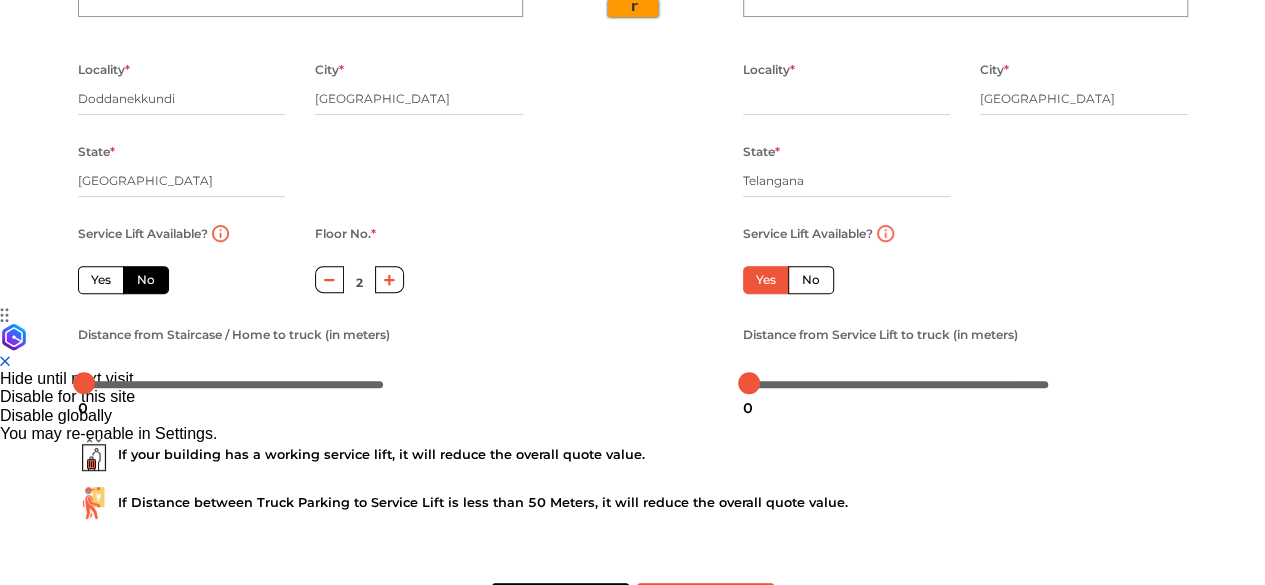 click on "No" at bounding box center [811, 280] 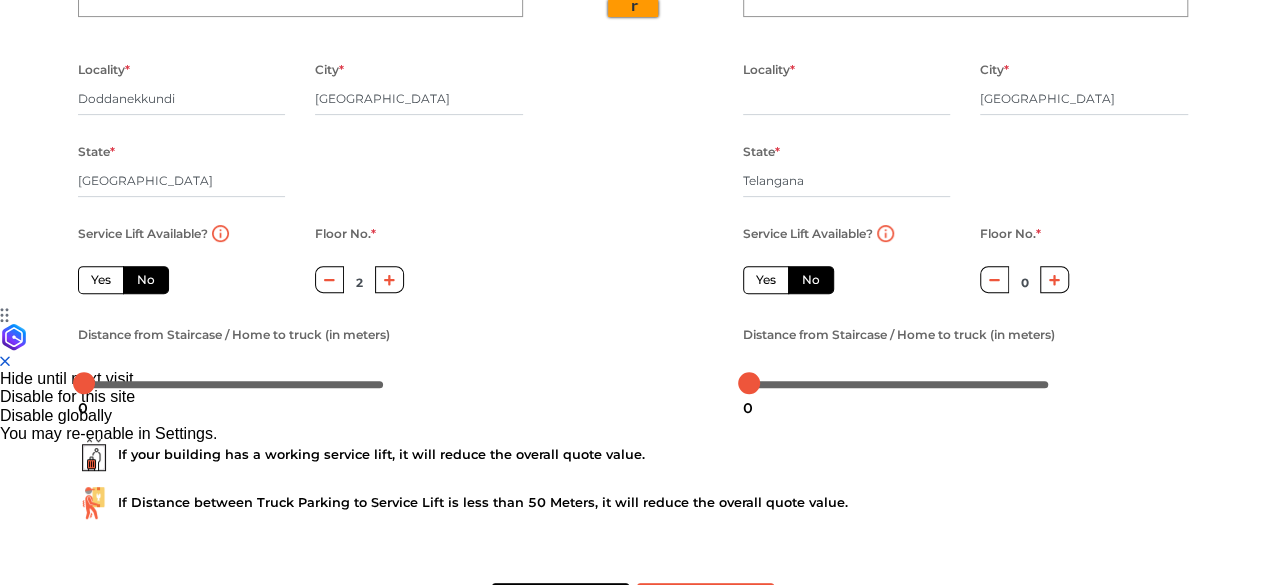 click 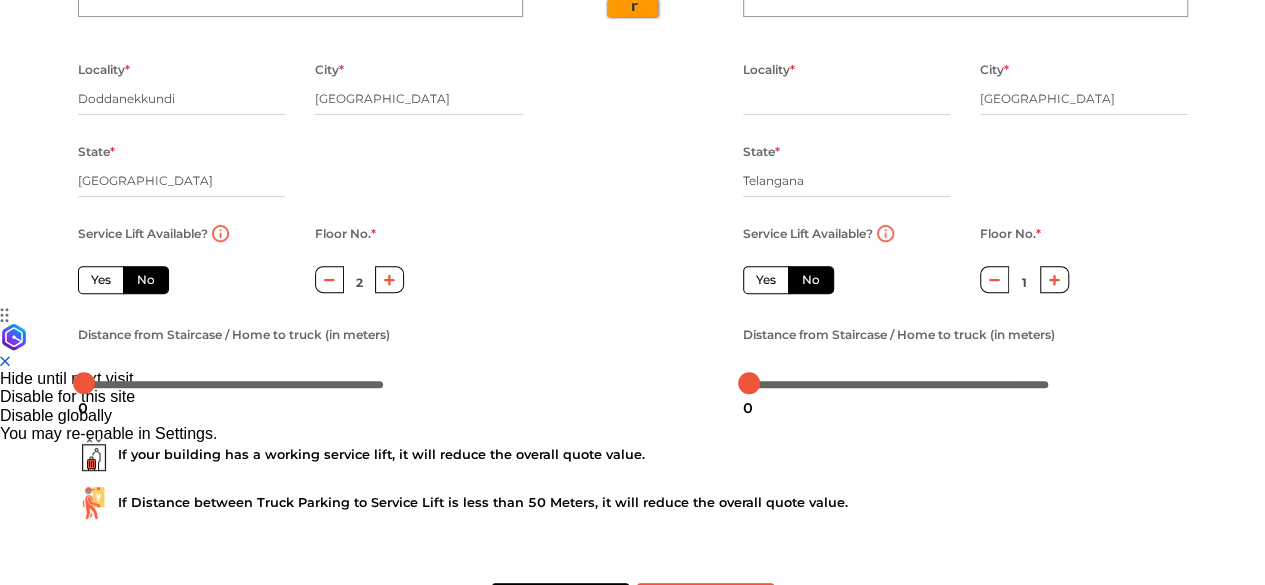 click 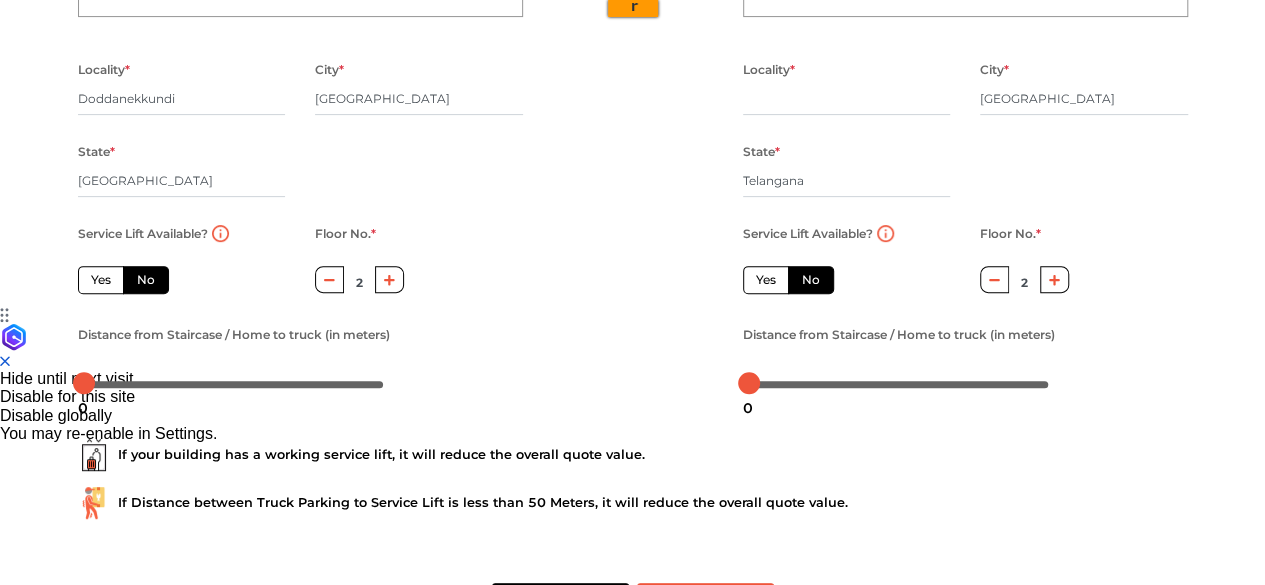 click on "Yes" at bounding box center [766, 280] 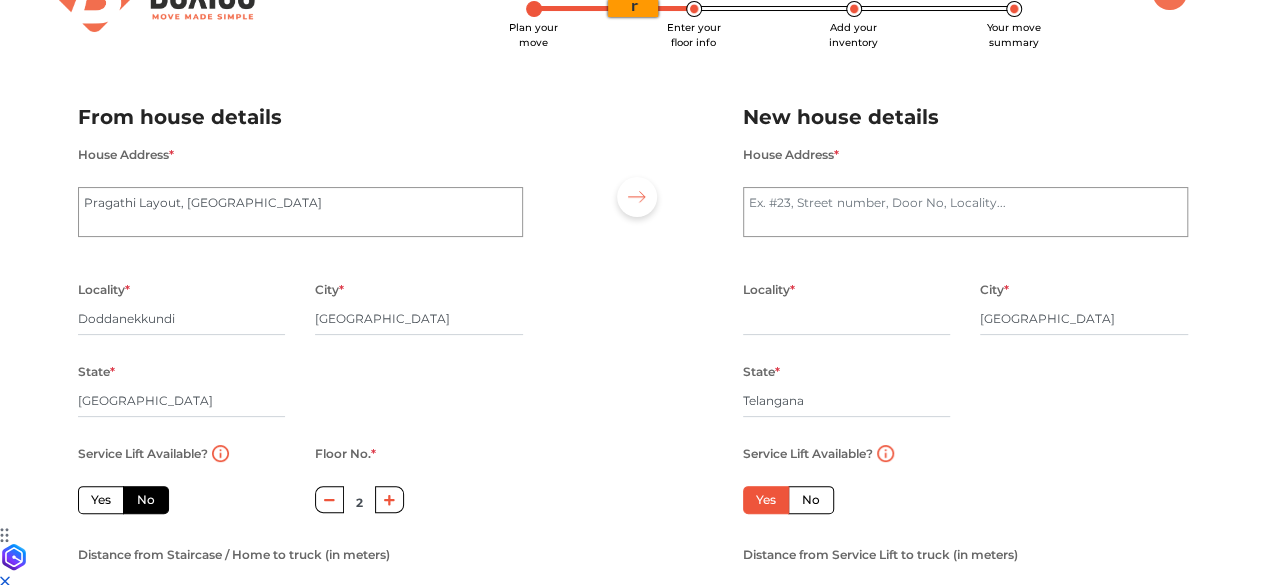 scroll, scrollTop: 360, scrollLeft: 0, axis: vertical 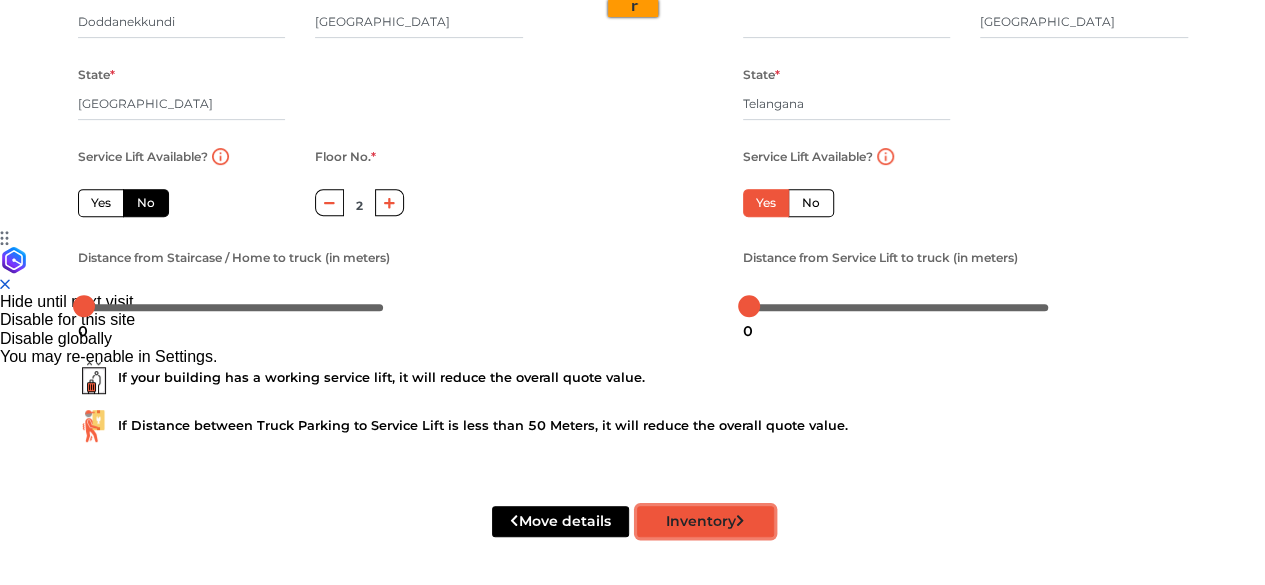 click on "Inventory" at bounding box center (705, 521) 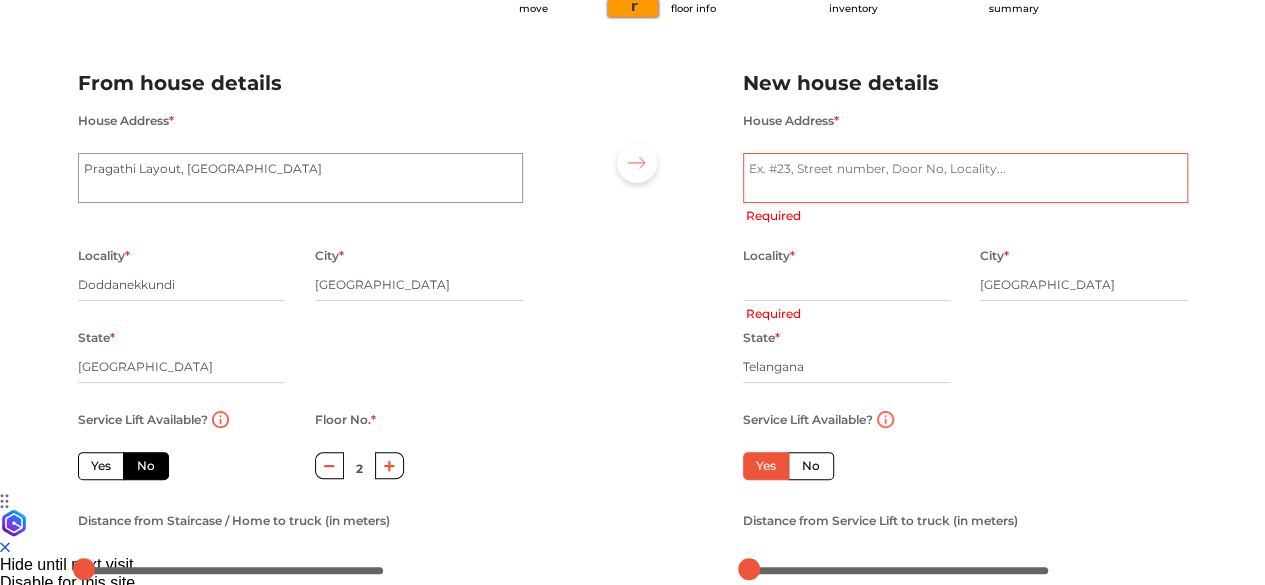 scroll, scrollTop: 0, scrollLeft: 0, axis: both 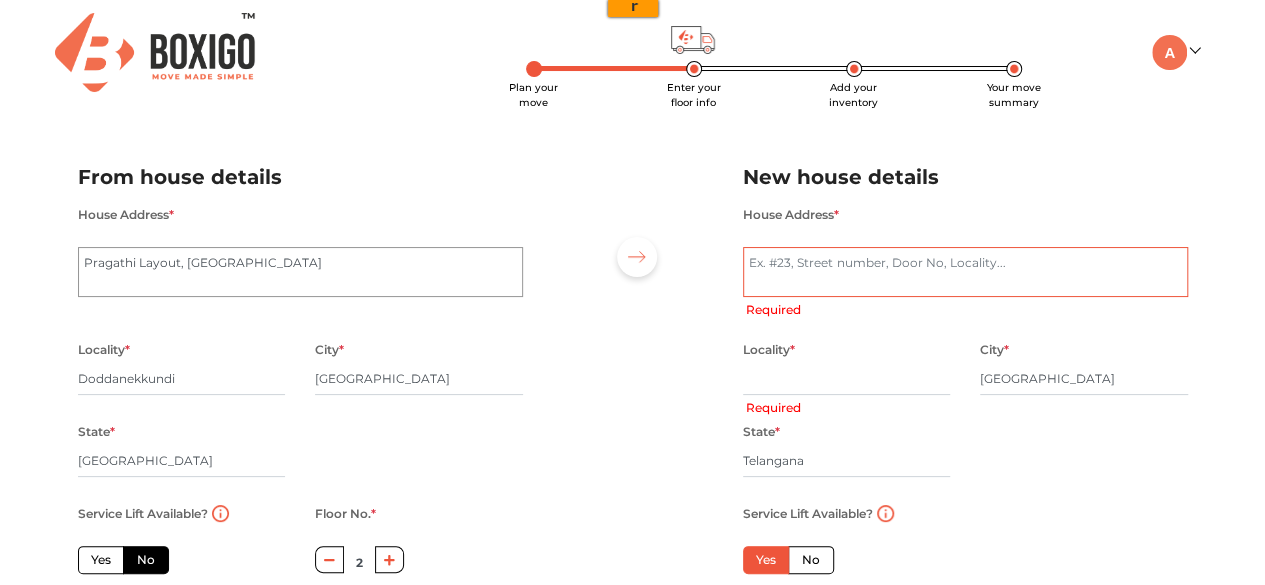 radio on "true" 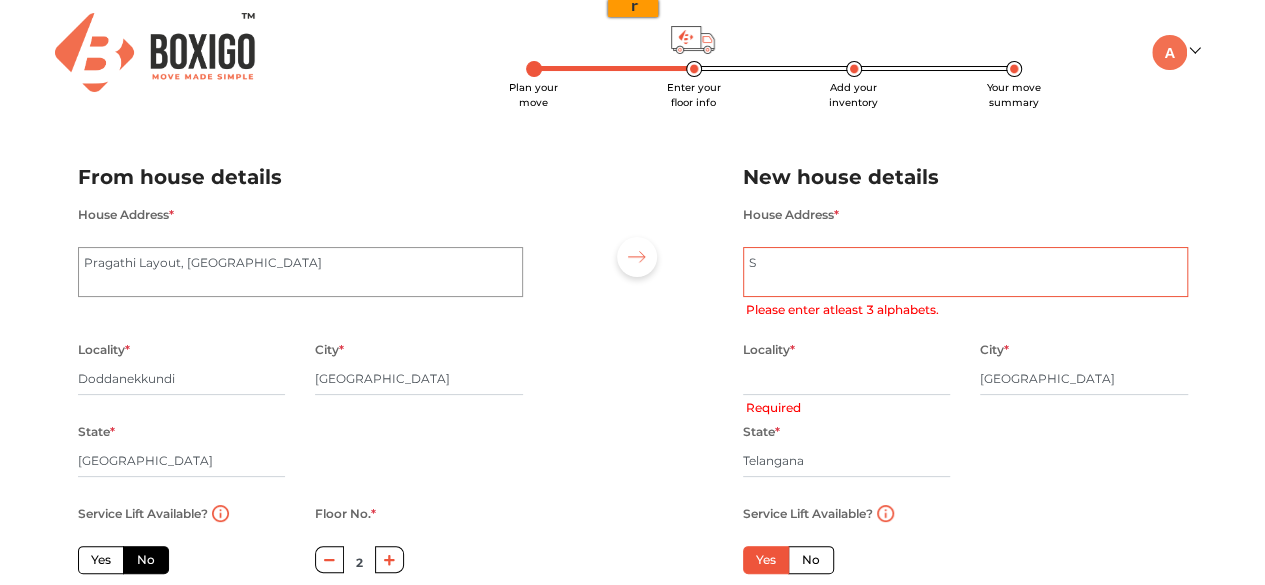 type on "Sr" 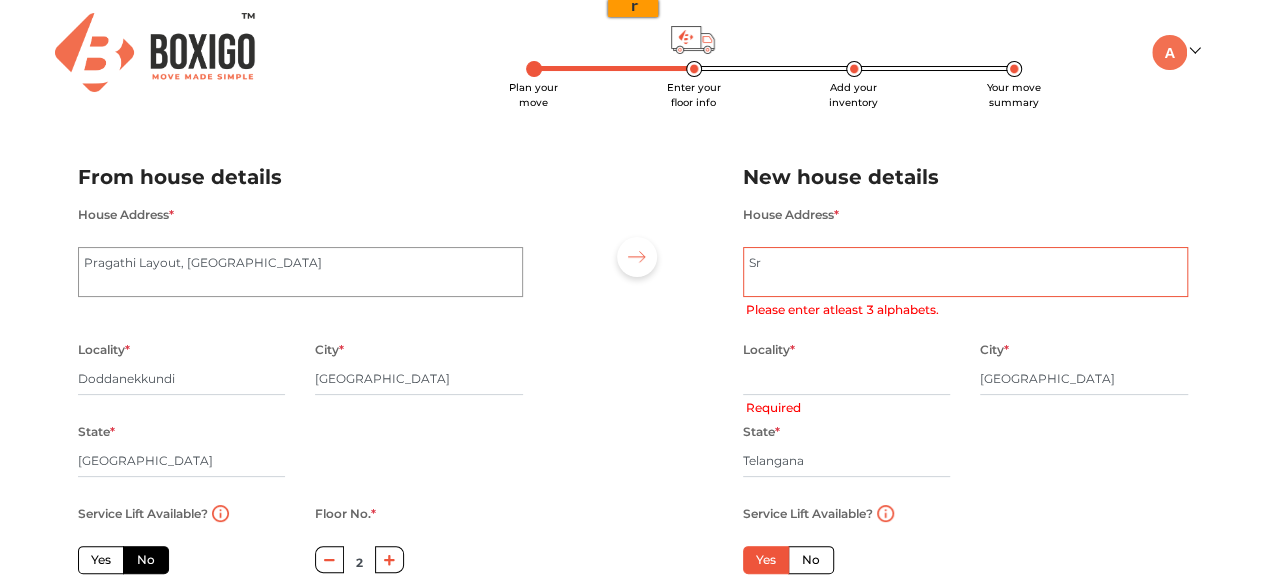 radio on "true" 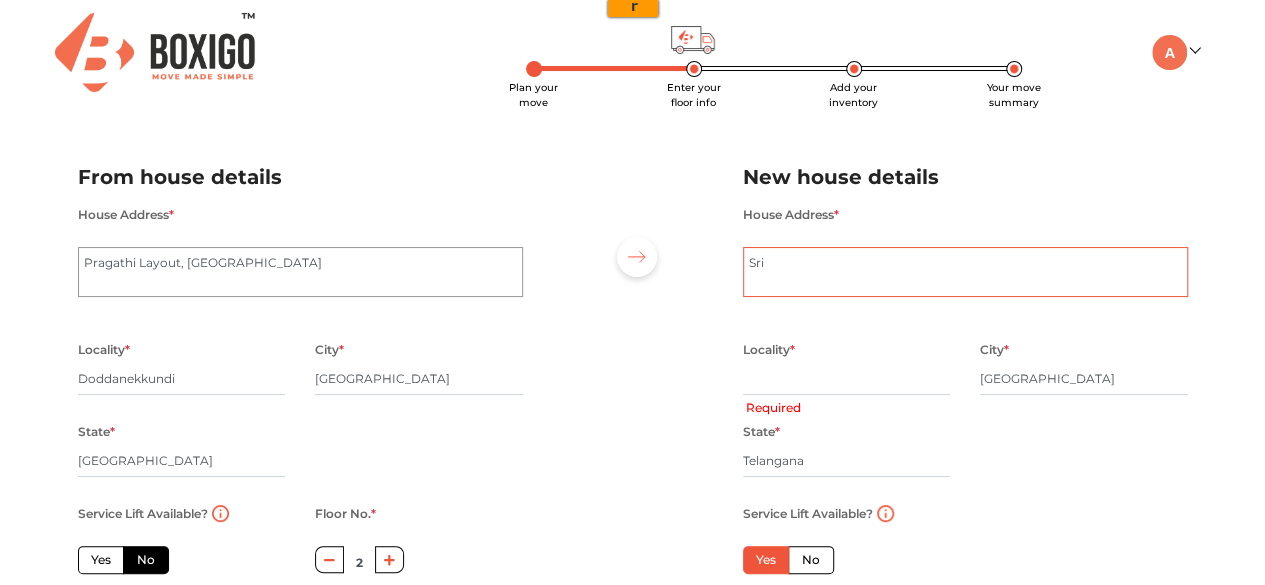 type on "Sri" 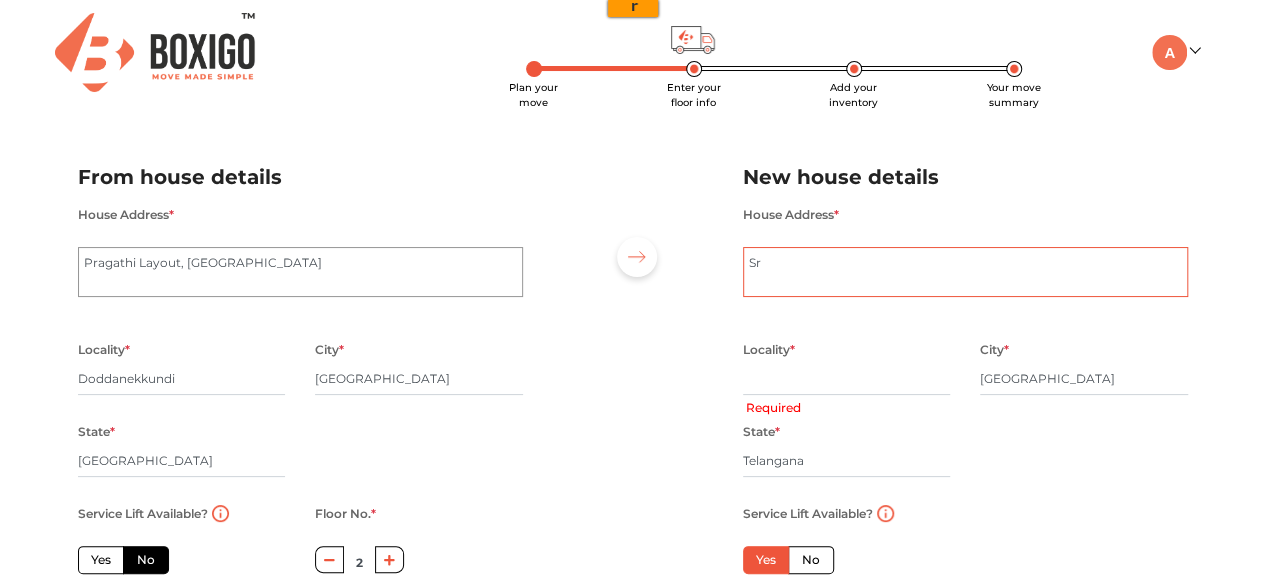 type on "S" 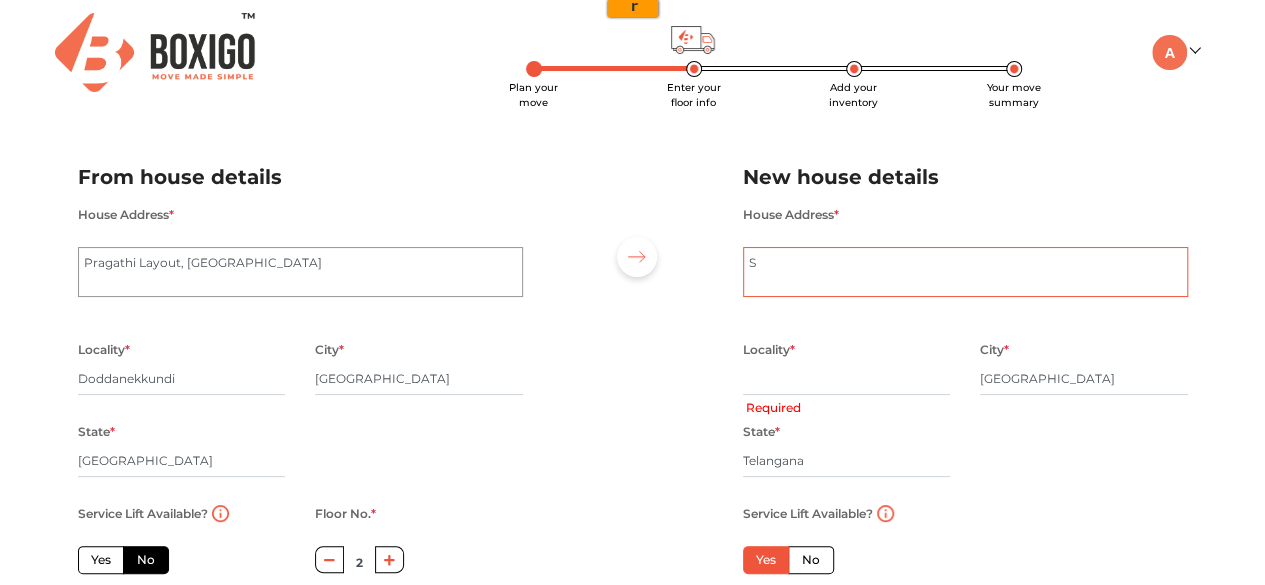 radio on "true" 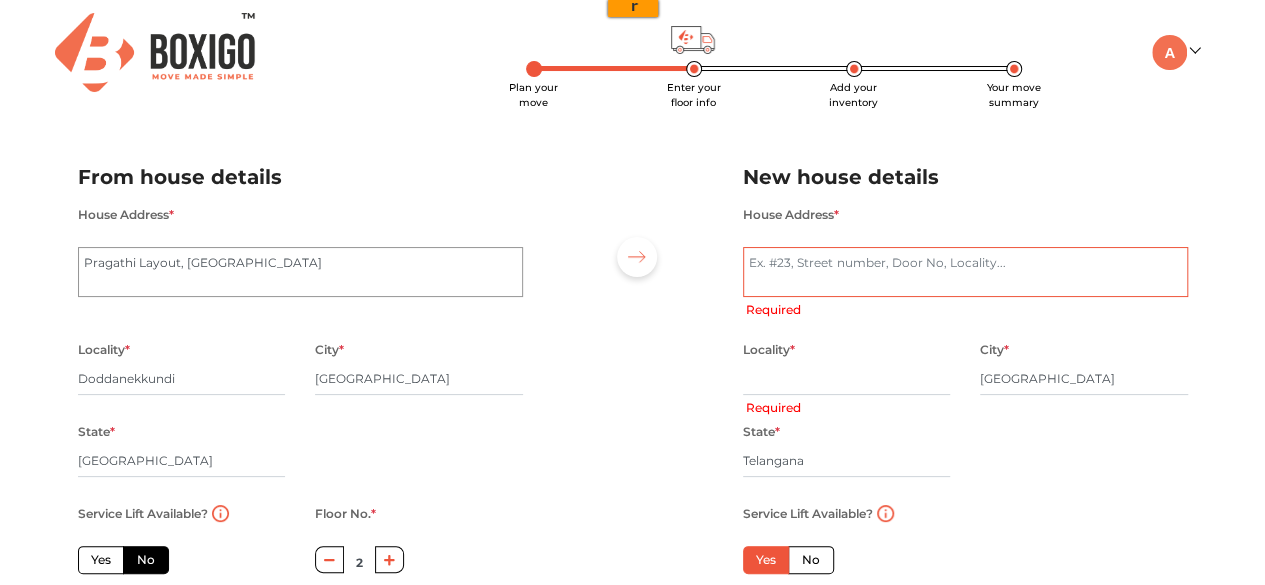 type on "N" 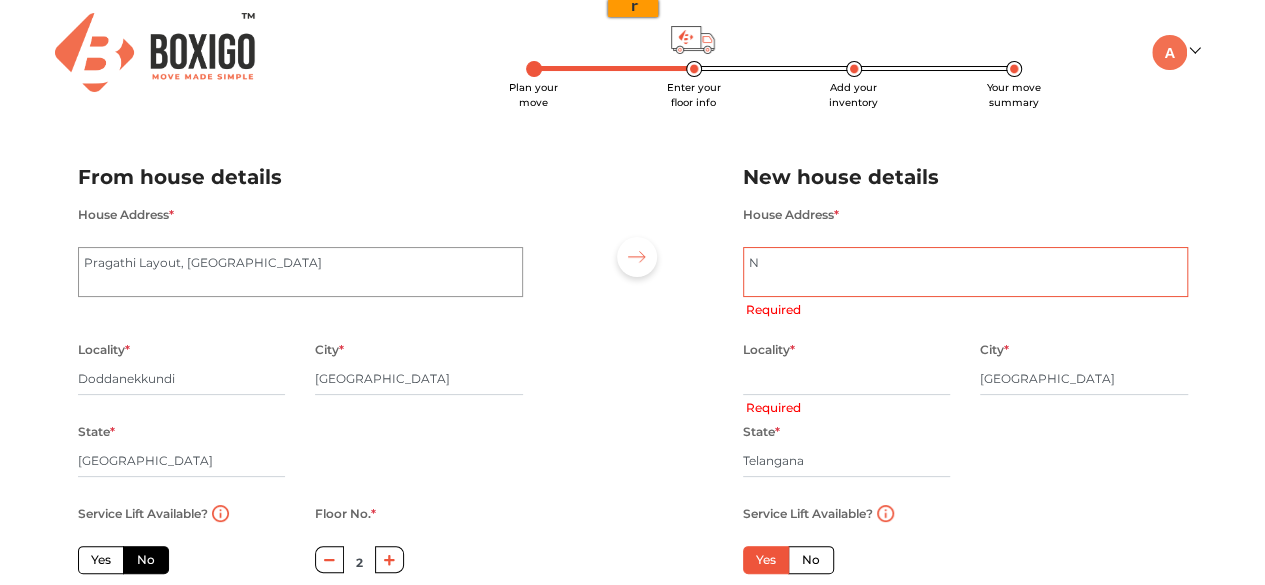 radio on "true" 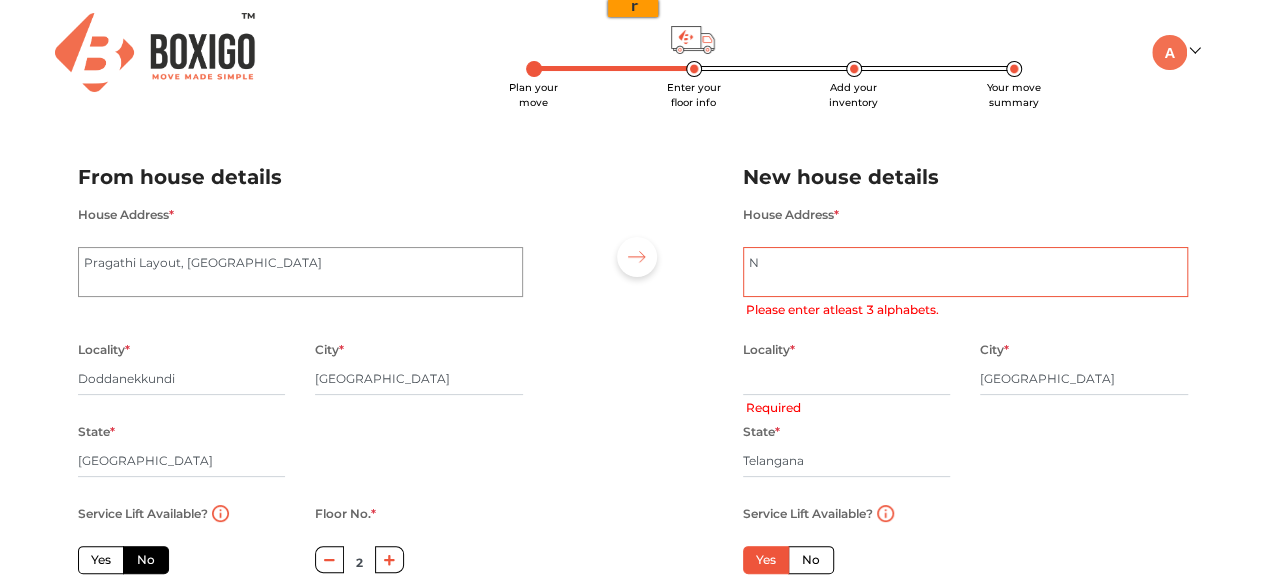 type on "No" 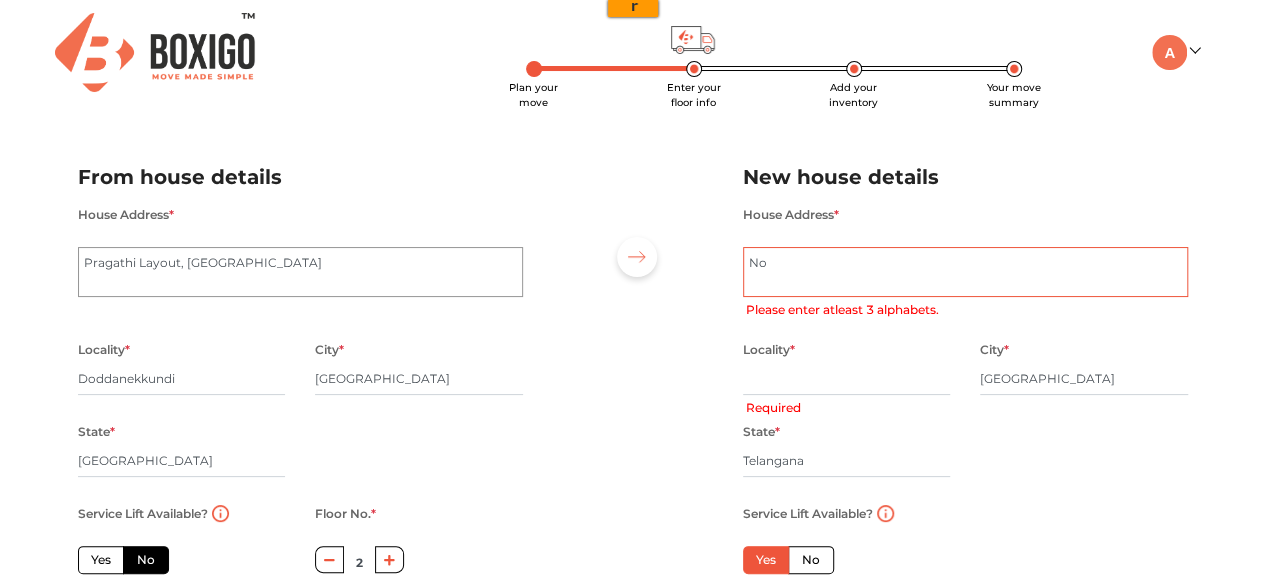 radio on "true" 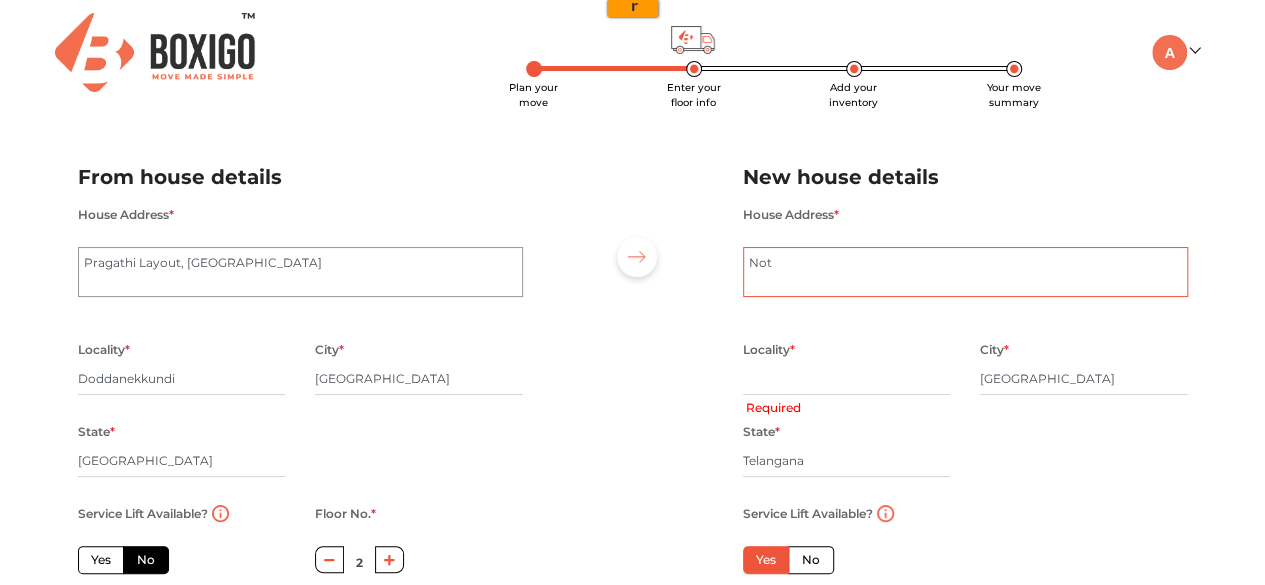 radio on "true" 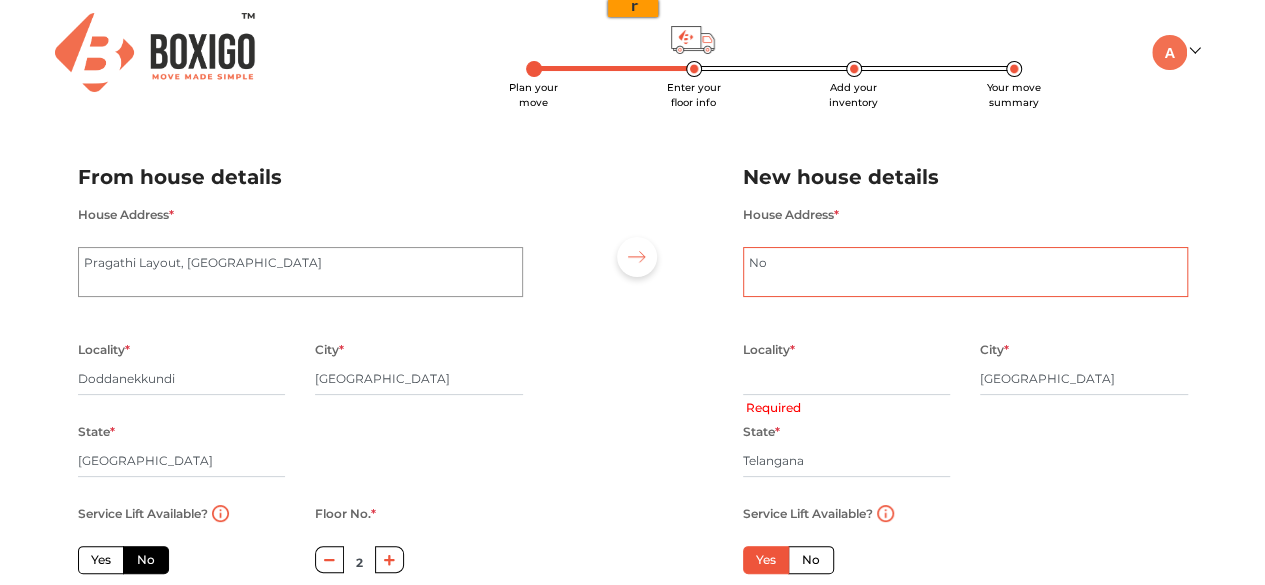 type on "N" 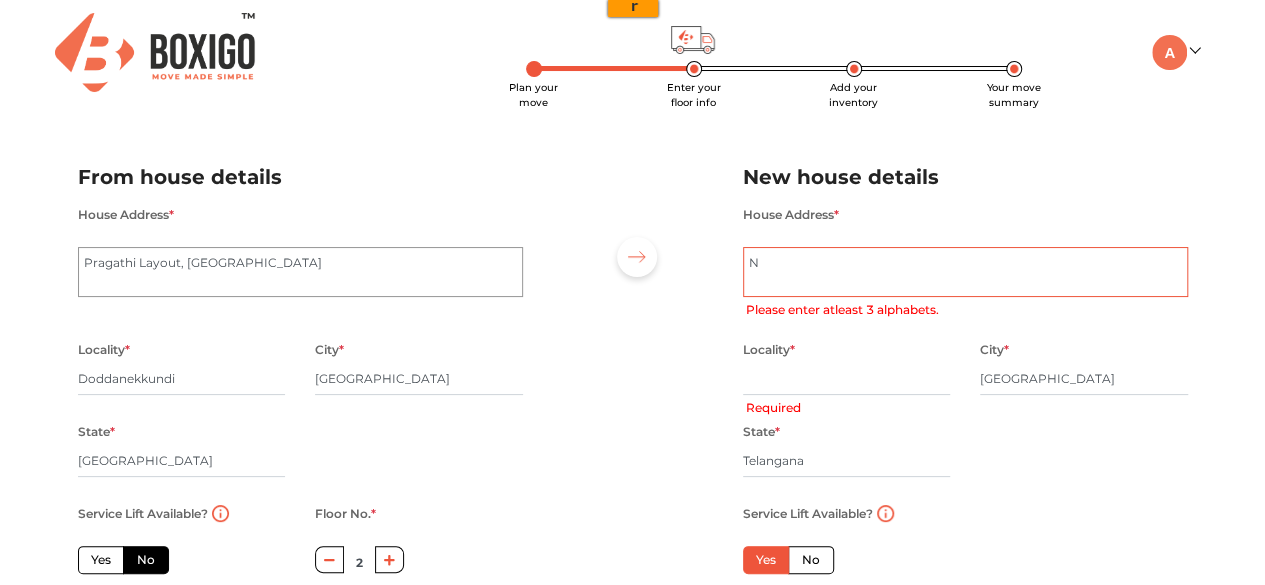 radio on "true" 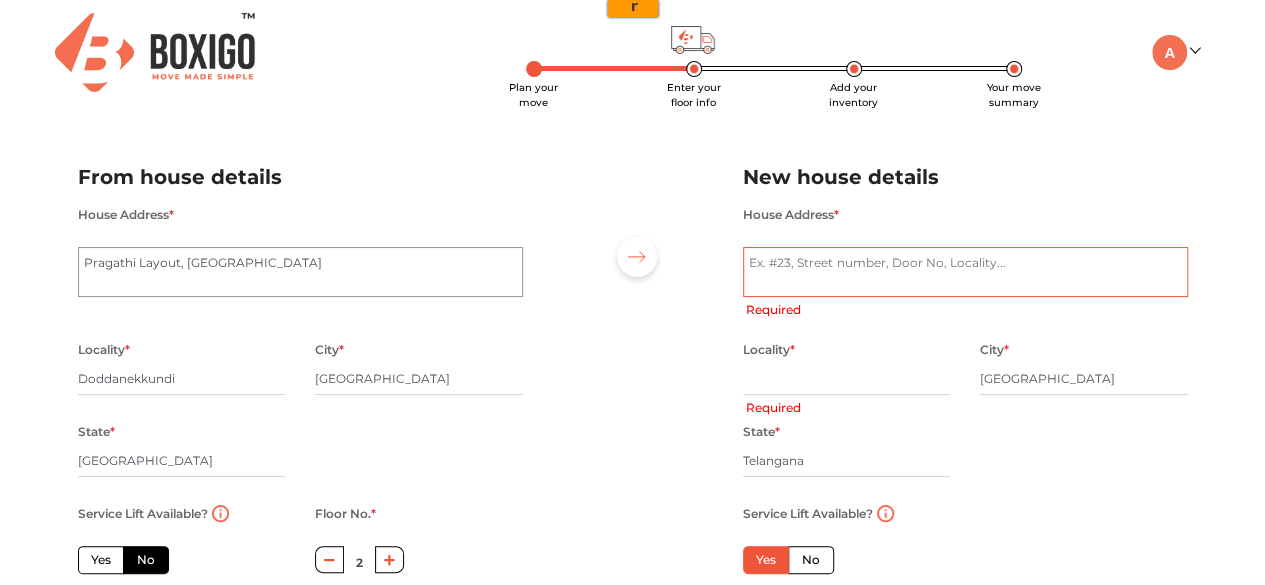 radio on "true" 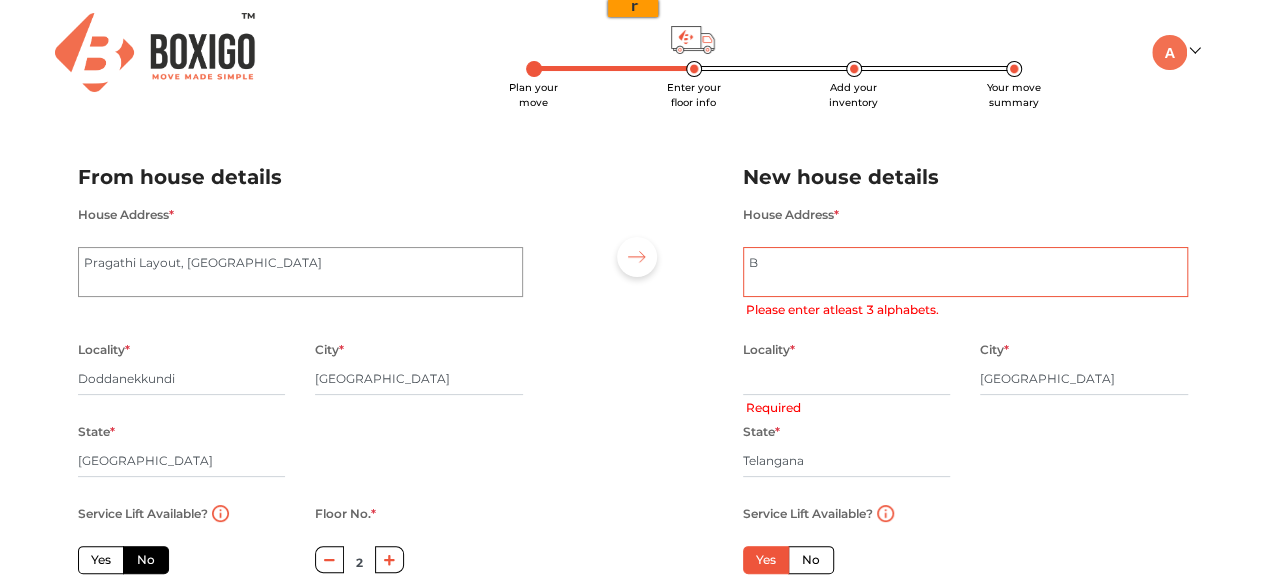 type on "Bo" 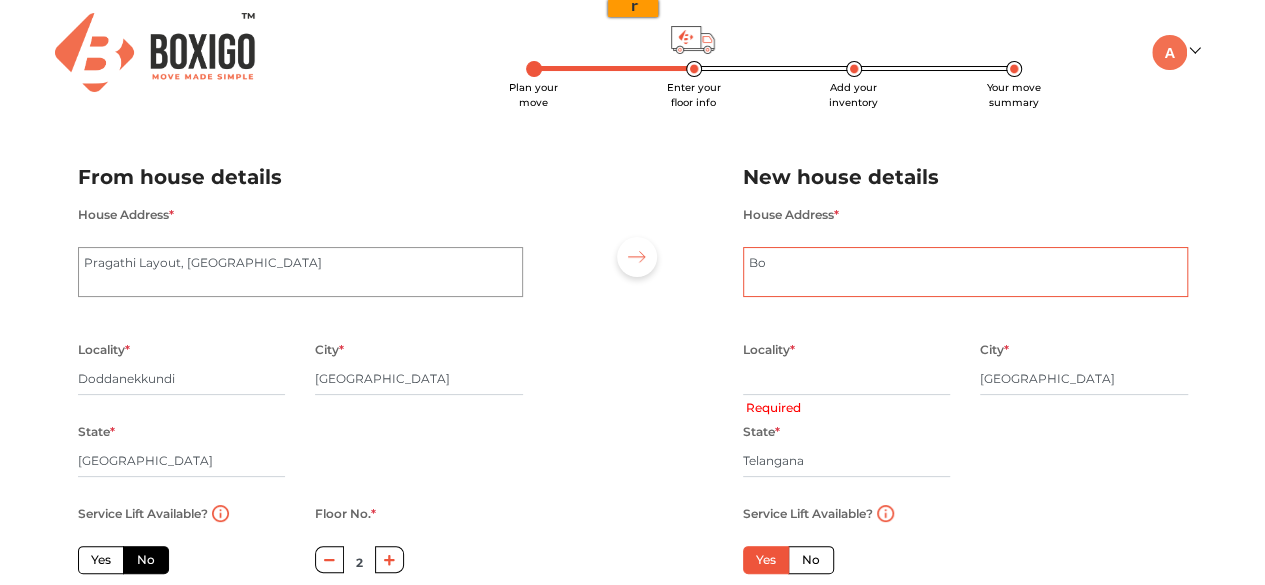 radio on "true" 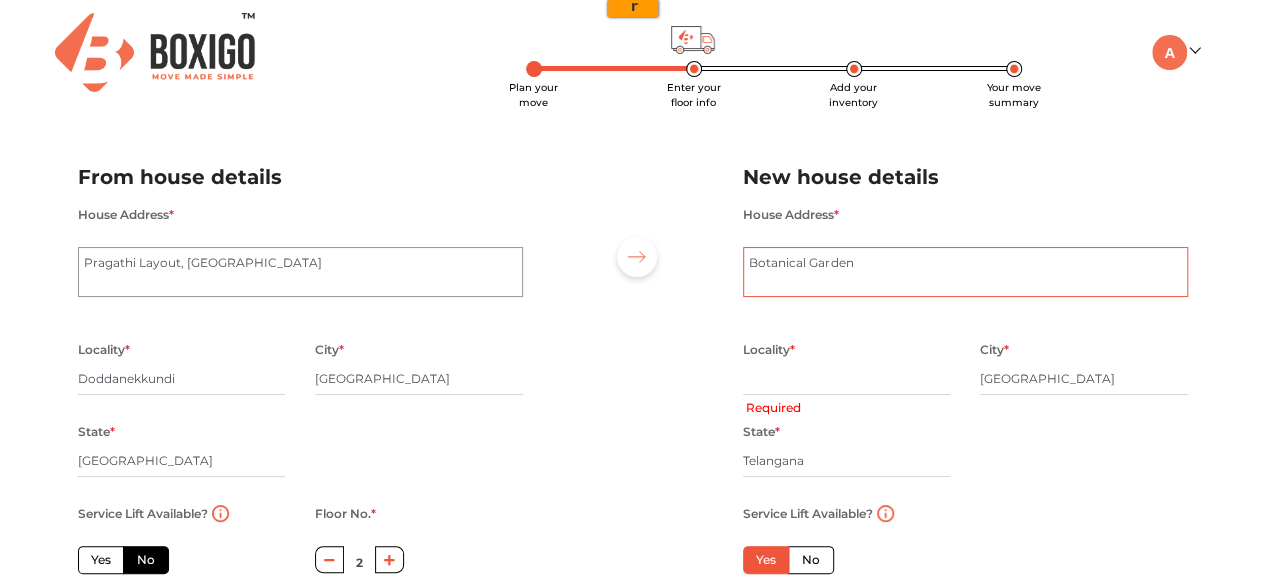 type on "Botanical Garden" 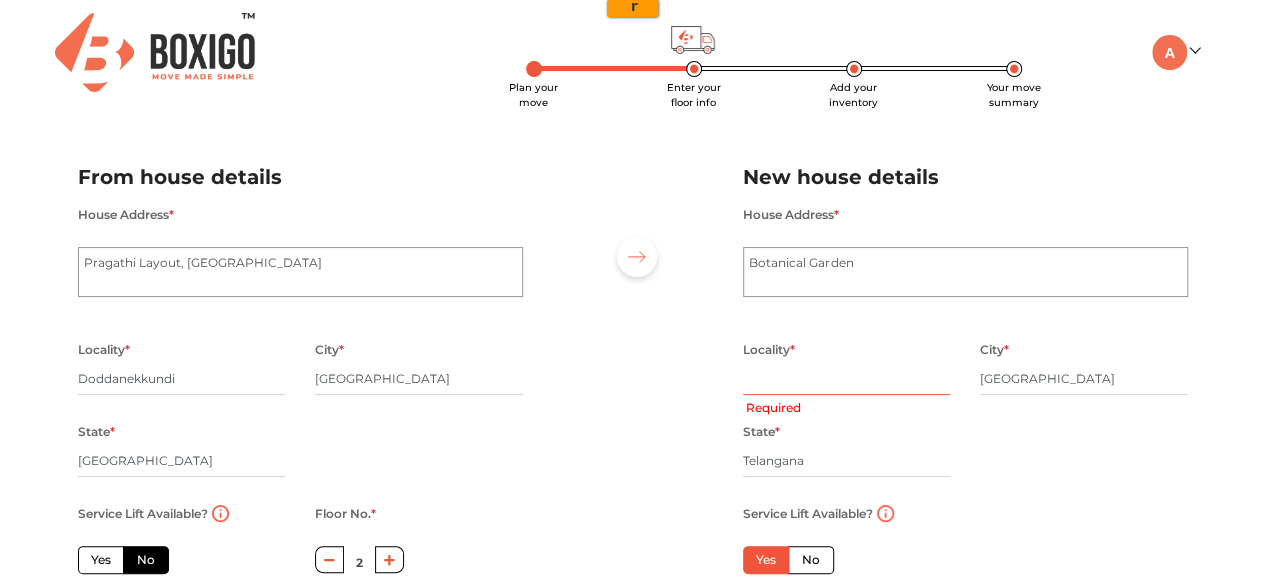 click at bounding box center [847, 379] 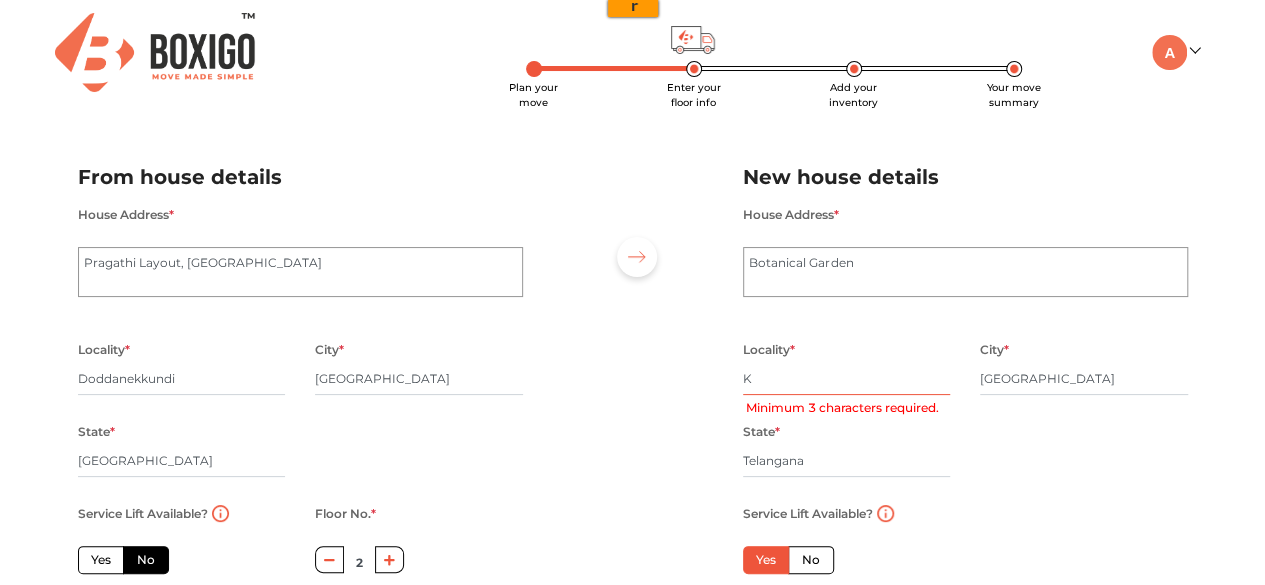 type on "Ko" 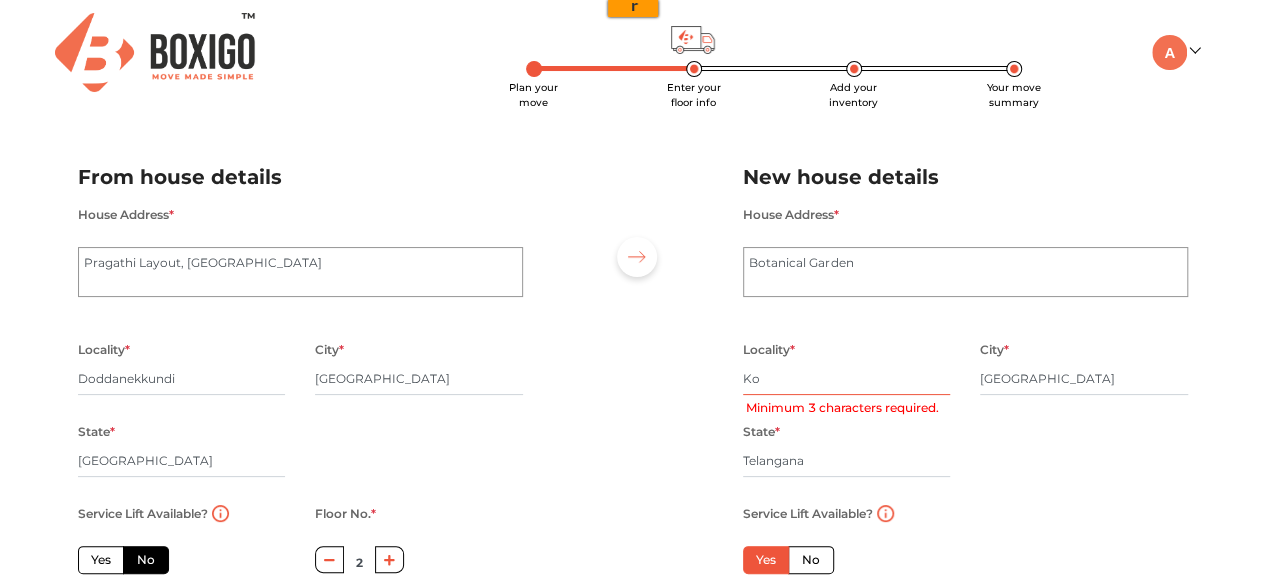 radio on "true" 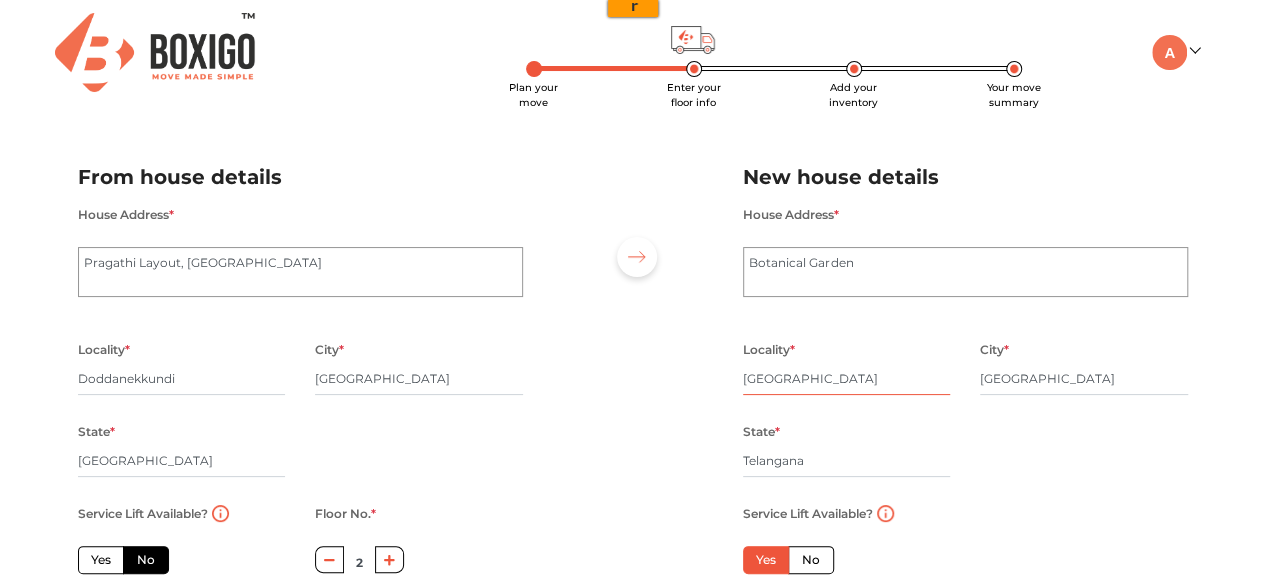 scroll, scrollTop: 186, scrollLeft: 0, axis: vertical 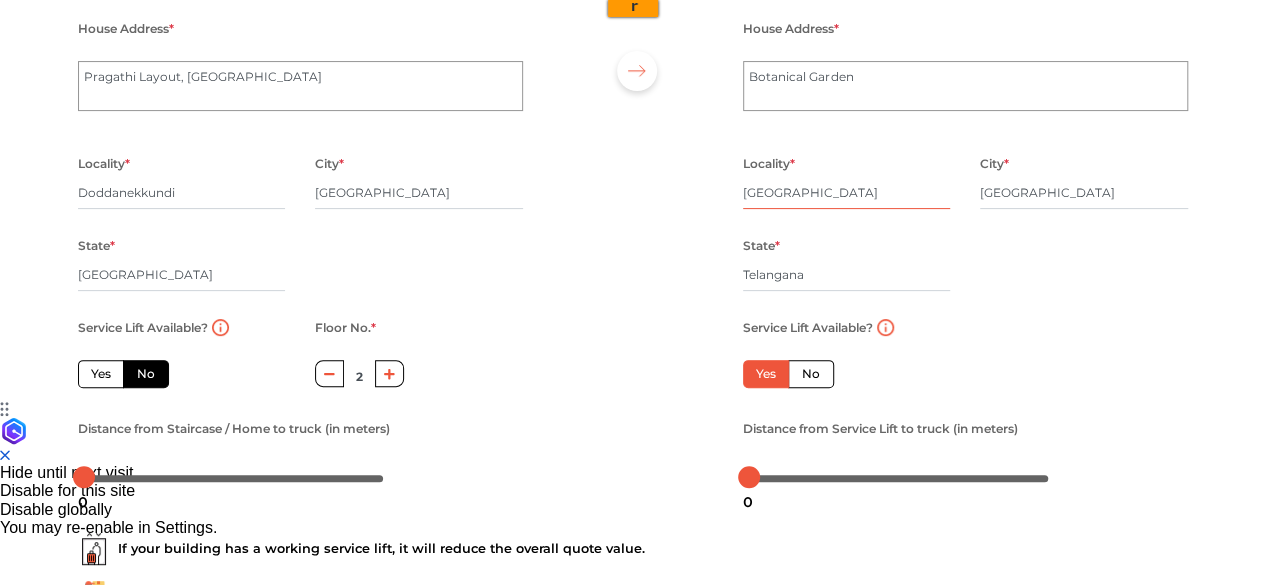 type on "[GEOGRAPHIC_DATA]" 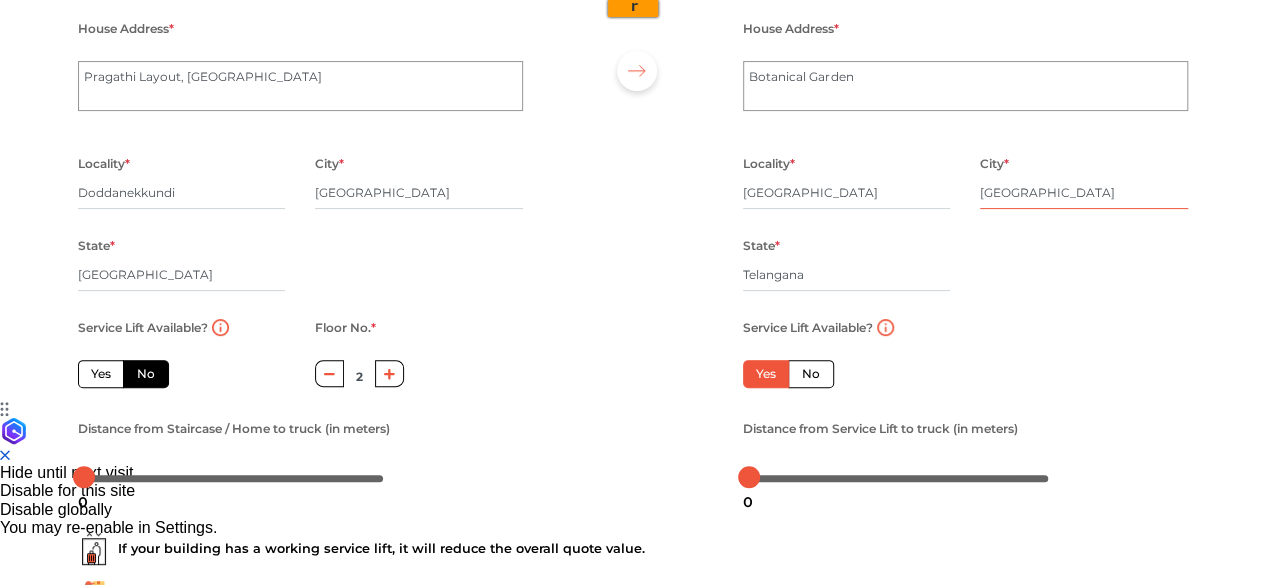 click on "[GEOGRAPHIC_DATA]" at bounding box center [1084, 193] 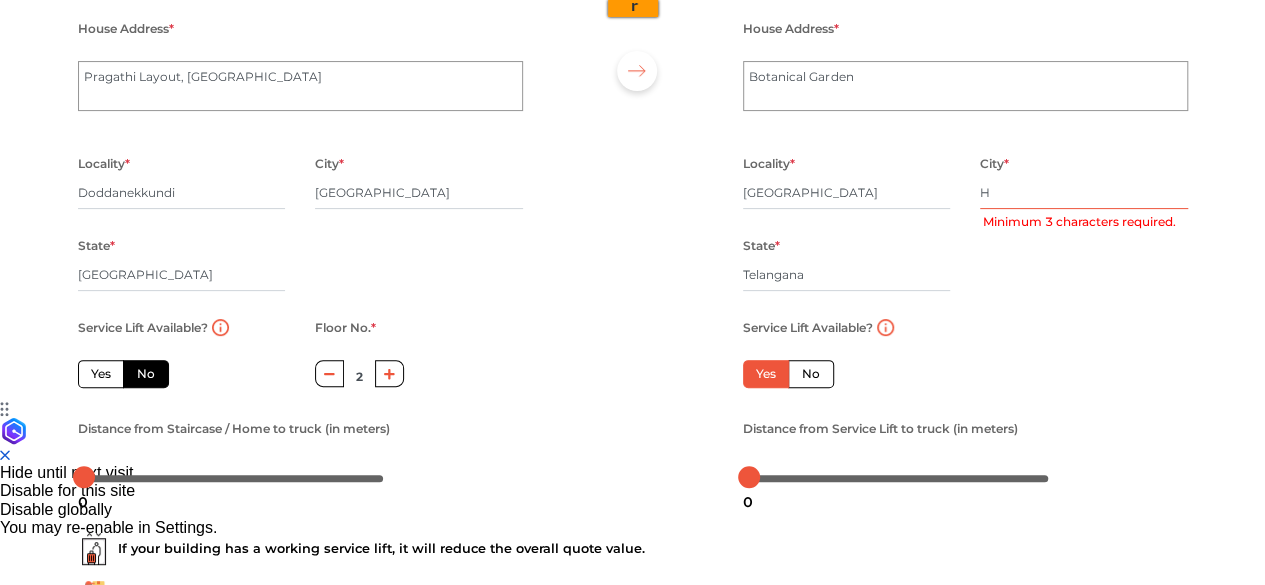 type on "Hy" 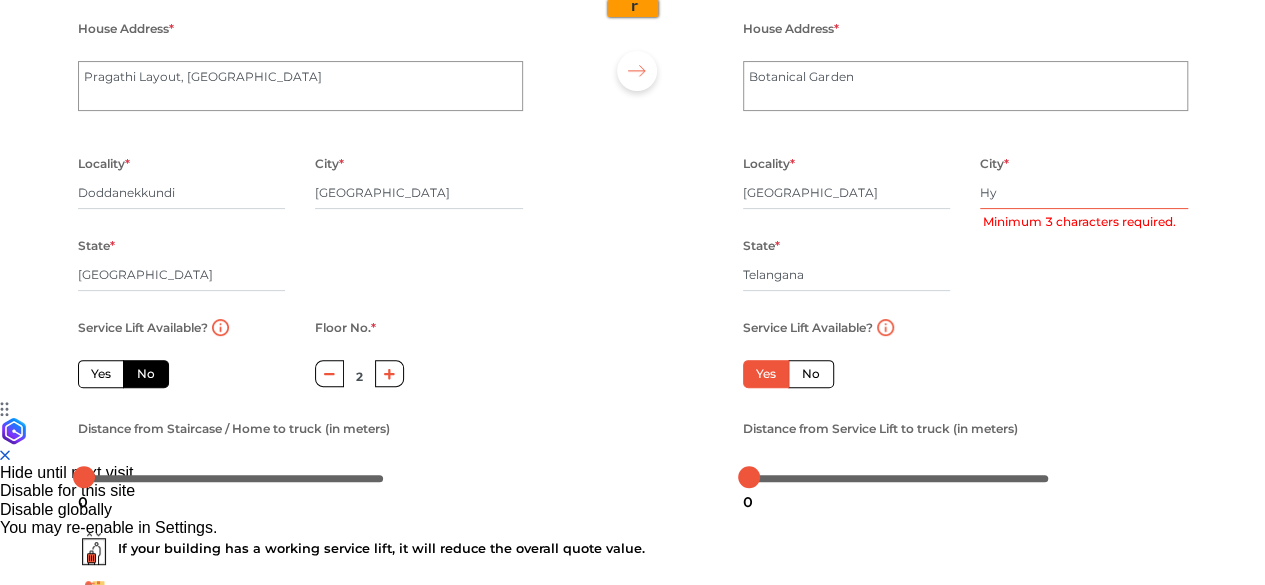 radio on "true" 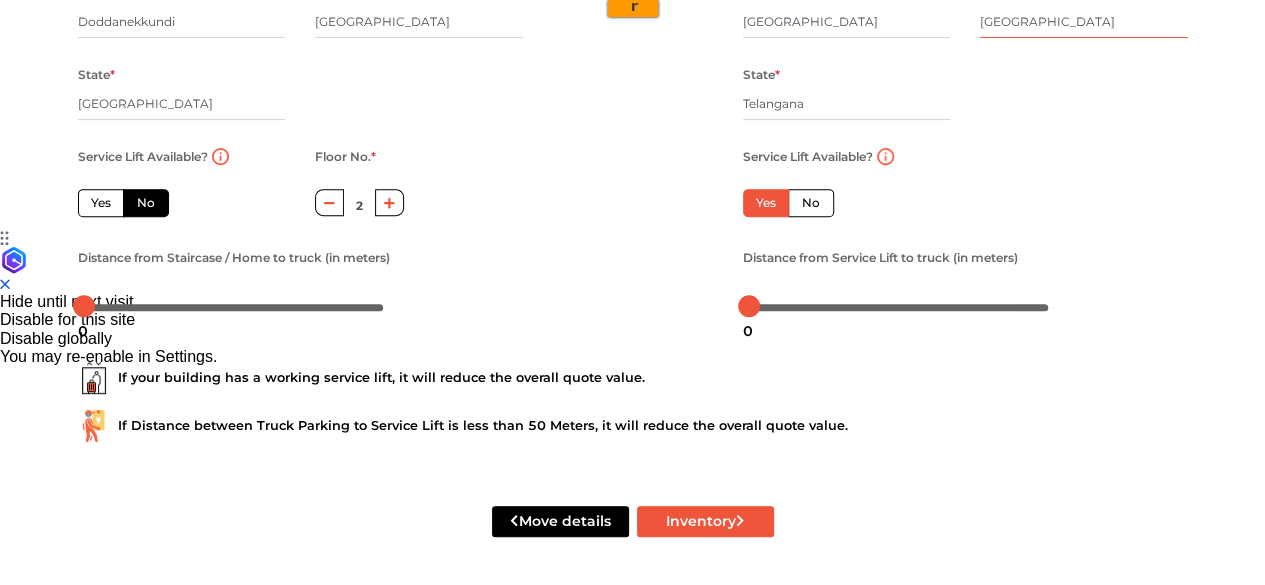 scroll, scrollTop: 360, scrollLeft: 0, axis: vertical 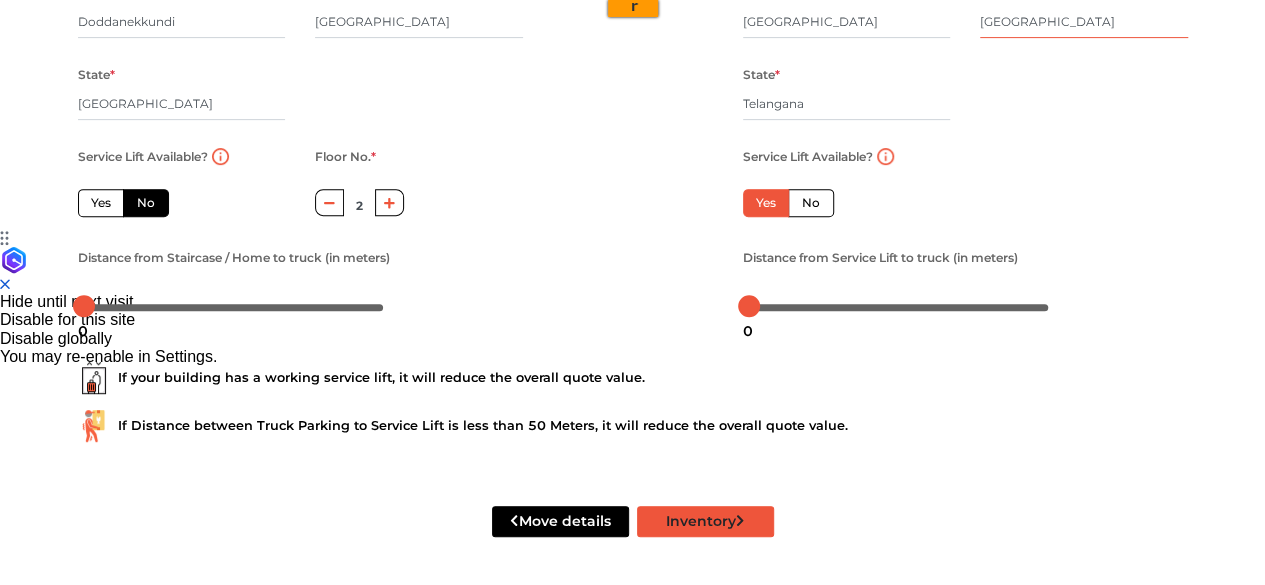type on "[GEOGRAPHIC_DATA]" 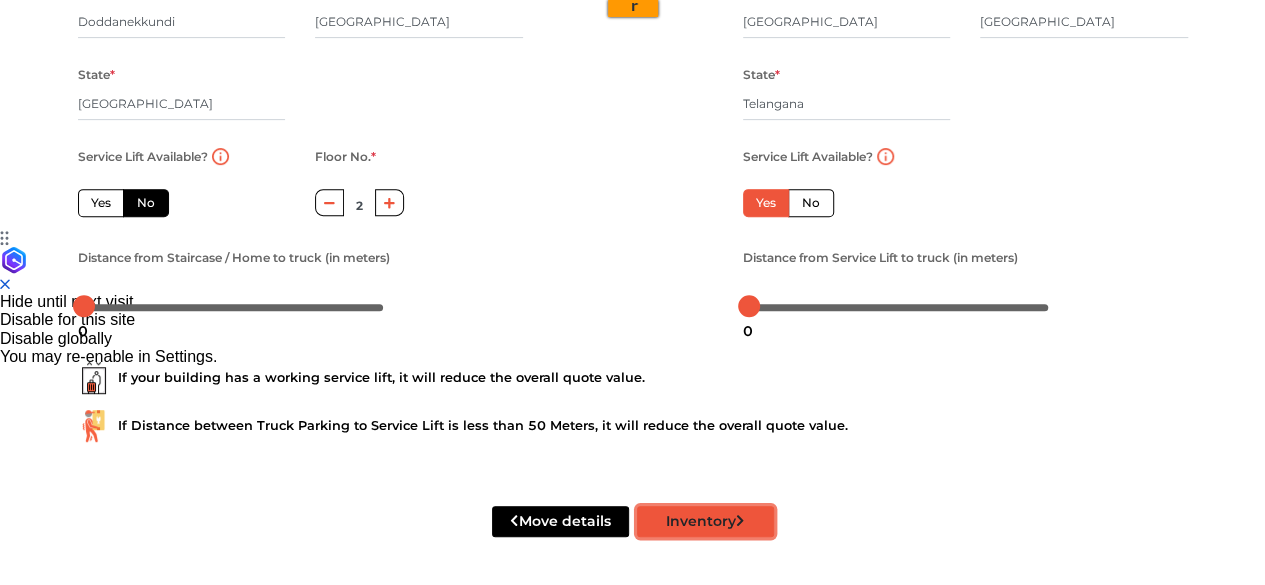 click on "Inventory" at bounding box center (705, 521) 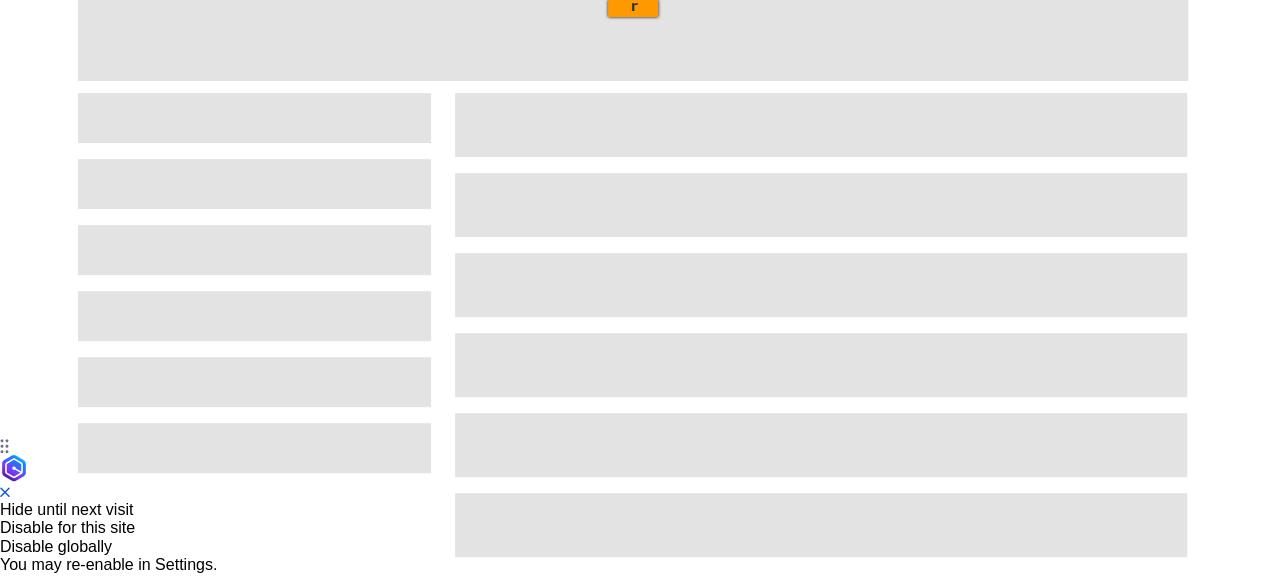 scroll, scrollTop: 96, scrollLeft: 0, axis: vertical 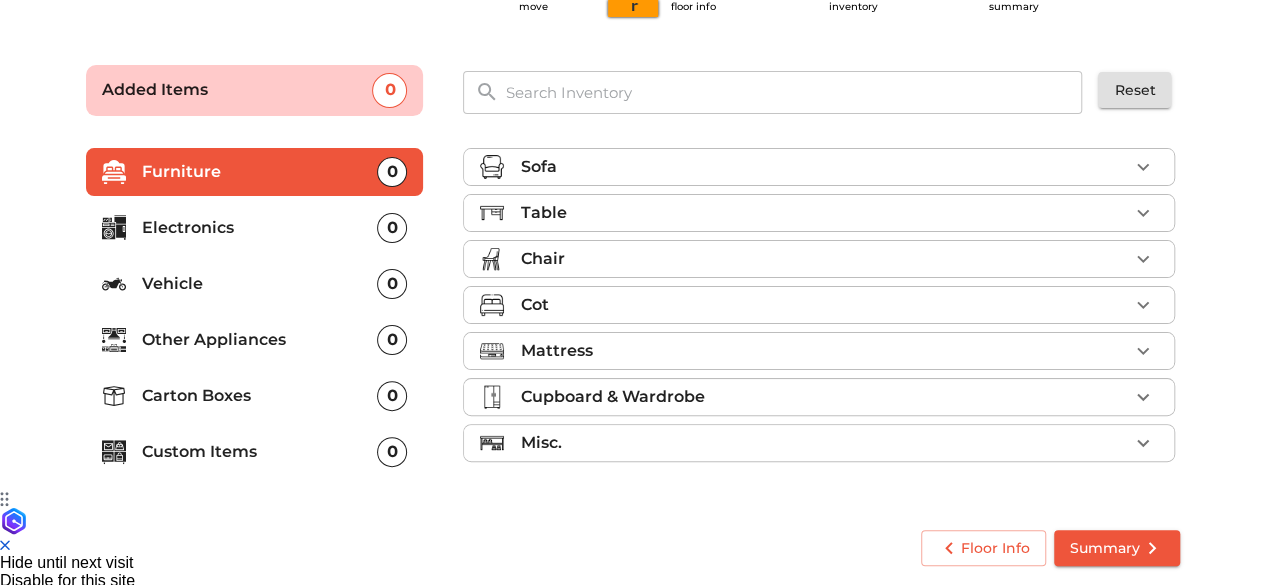 click 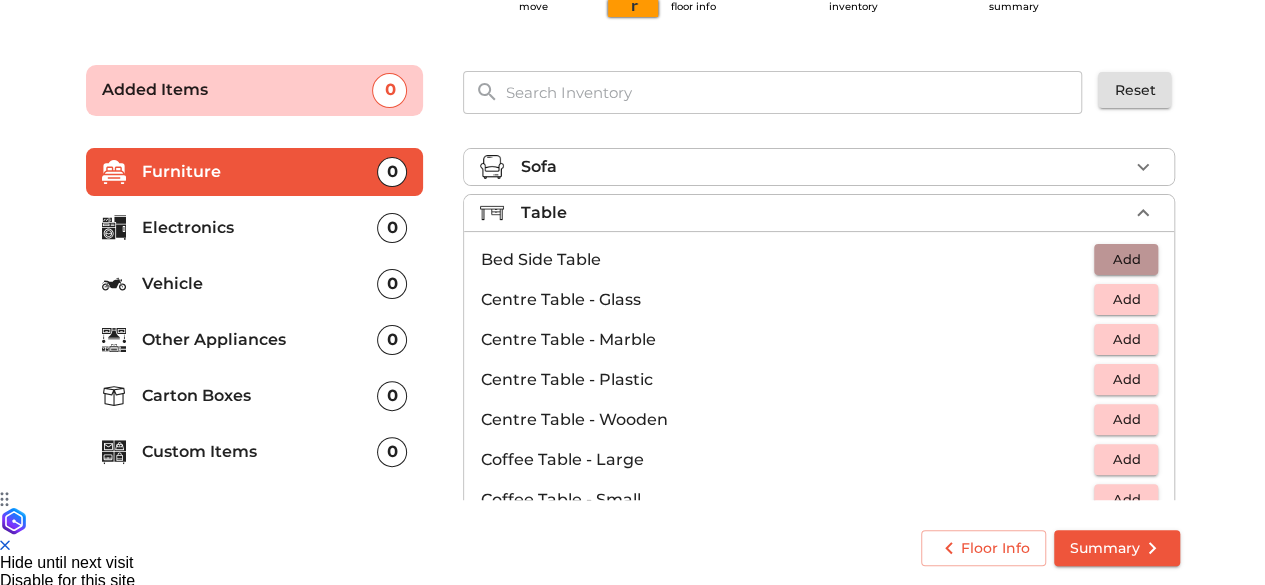 click on "Add" at bounding box center (1126, 259) 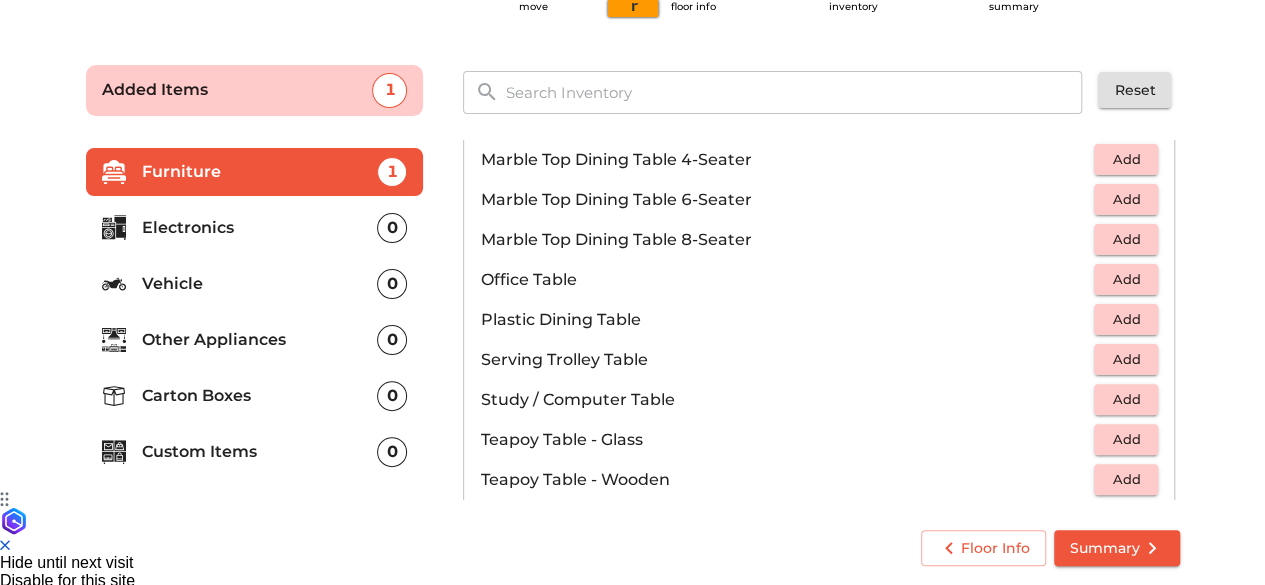 scroll, scrollTop: 965, scrollLeft: 0, axis: vertical 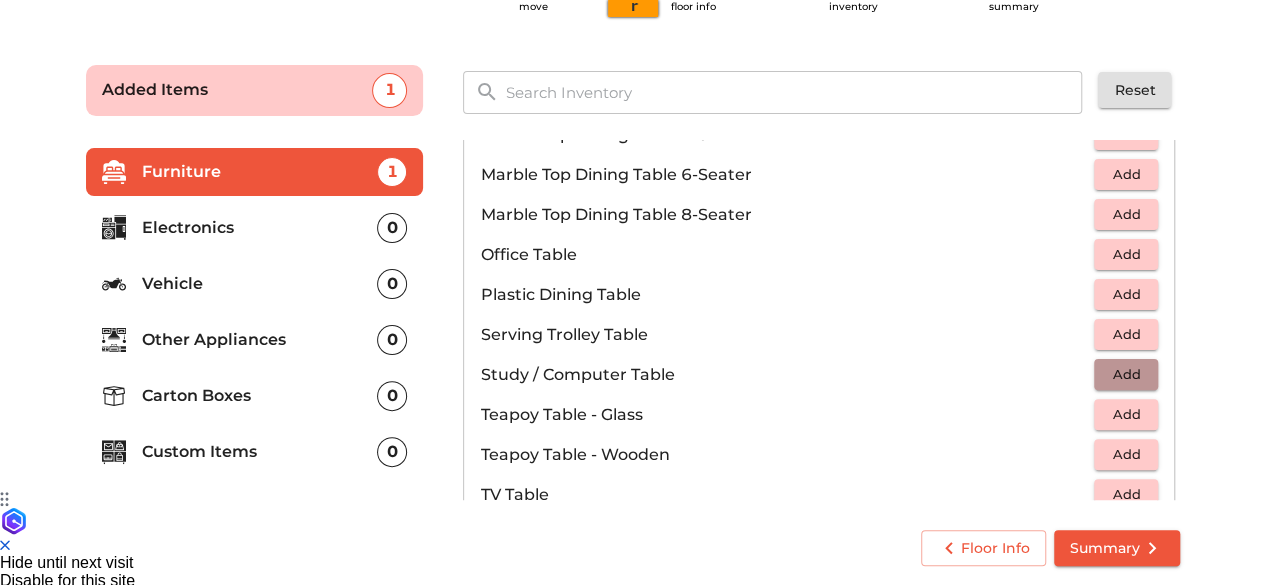 click on "Add" at bounding box center (1126, 374) 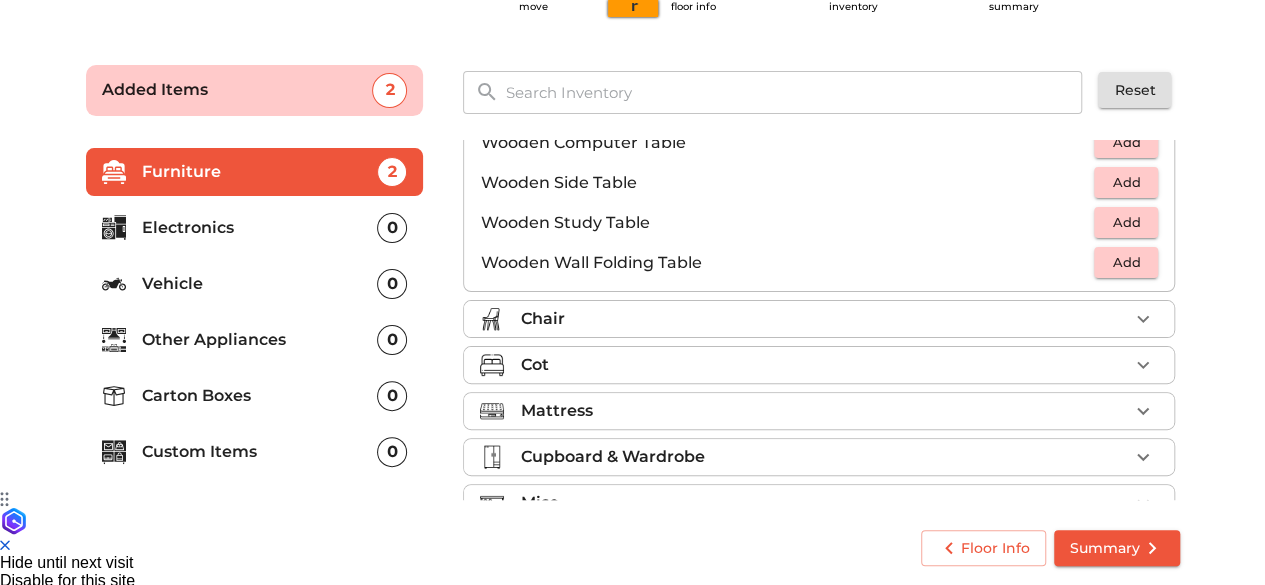 scroll, scrollTop: 1358, scrollLeft: 0, axis: vertical 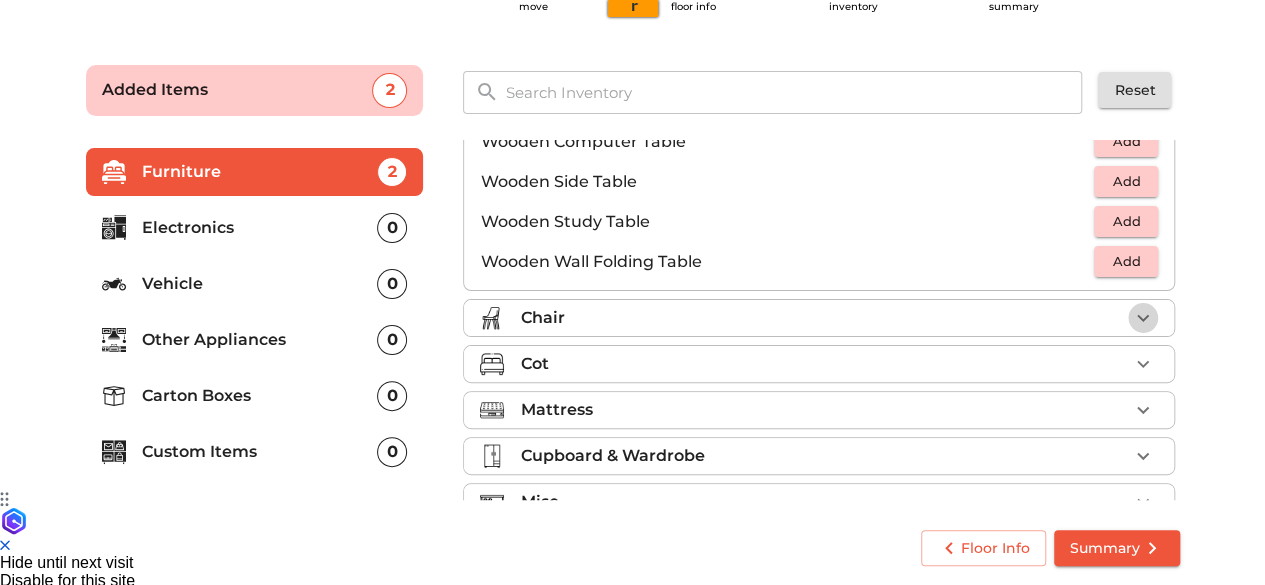 click 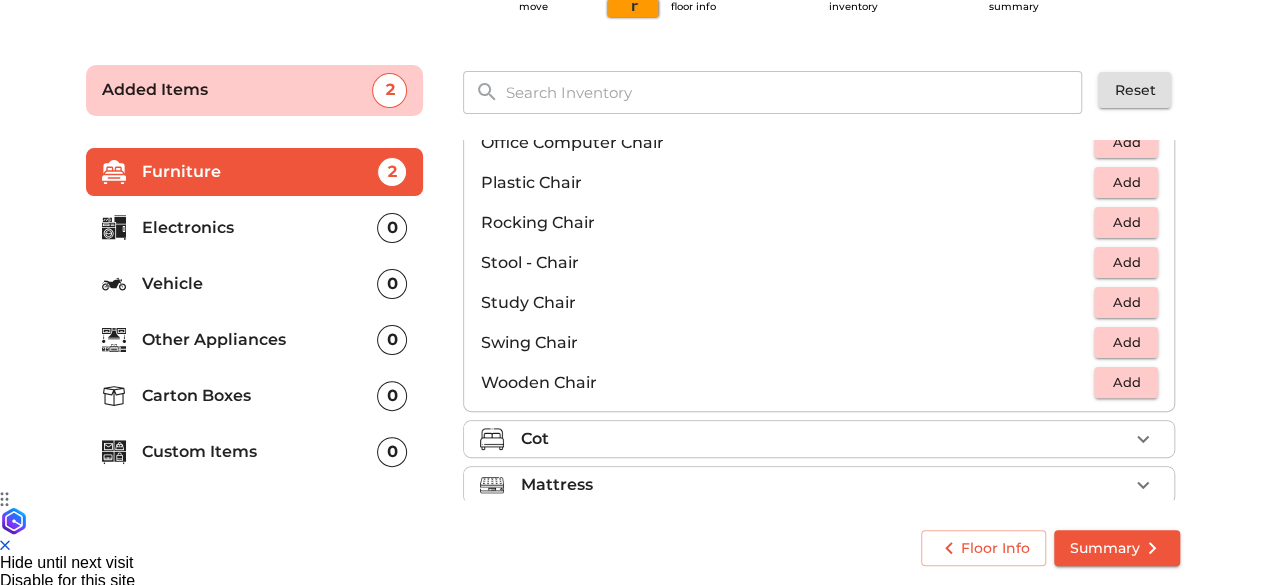 scroll, scrollTop: 724, scrollLeft: 0, axis: vertical 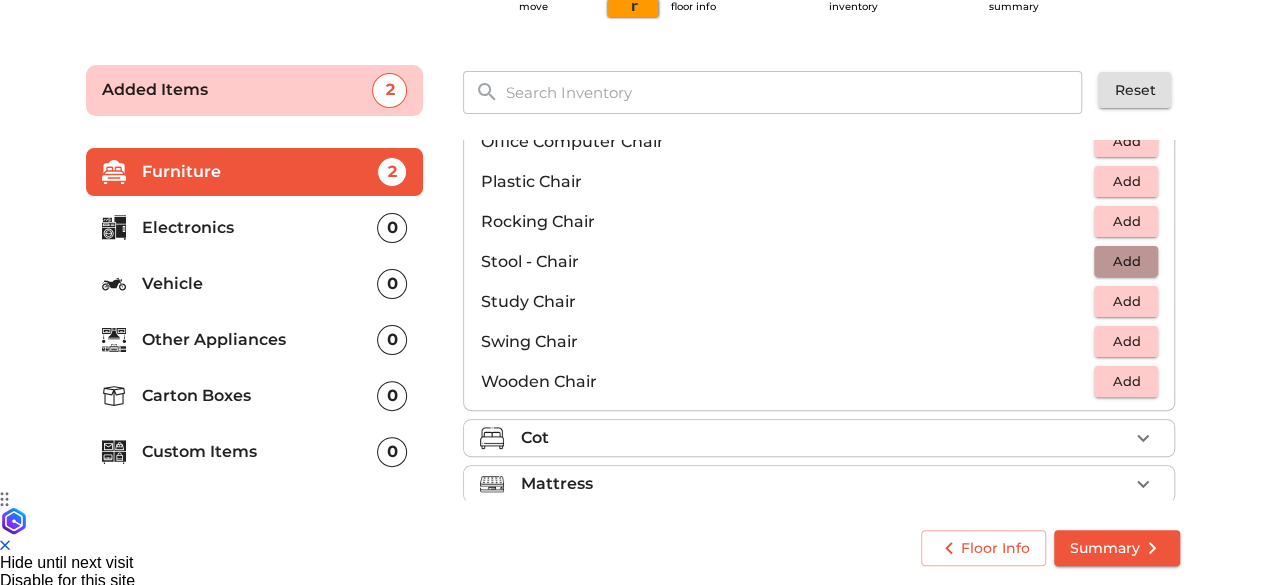 click on "Add" at bounding box center (1126, 261) 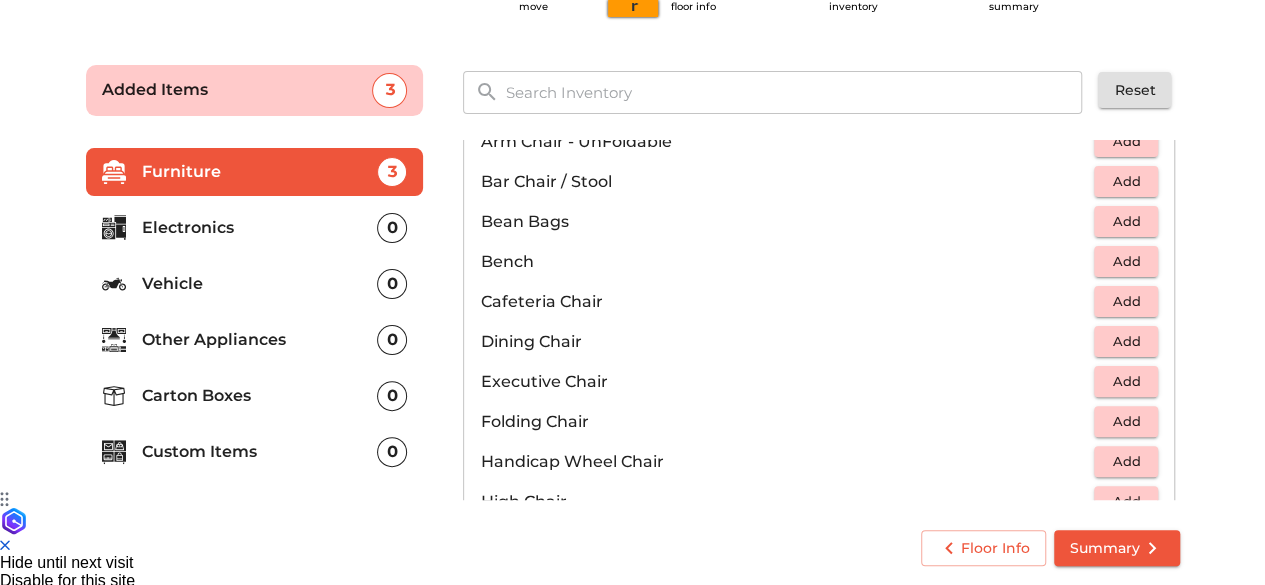 scroll, scrollTop: 136, scrollLeft: 0, axis: vertical 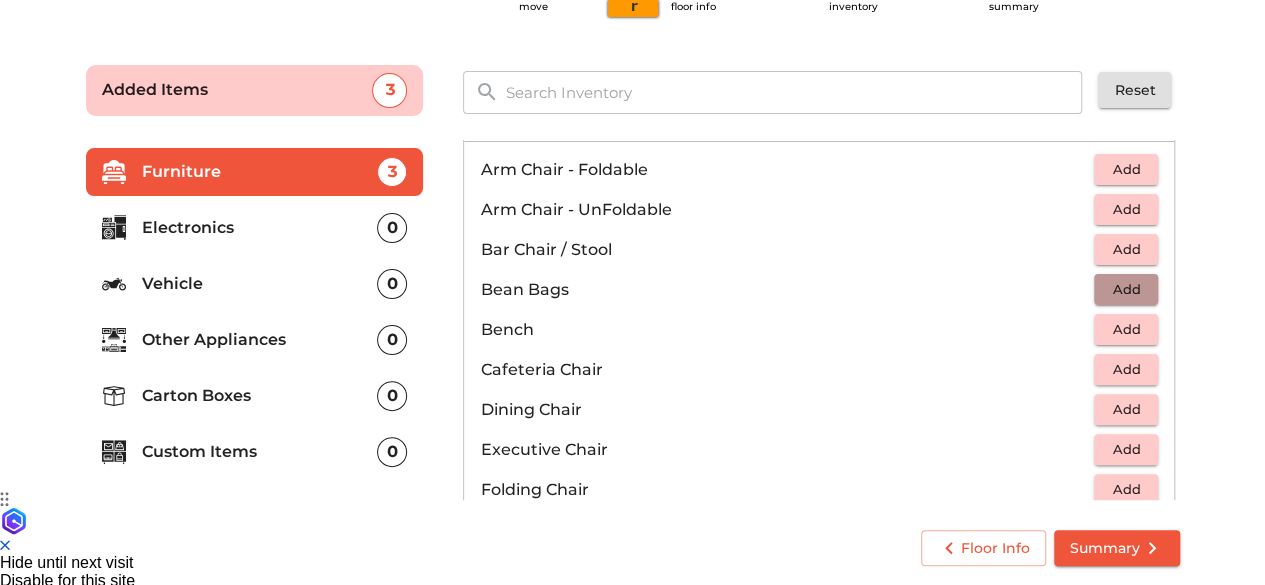 click on "Add" at bounding box center (1126, 289) 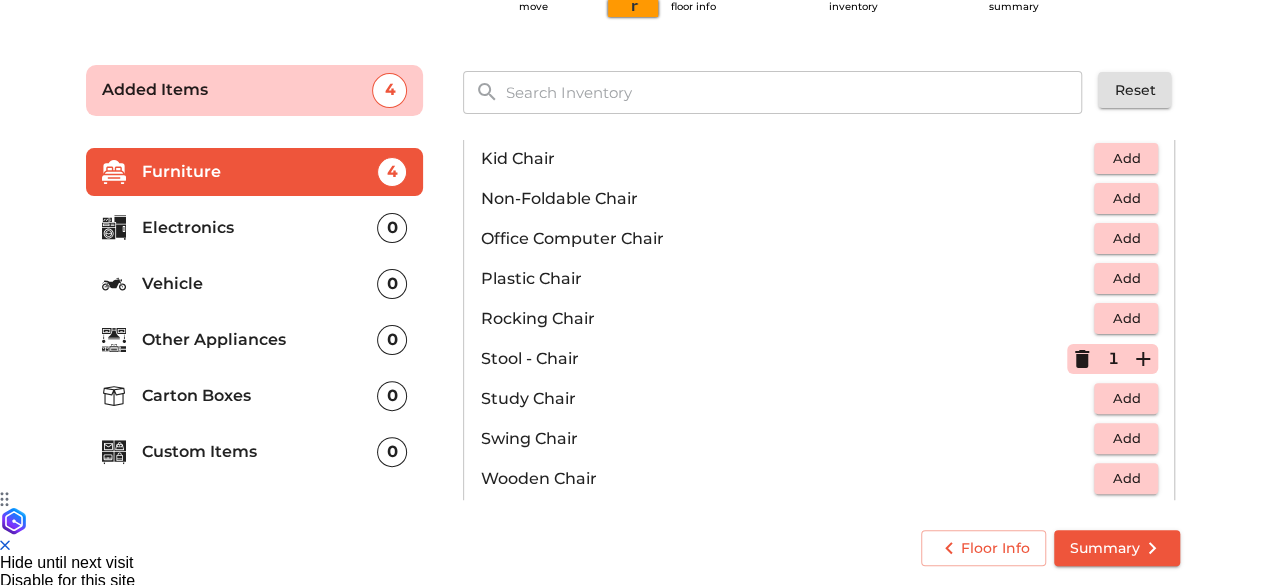 scroll, scrollTop: 830, scrollLeft: 0, axis: vertical 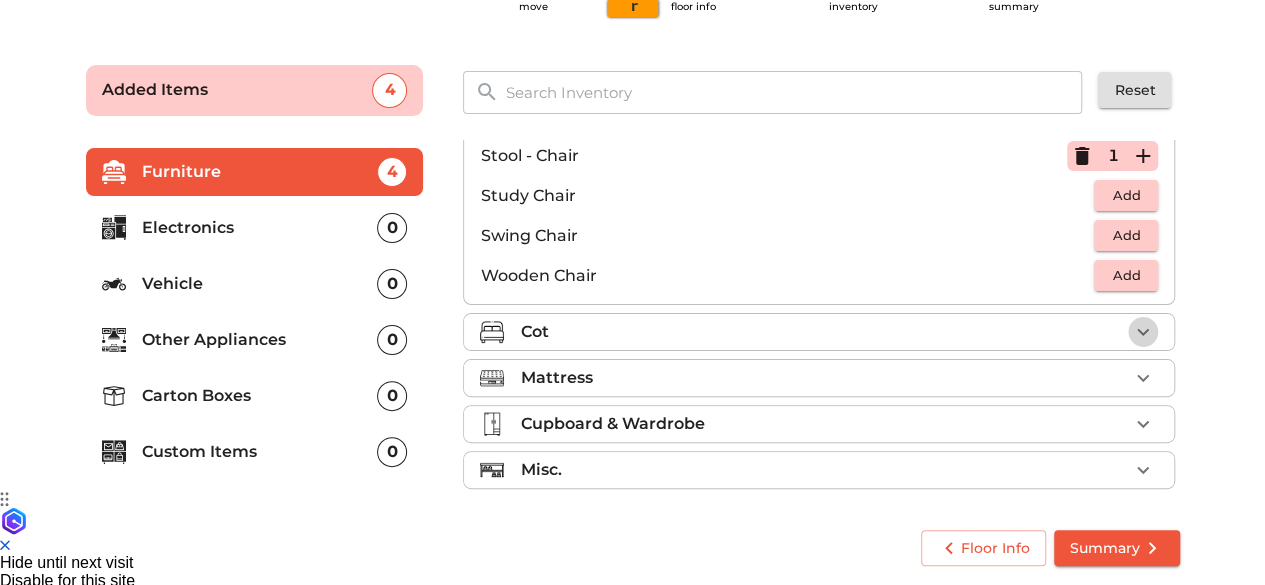 click 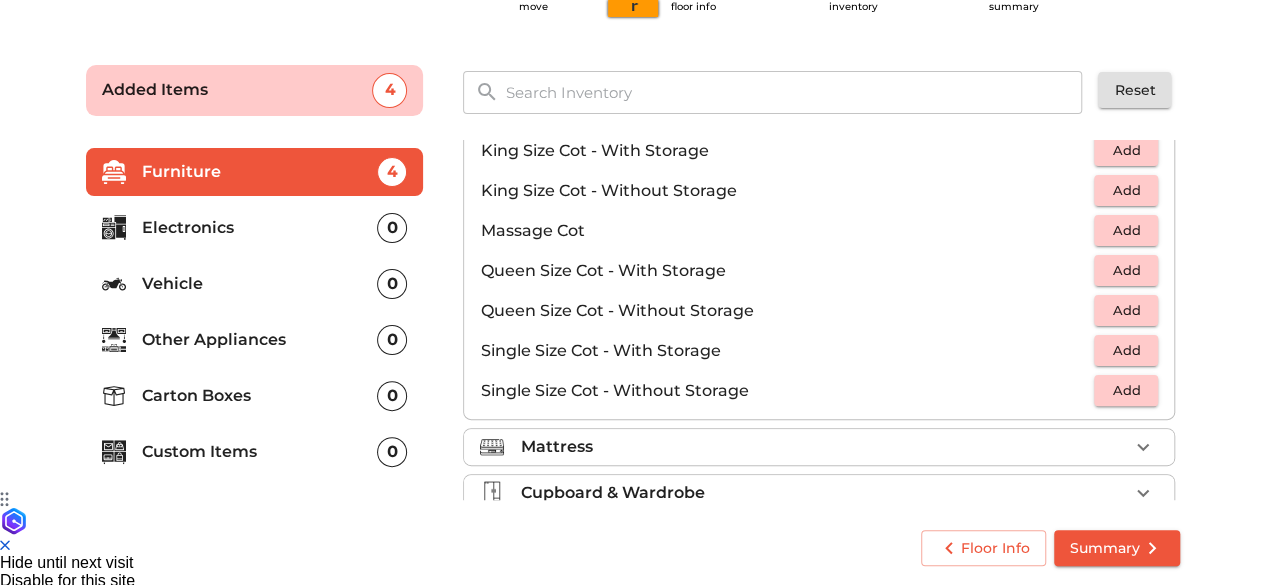 scroll, scrollTop: 562, scrollLeft: 0, axis: vertical 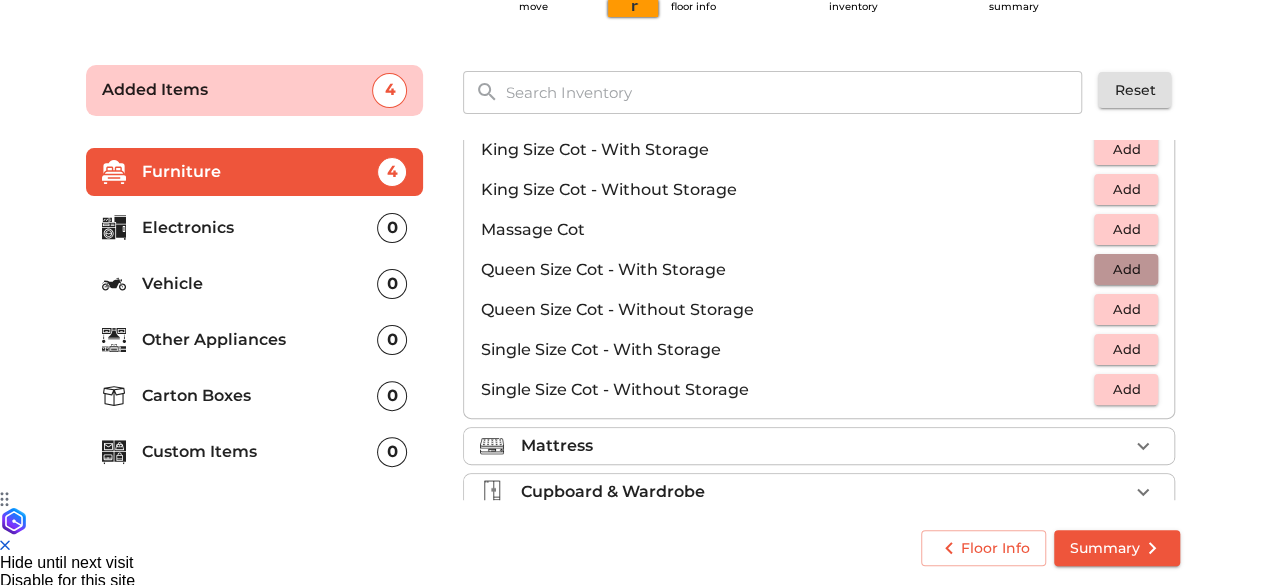 click on "Add" at bounding box center (1126, 269) 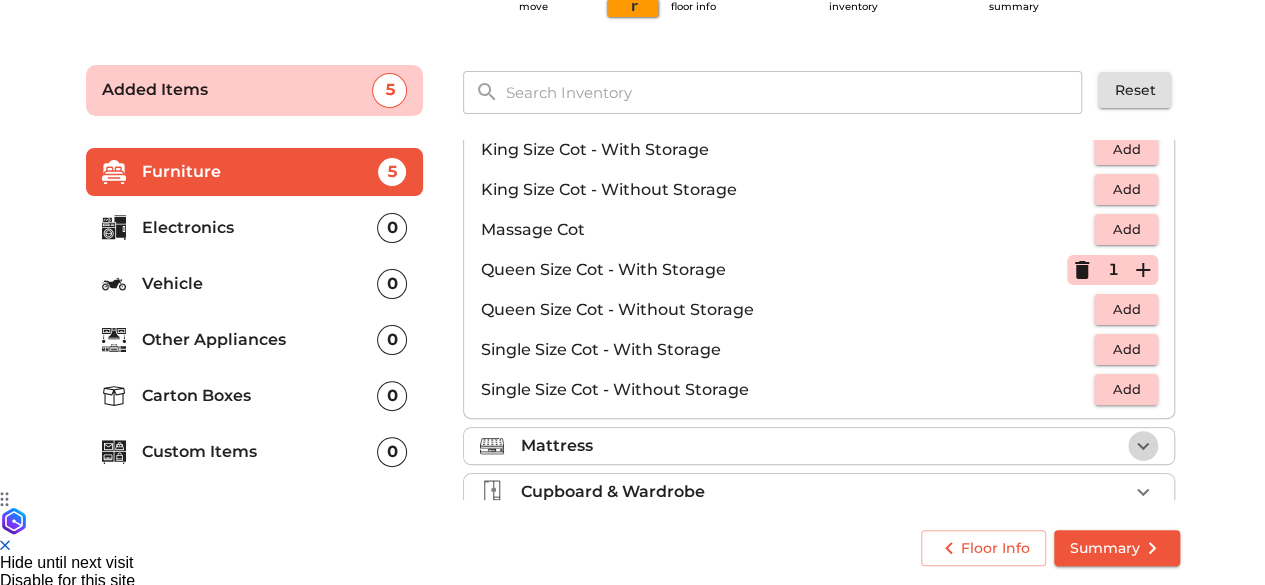 click 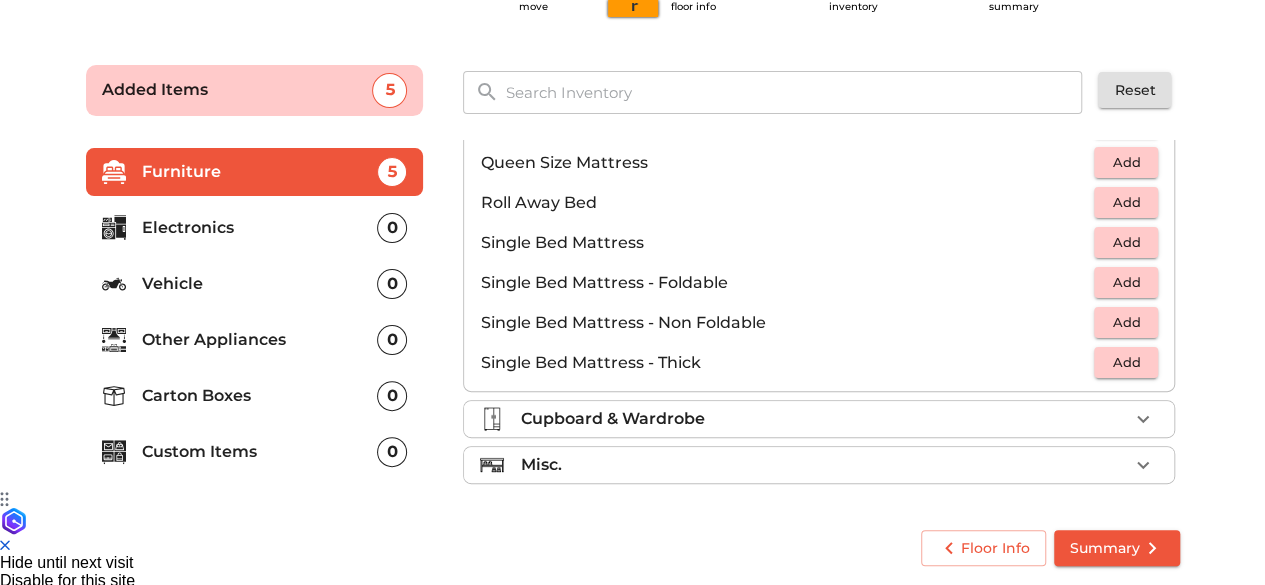 scroll, scrollTop: 390, scrollLeft: 0, axis: vertical 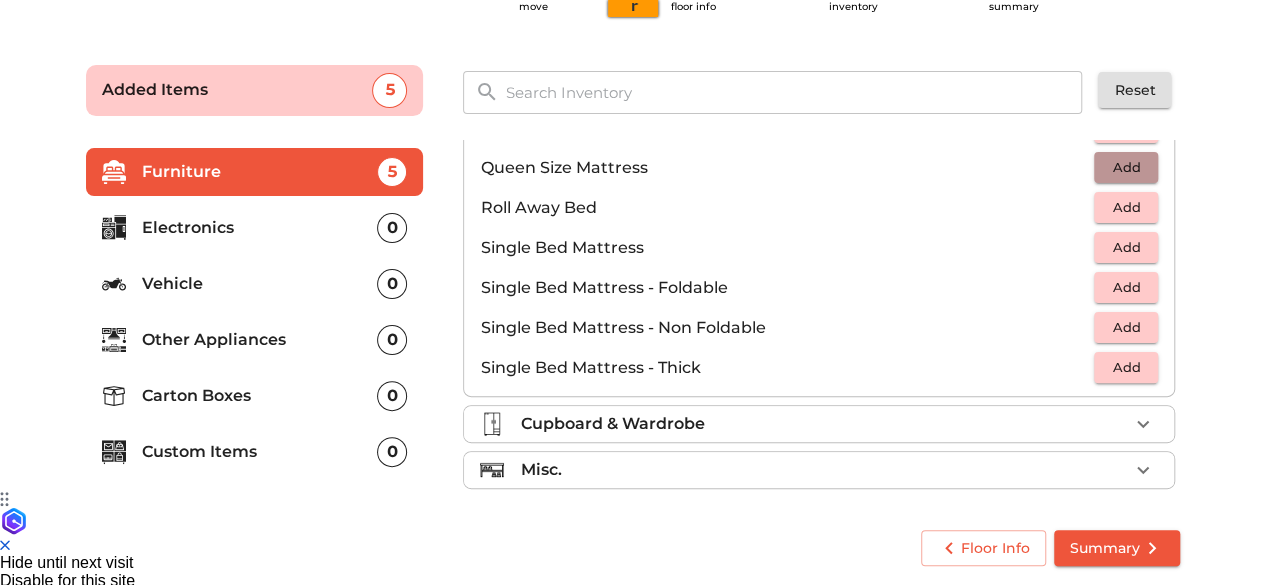 click on "Add" at bounding box center (1126, 167) 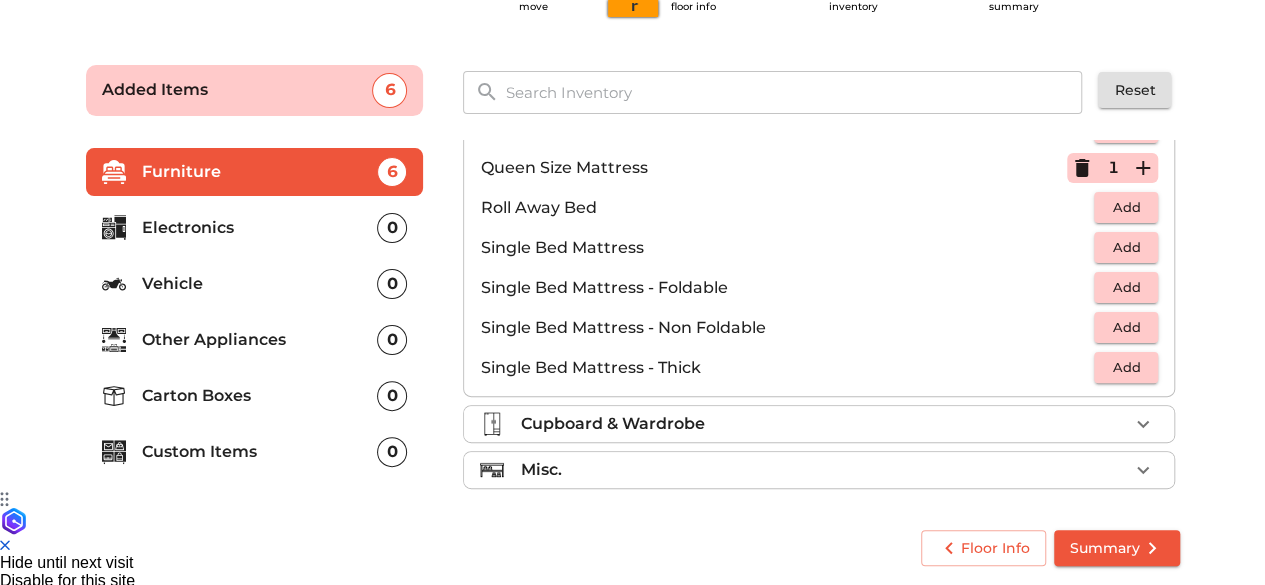 click on "Cupboard & Wardrobe" at bounding box center (824, 424) 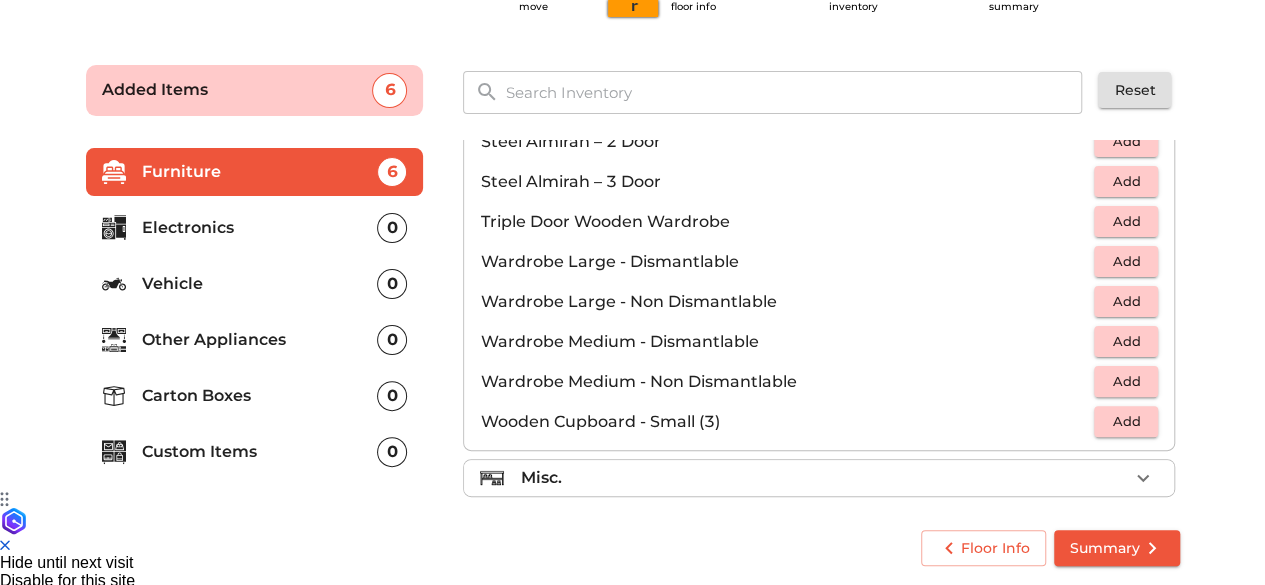 scroll, scrollTop: 670, scrollLeft: 0, axis: vertical 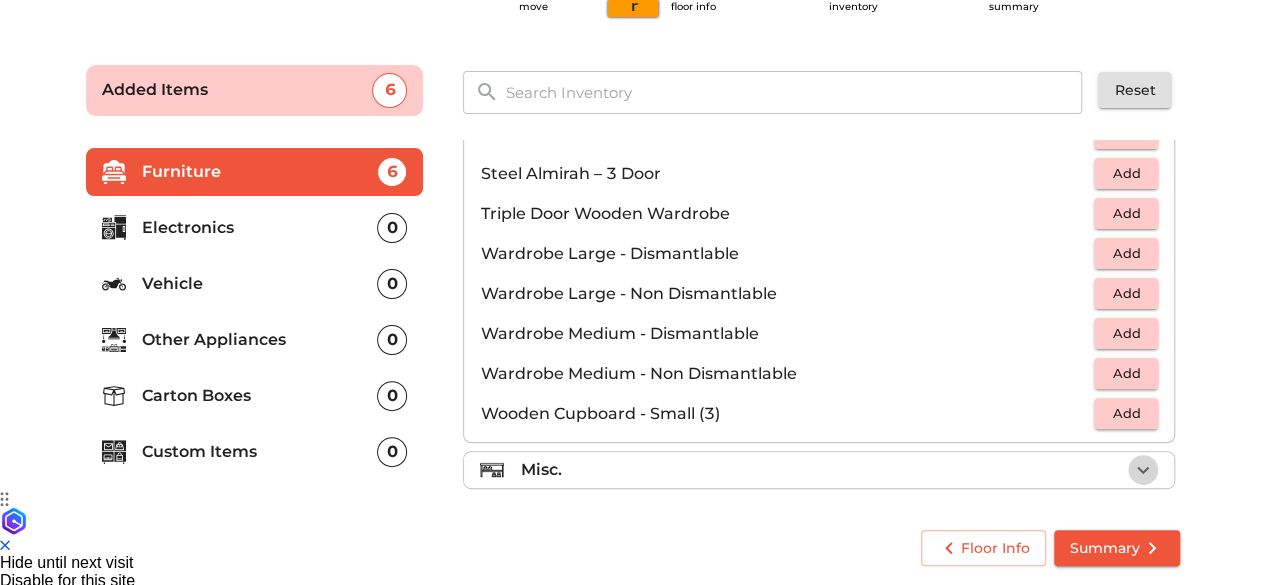 click 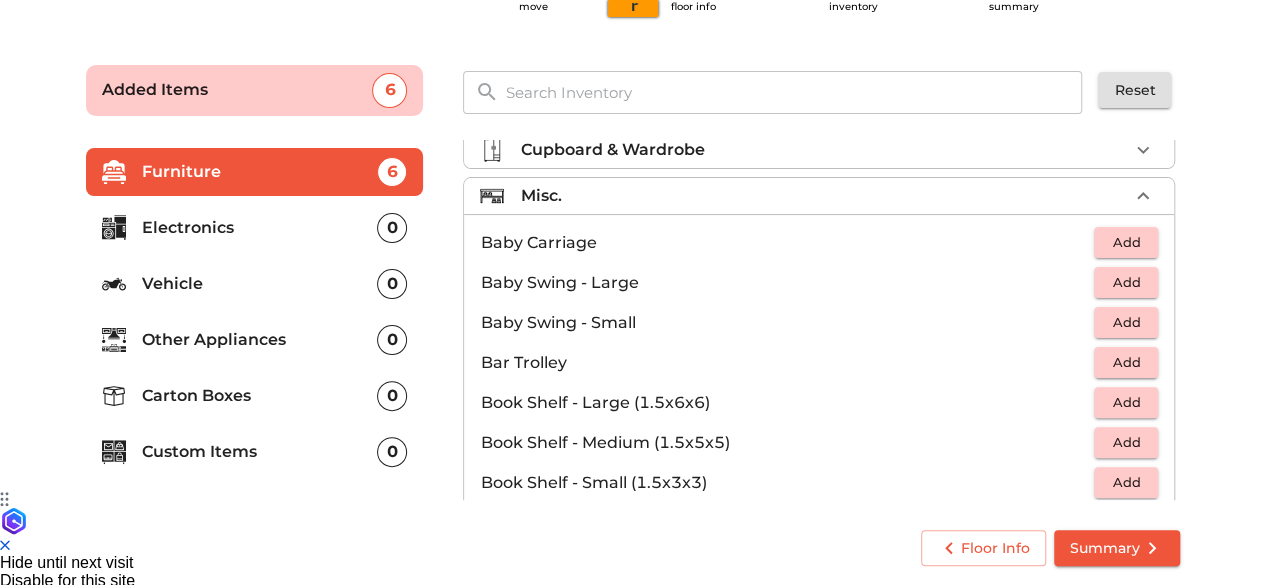 scroll, scrollTop: 246, scrollLeft: 0, axis: vertical 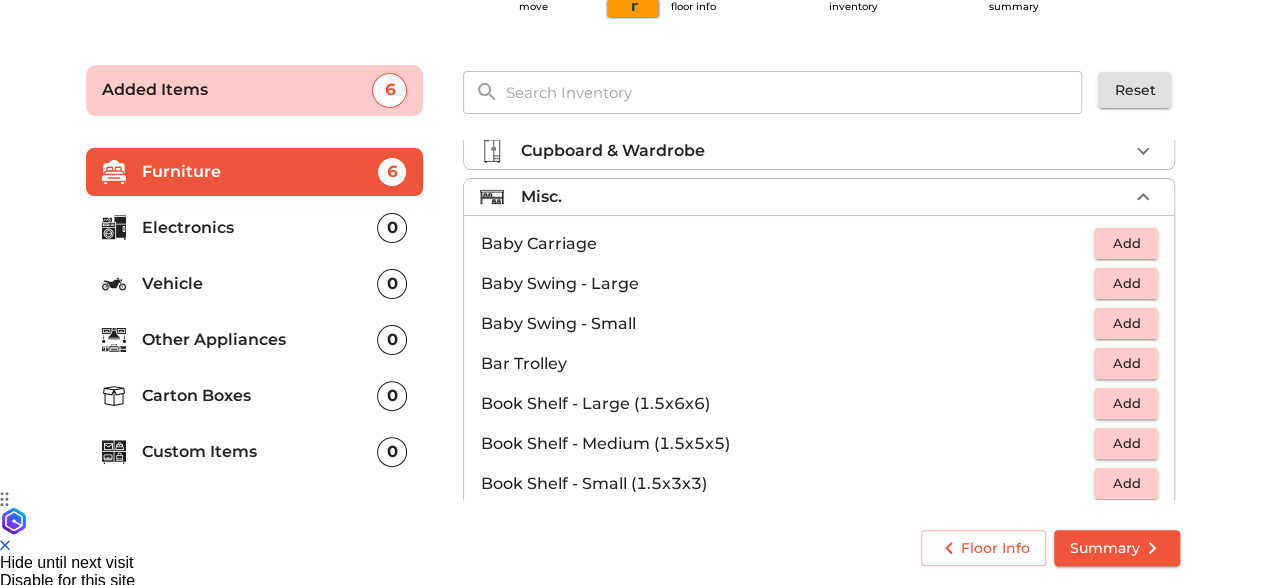 click on "0" at bounding box center [392, 228] 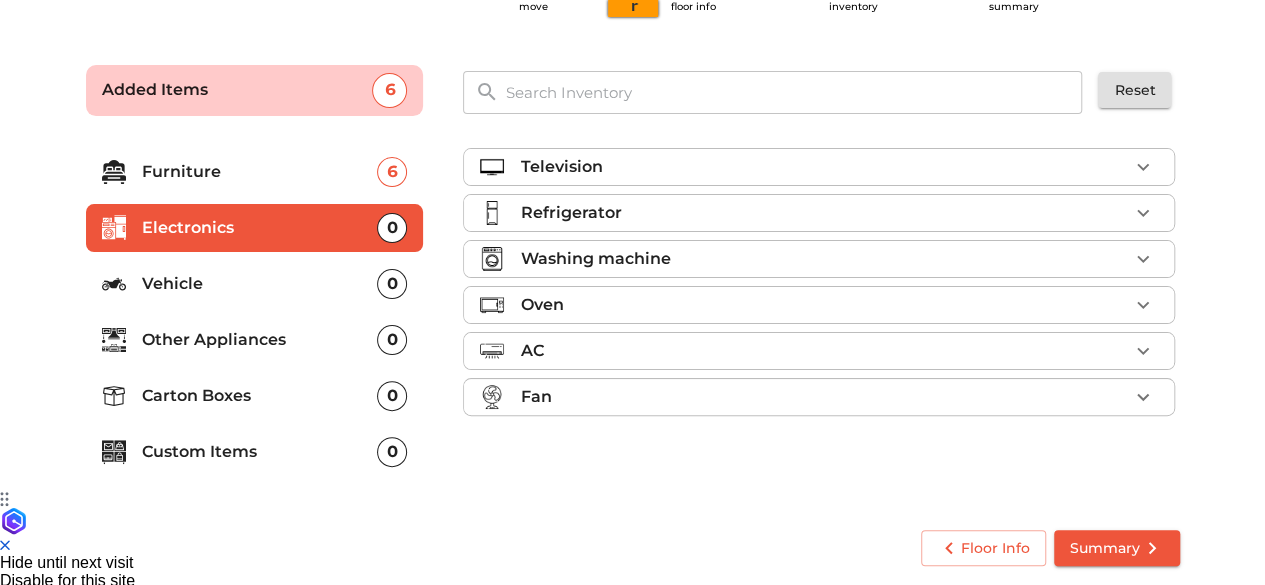 click 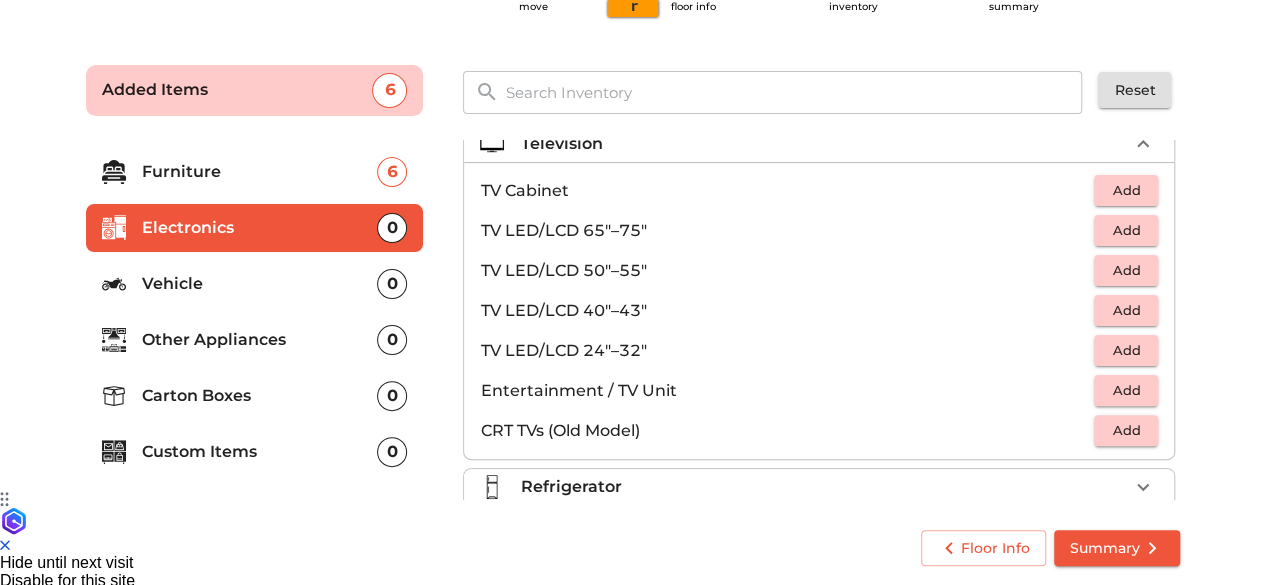 scroll, scrollTop: 24, scrollLeft: 0, axis: vertical 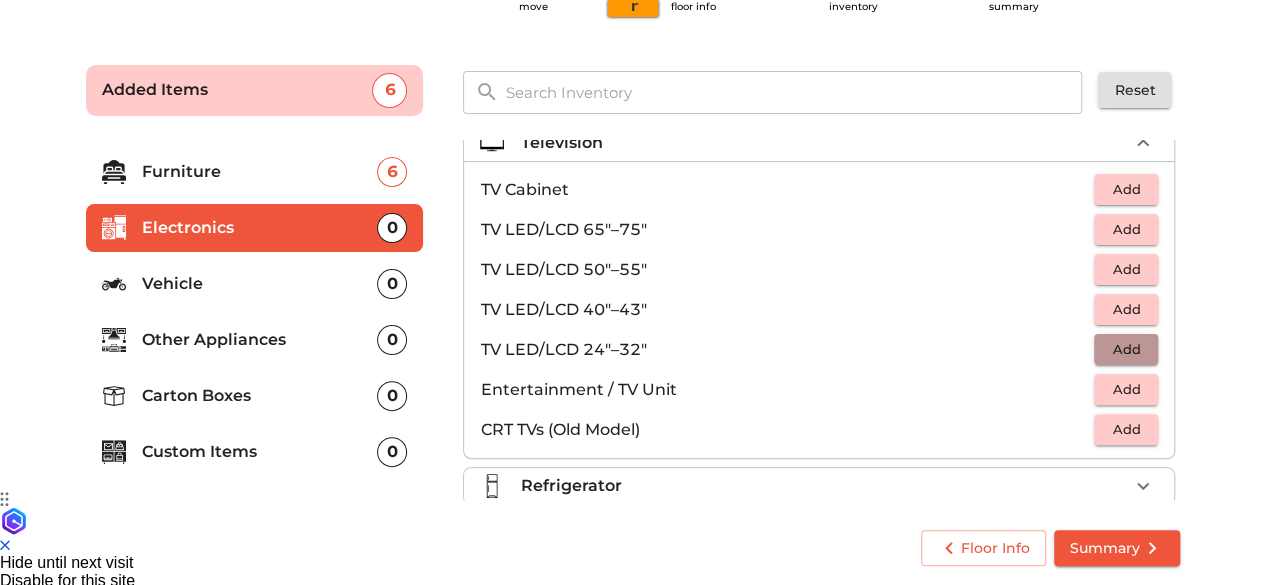 click on "Add" at bounding box center (1126, 349) 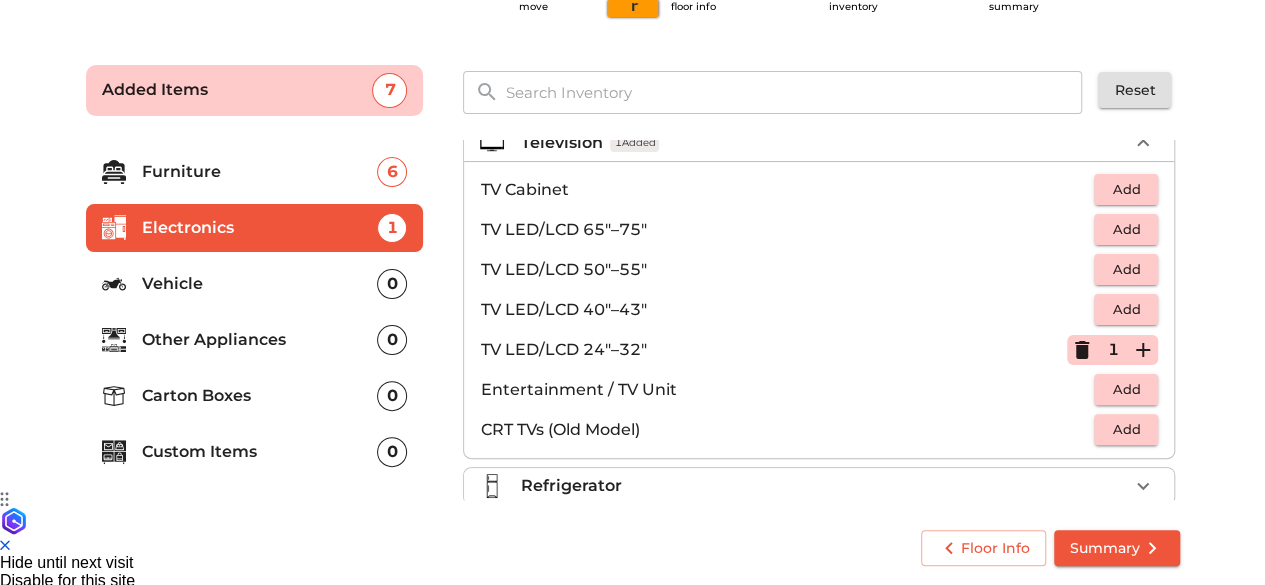 scroll, scrollTop: 224, scrollLeft: 0, axis: vertical 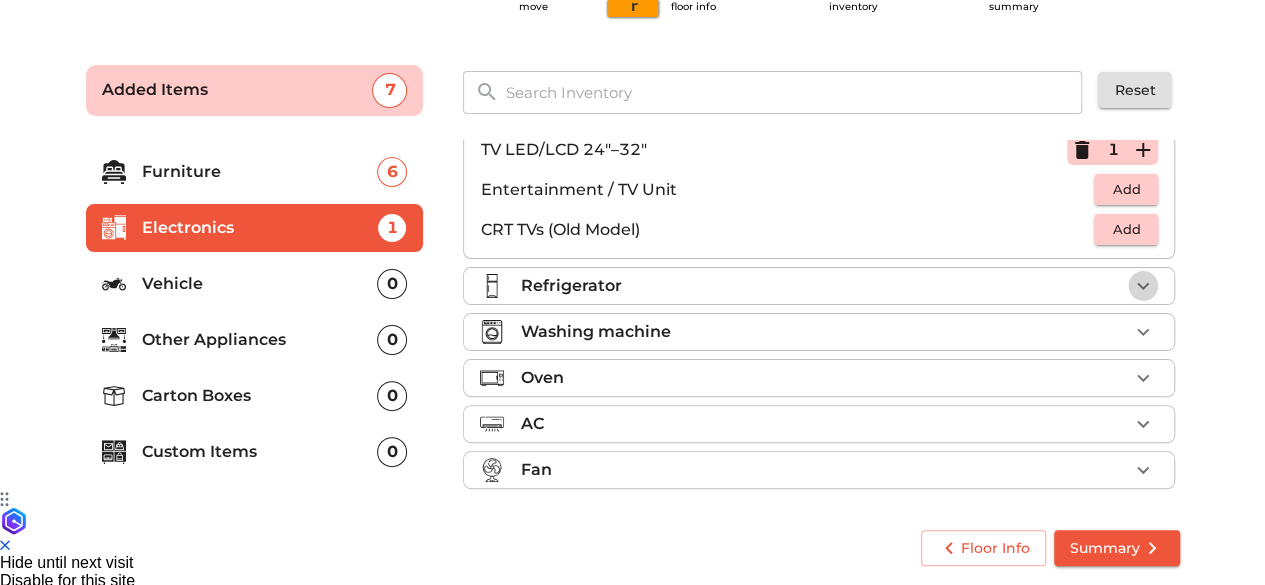 click at bounding box center [1143, 286] 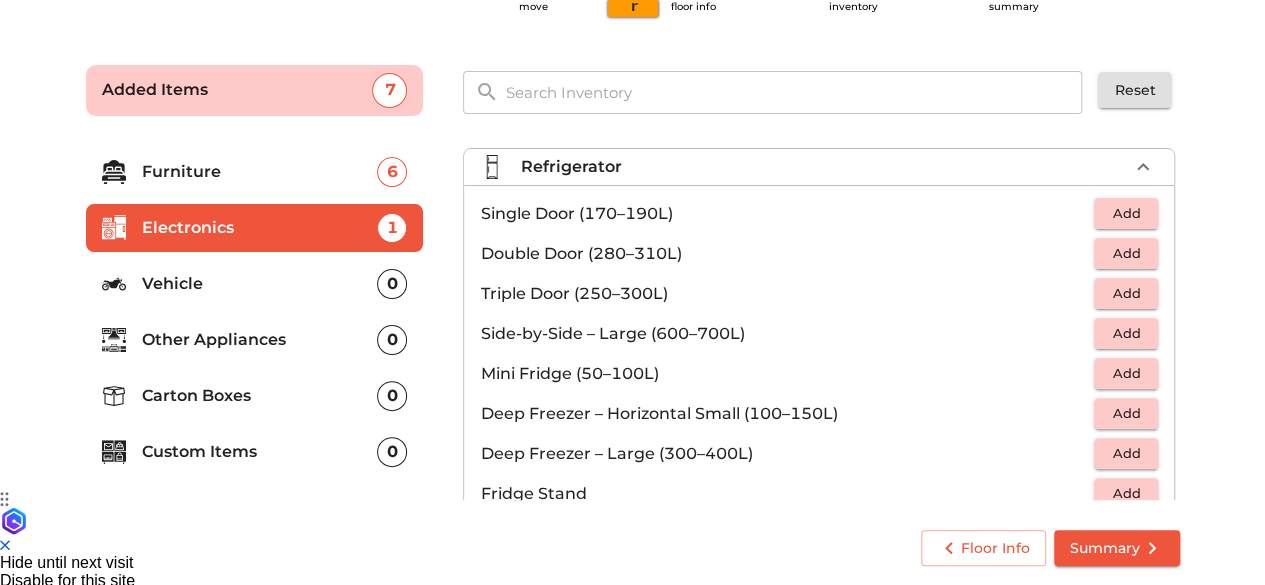 scroll, scrollTop: 46, scrollLeft: 0, axis: vertical 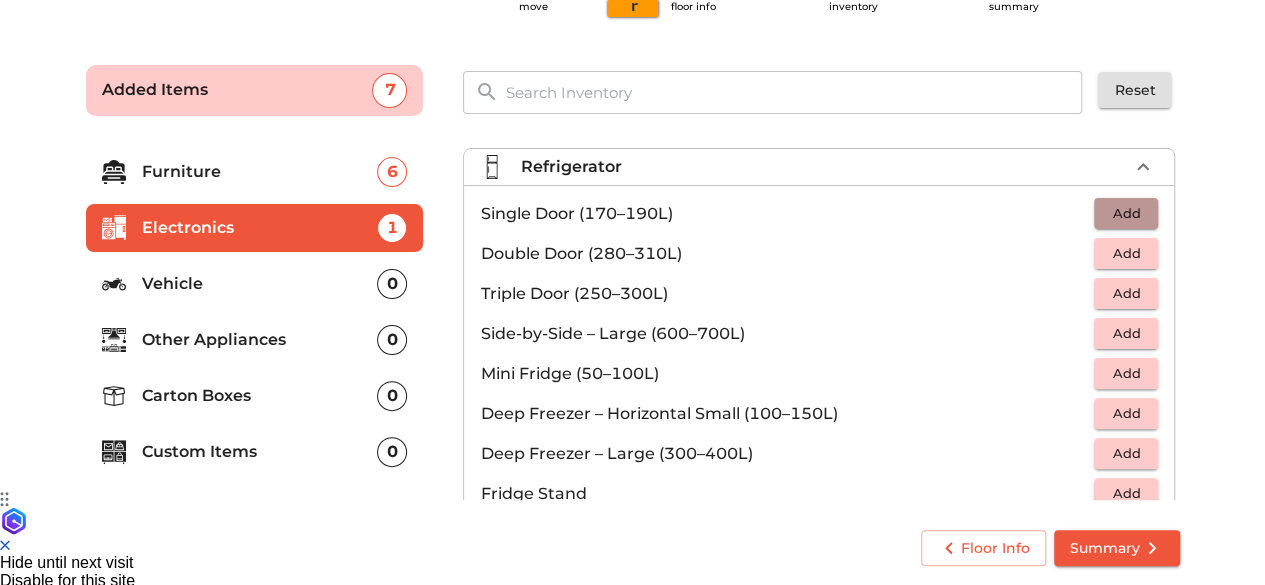 click on "Add" at bounding box center (1126, 213) 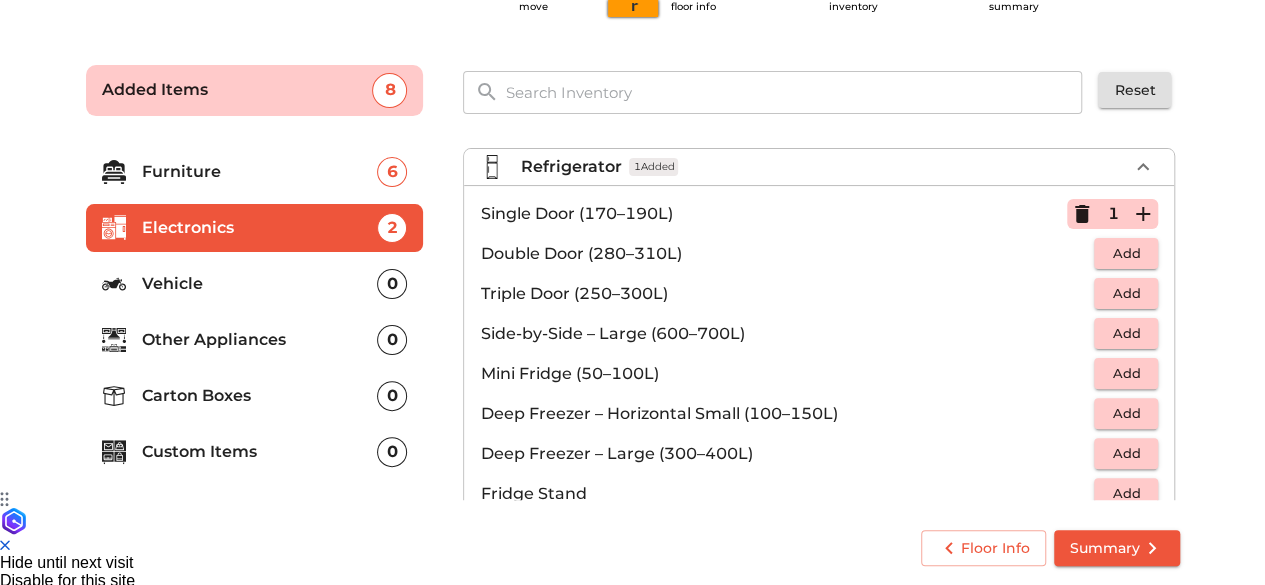 scroll, scrollTop: 264, scrollLeft: 0, axis: vertical 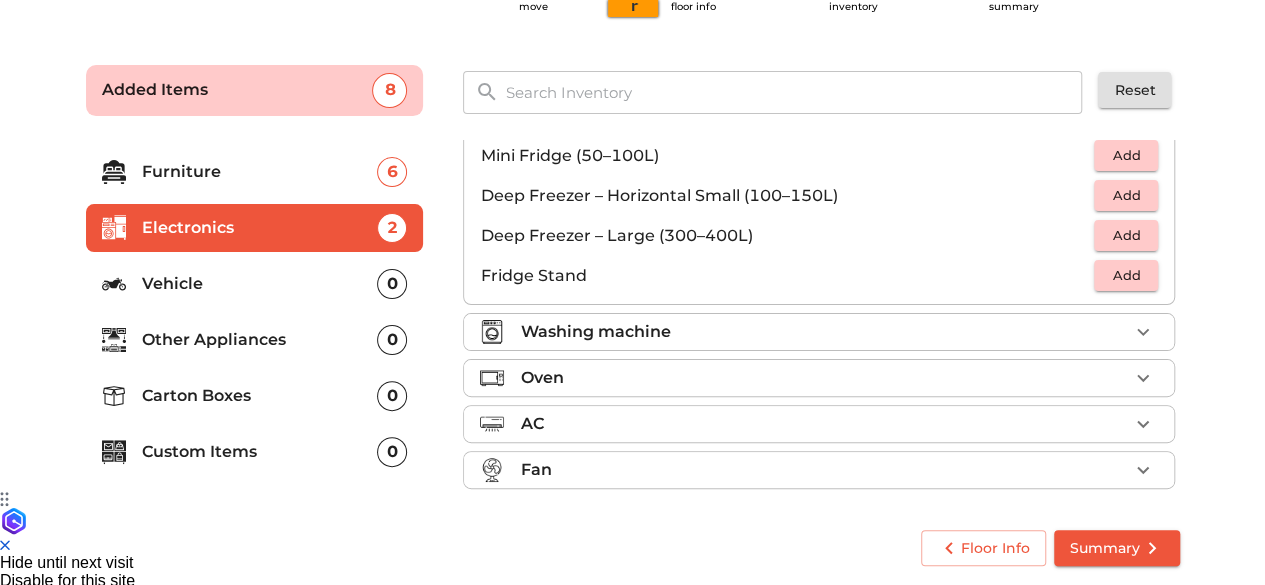 click on "Washing machine" at bounding box center (819, 332) 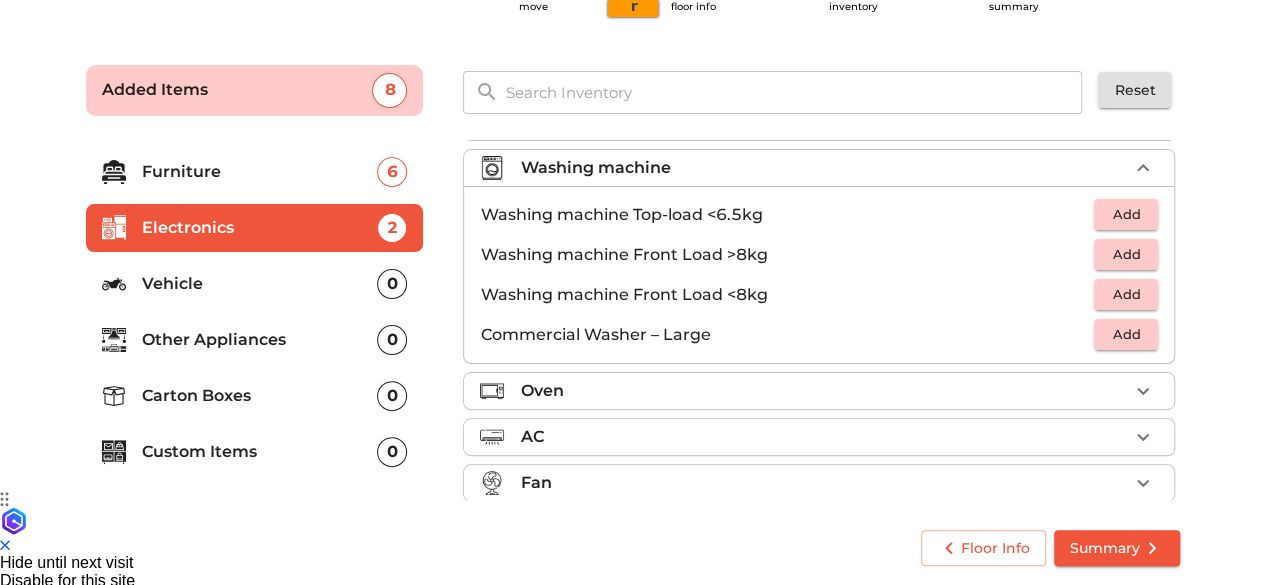 scroll, scrollTop: 99, scrollLeft: 0, axis: vertical 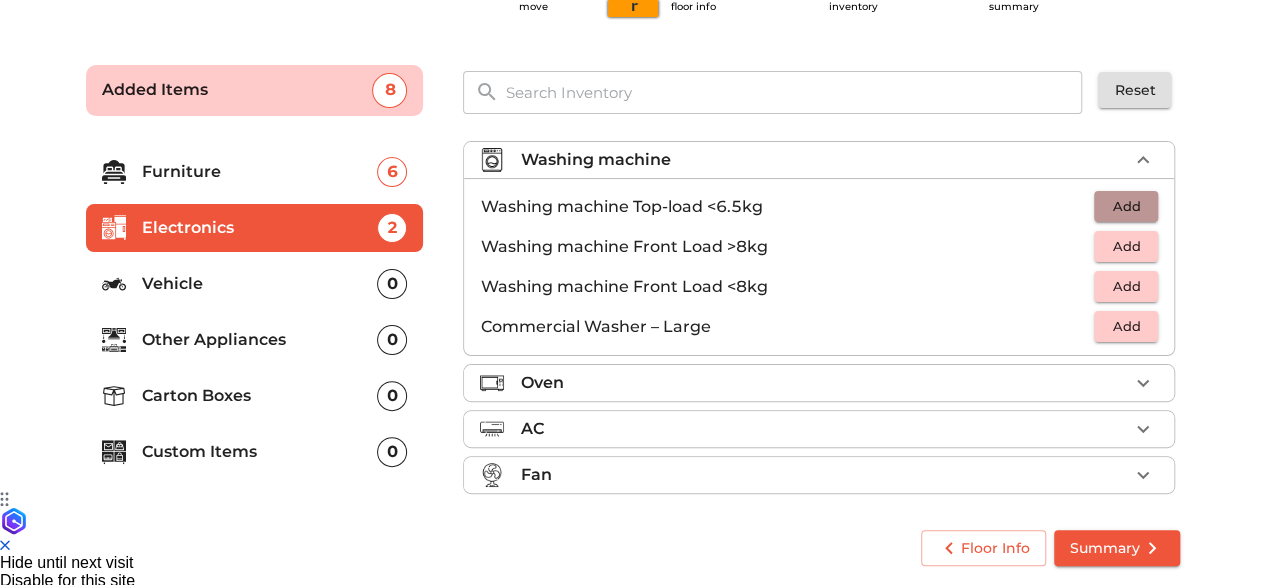 click on "Add" at bounding box center [1126, 206] 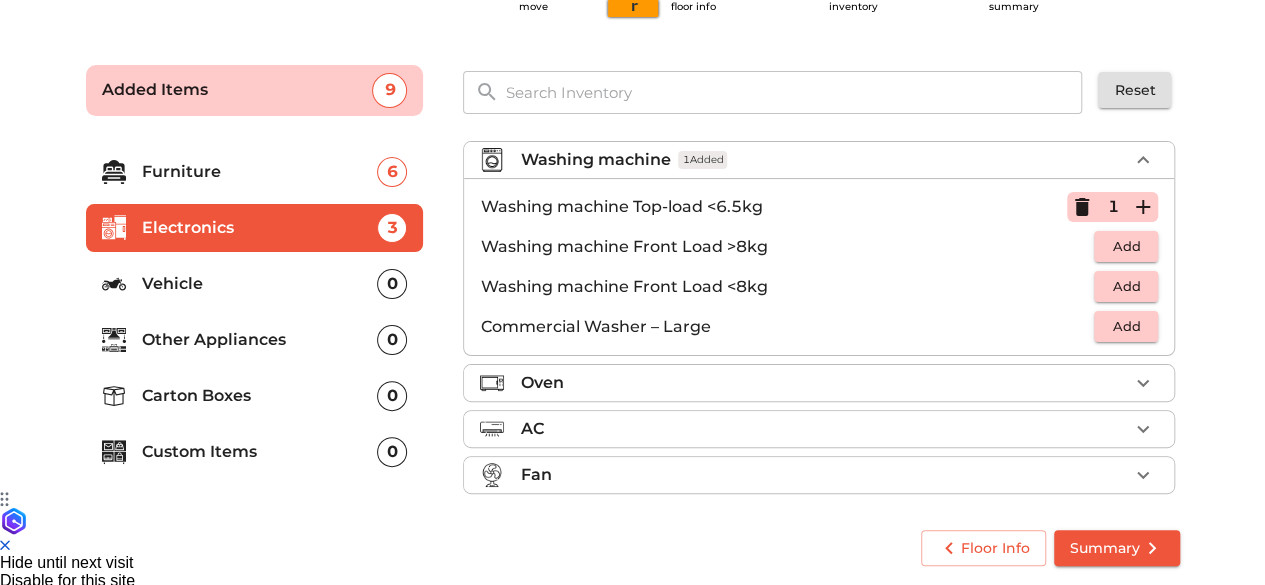 scroll, scrollTop: 104, scrollLeft: 0, axis: vertical 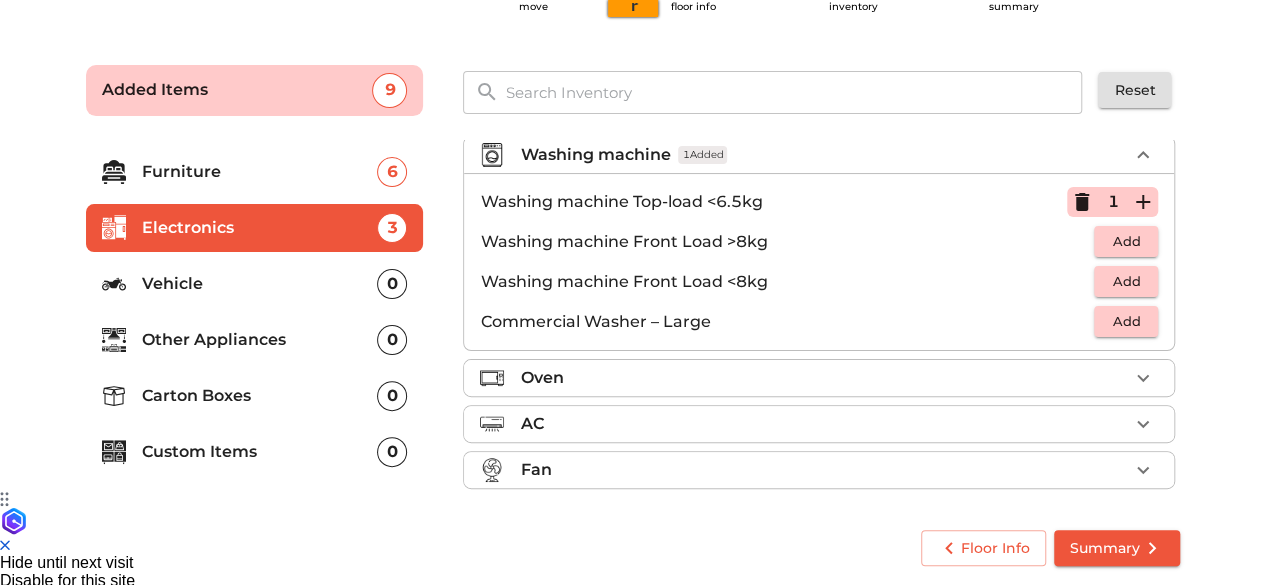 click on "Oven" at bounding box center [824, 378] 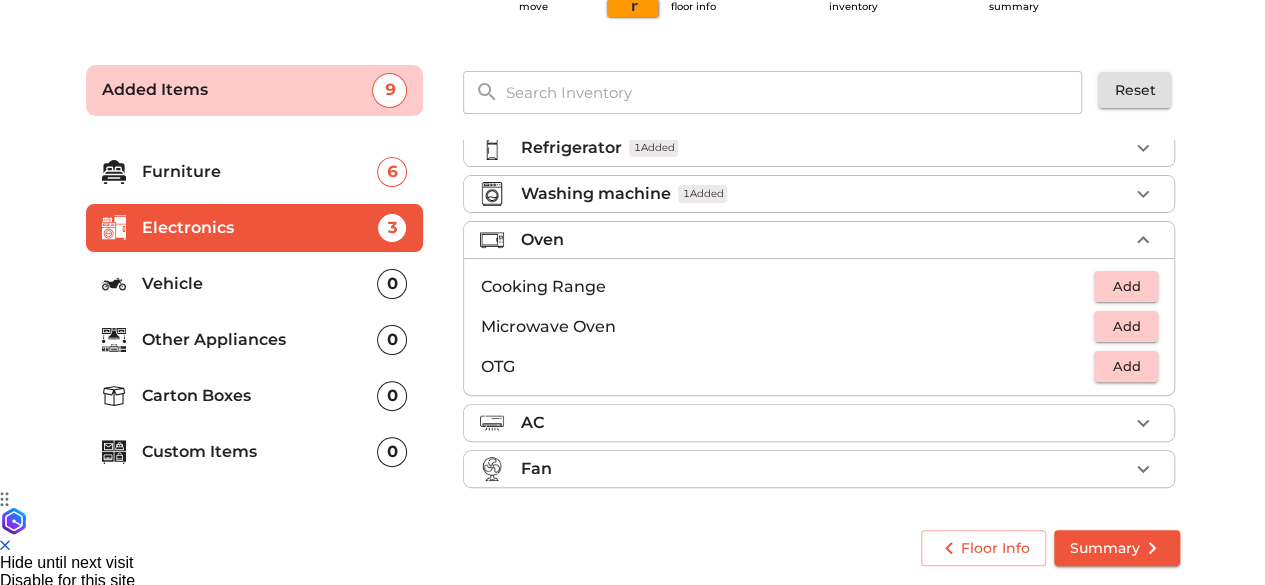 scroll, scrollTop: 64, scrollLeft: 0, axis: vertical 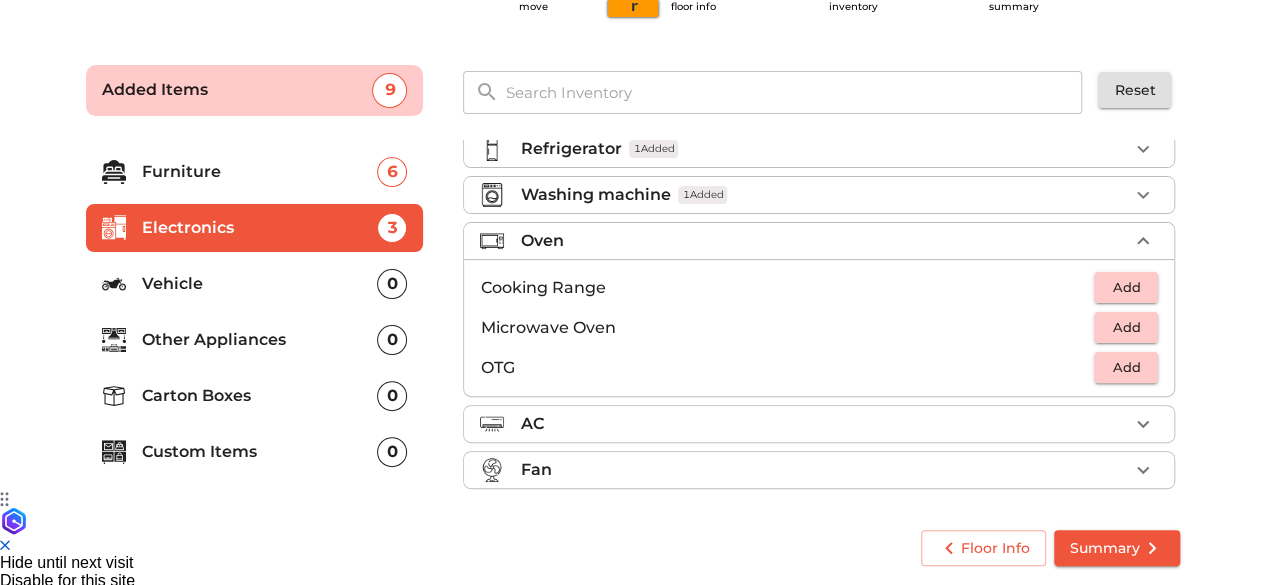 click on "AC" at bounding box center (824, 424) 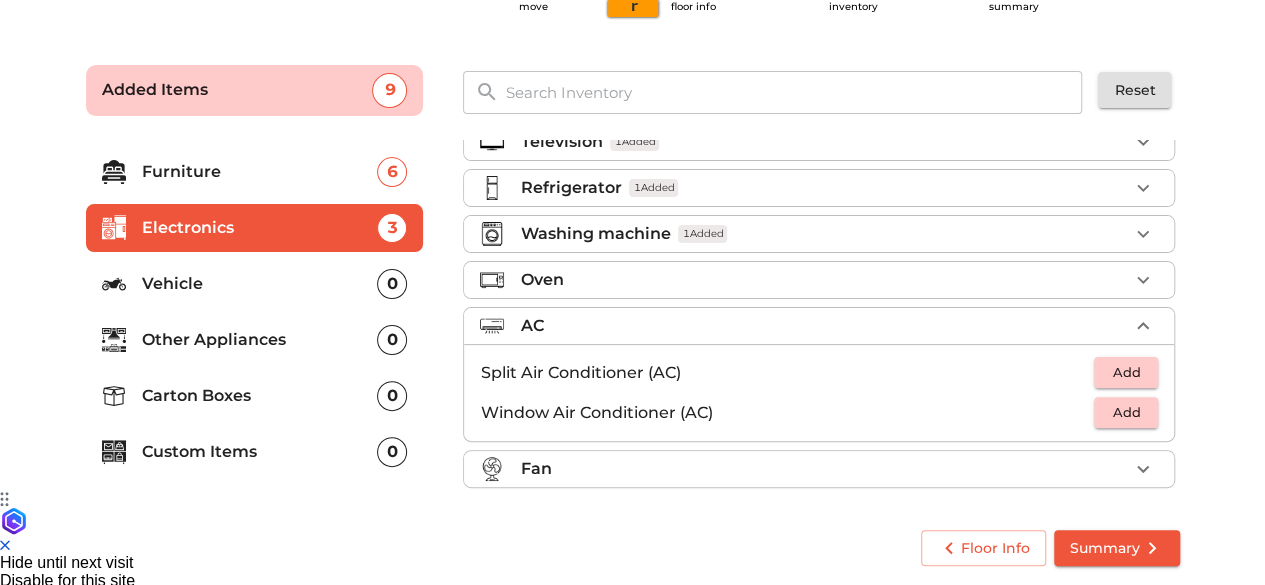 scroll, scrollTop: 24, scrollLeft: 0, axis: vertical 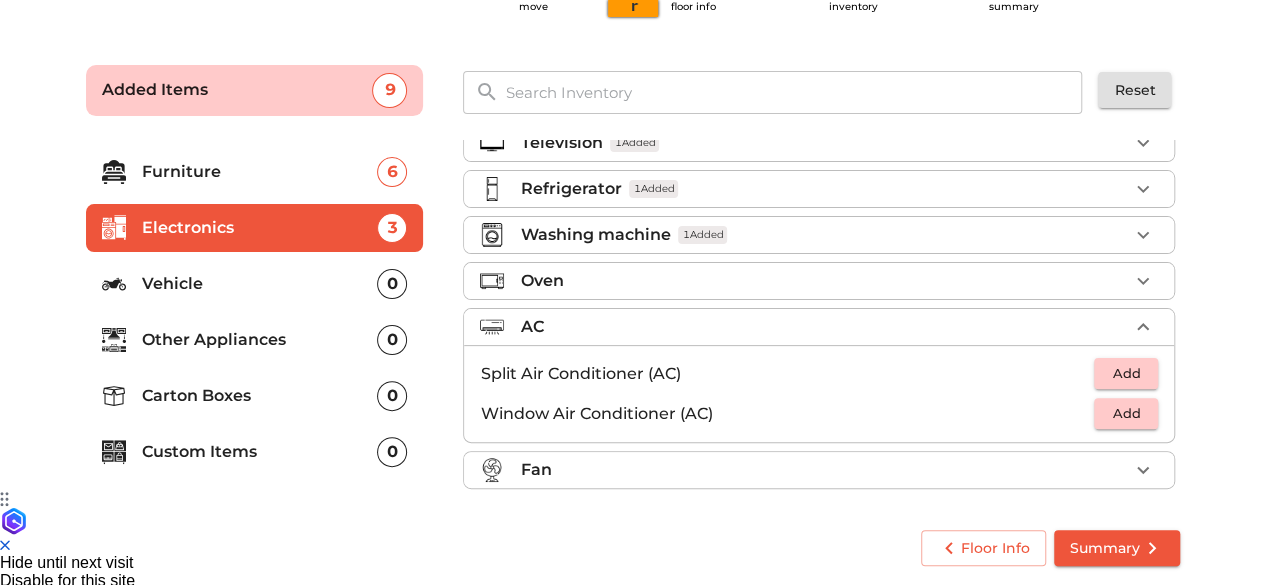 click on "Fan" at bounding box center (819, 470) 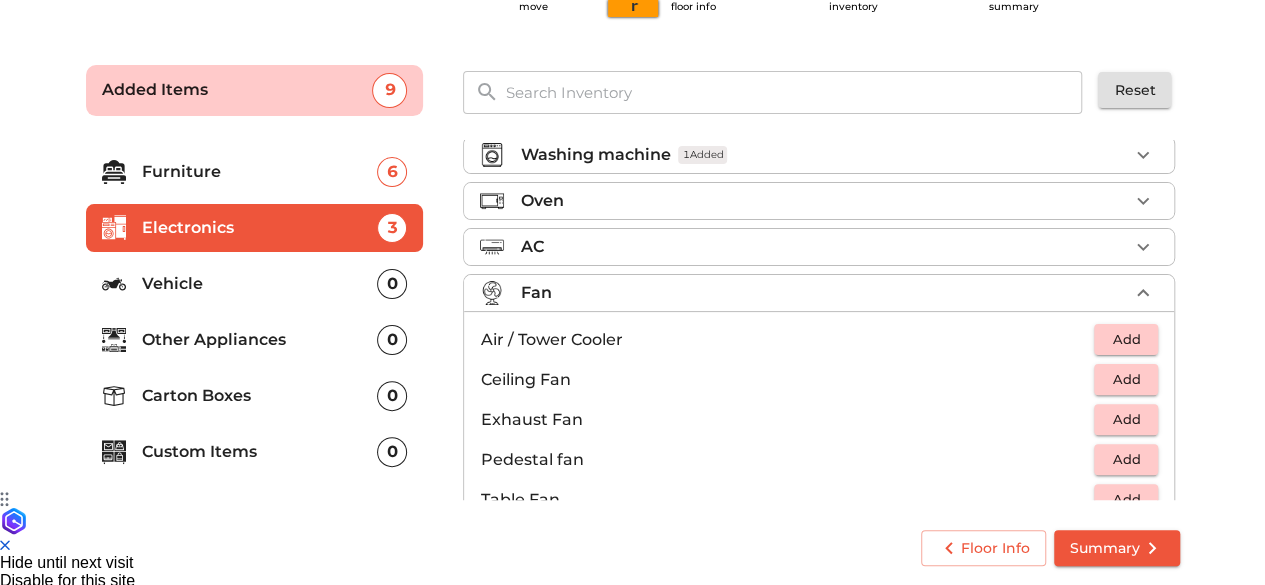 scroll, scrollTop: 144, scrollLeft: 0, axis: vertical 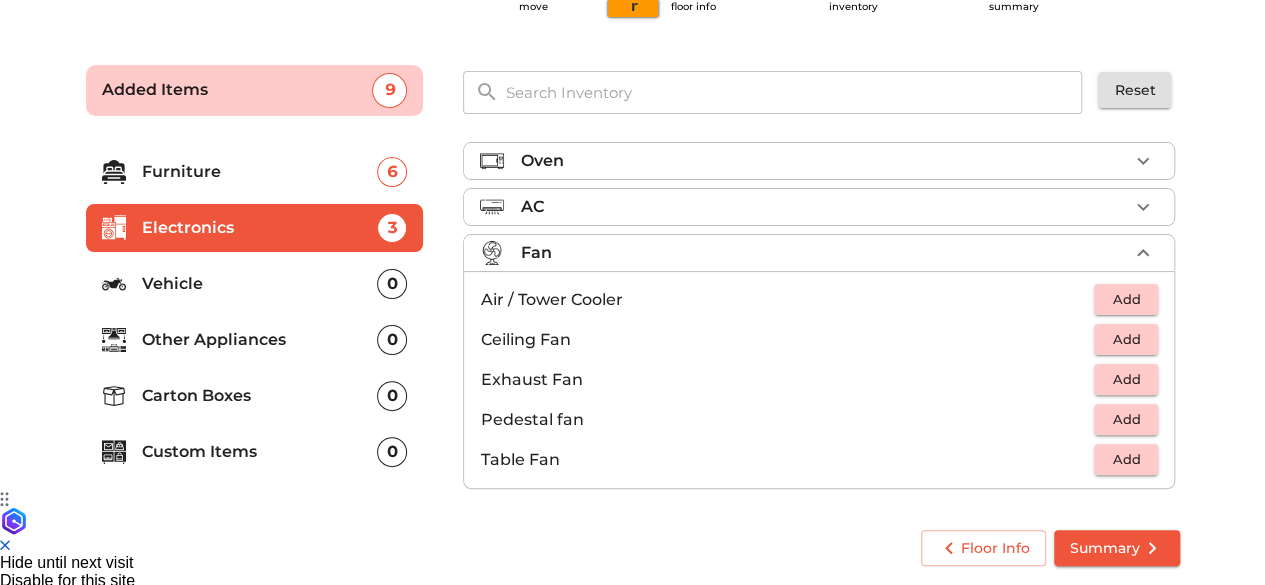 click on "Vehicle" at bounding box center (260, 284) 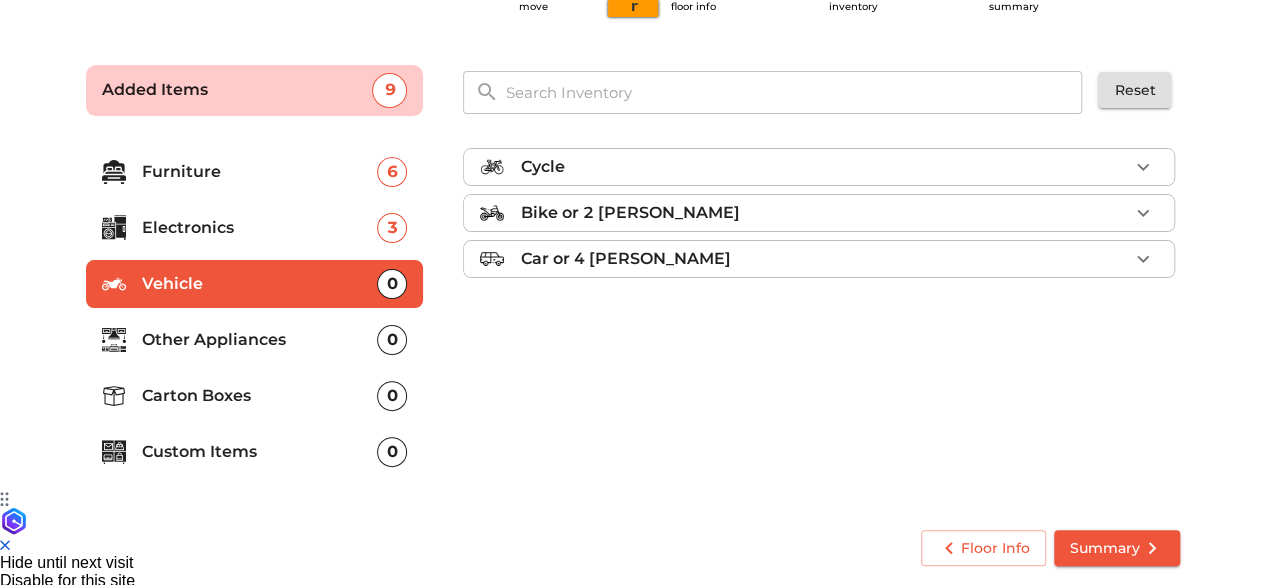 click on "Bike or 2 wheeler" at bounding box center [824, 213] 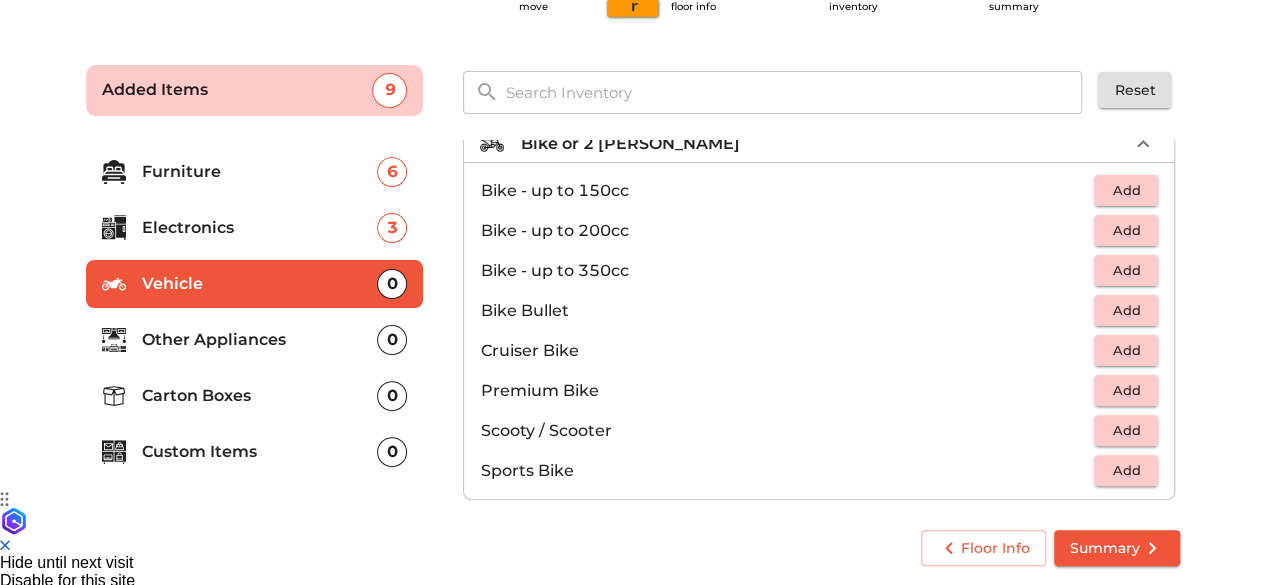 scroll, scrollTop: 75, scrollLeft: 0, axis: vertical 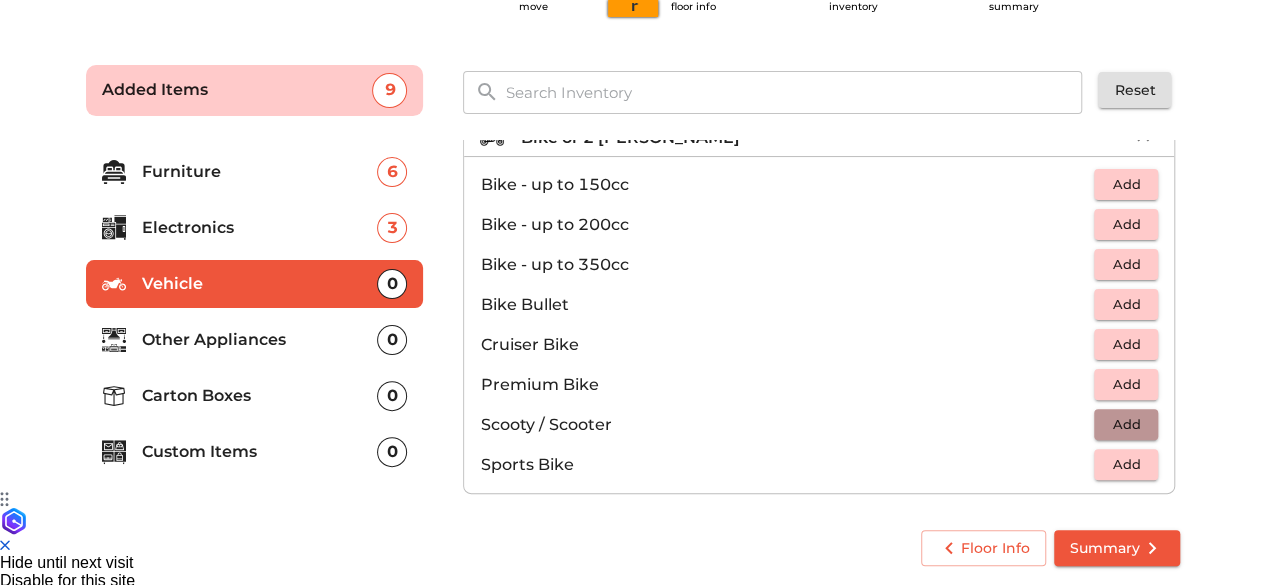 click on "Add" at bounding box center [1126, 424] 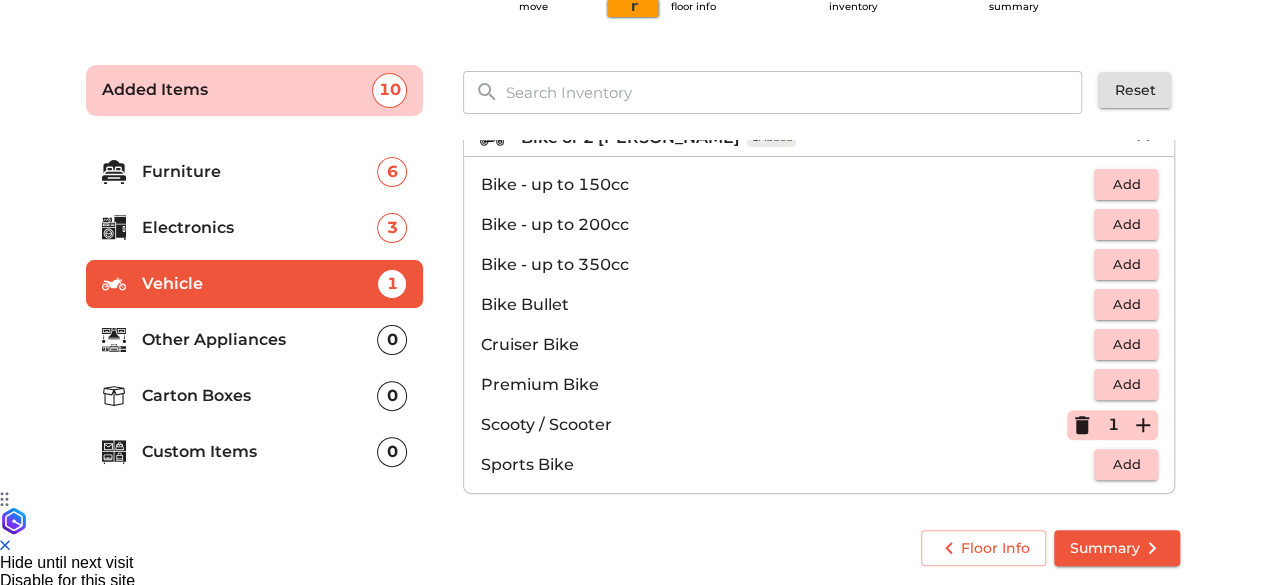 click on "Other Appliances" at bounding box center [260, 340] 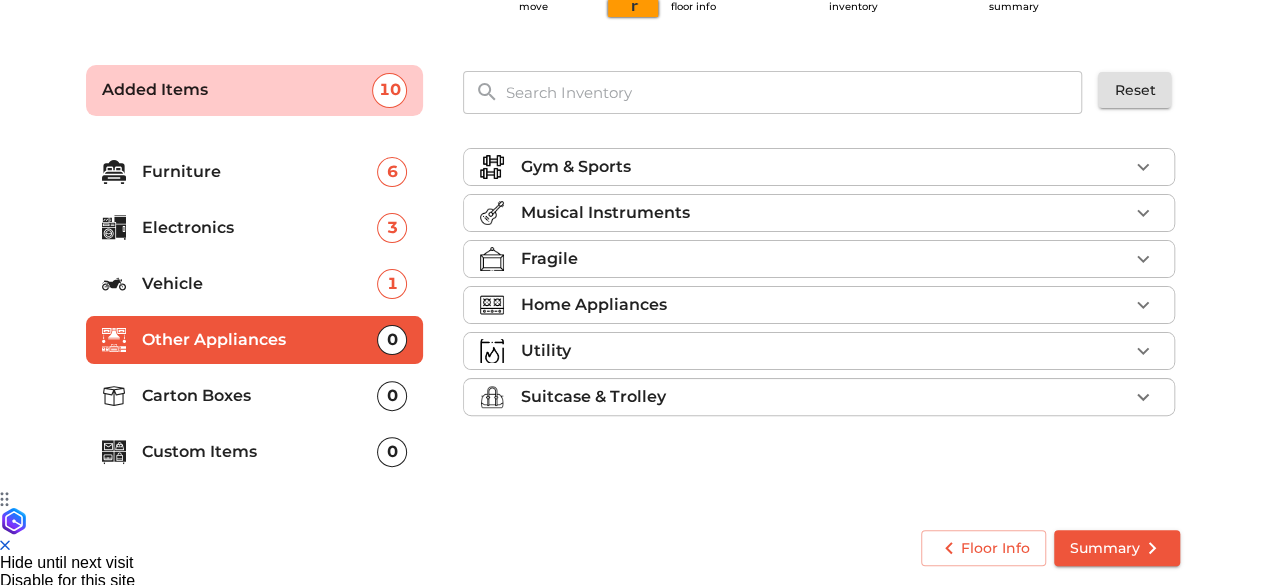 scroll, scrollTop: 0, scrollLeft: 0, axis: both 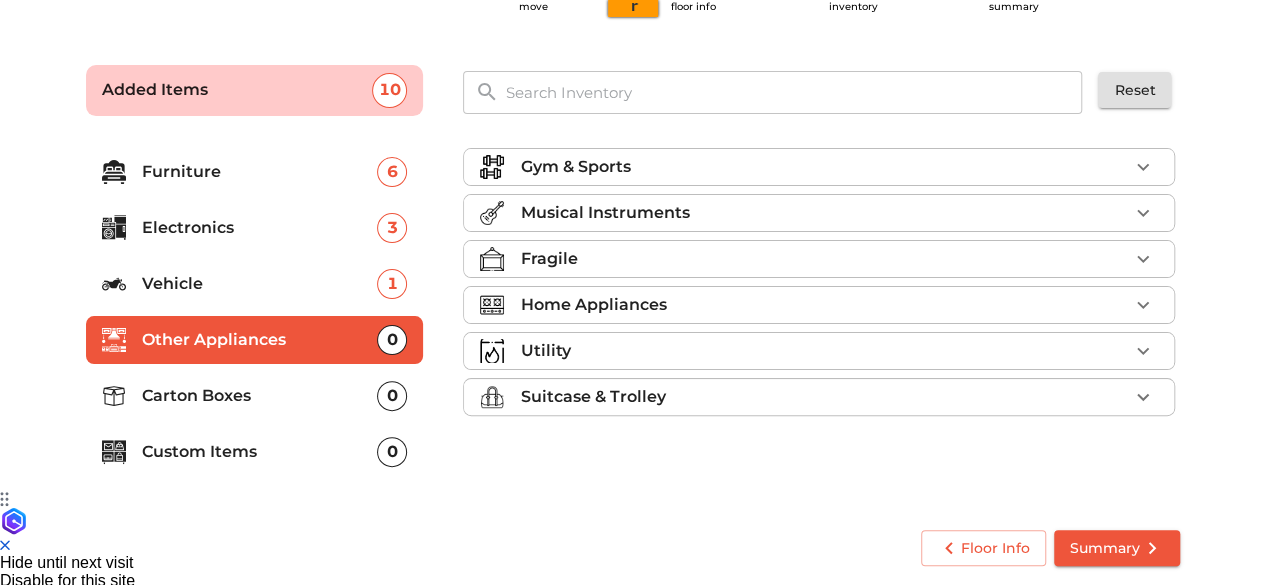 click on "Gym & Sports" at bounding box center (824, 167) 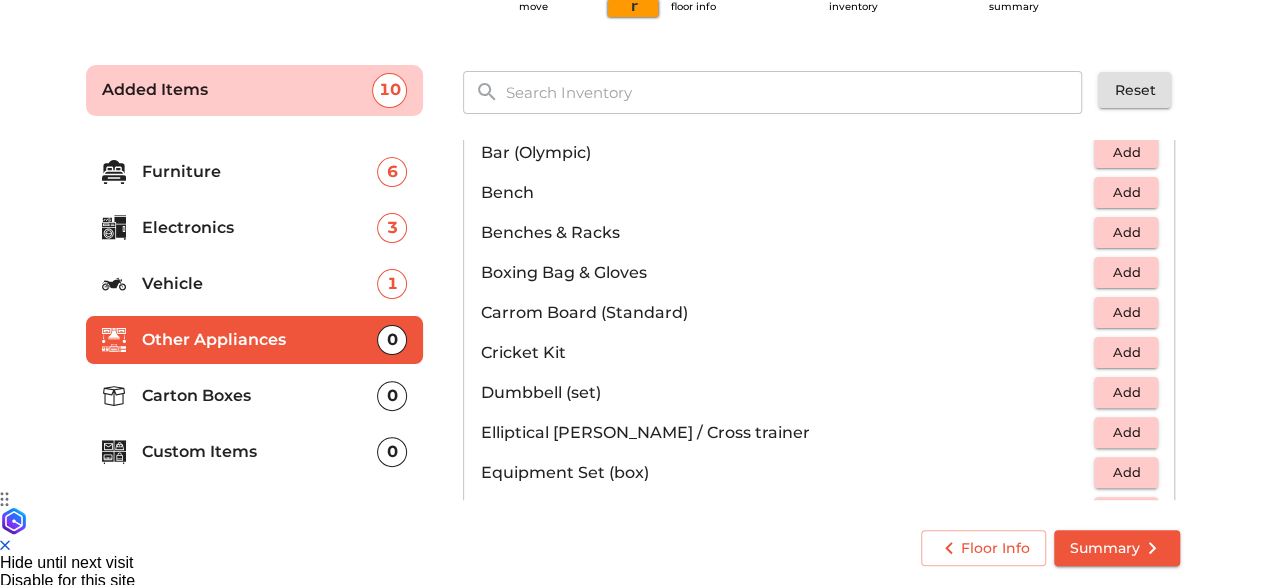 scroll, scrollTop: 66, scrollLeft: 0, axis: vertical 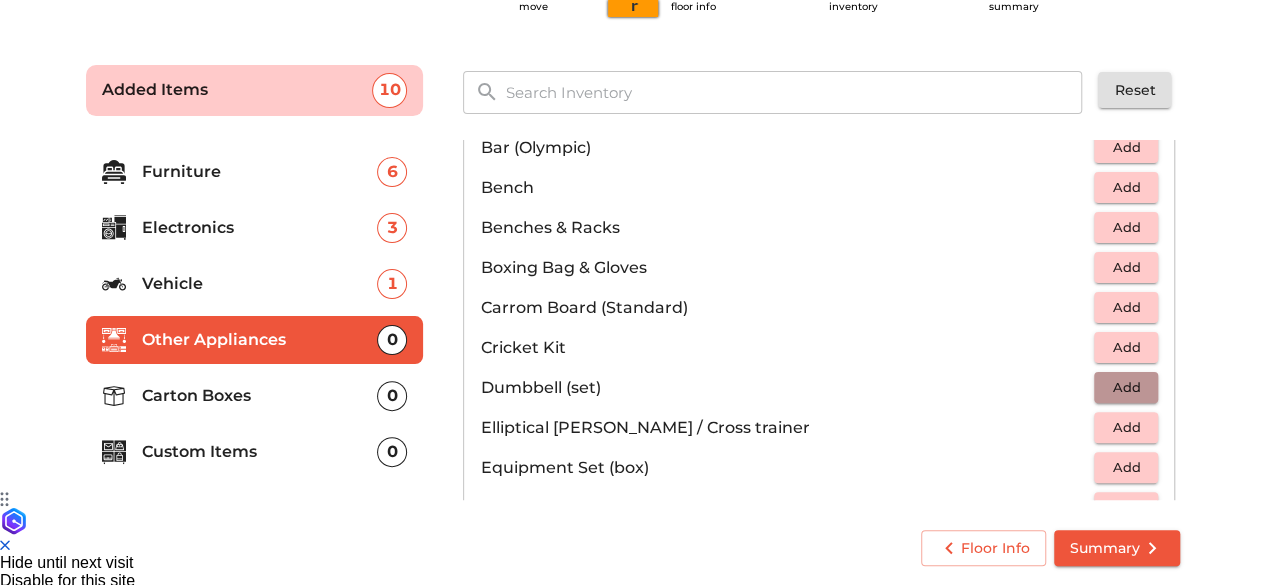 click on "Add" at bounding box center [1126, 387] 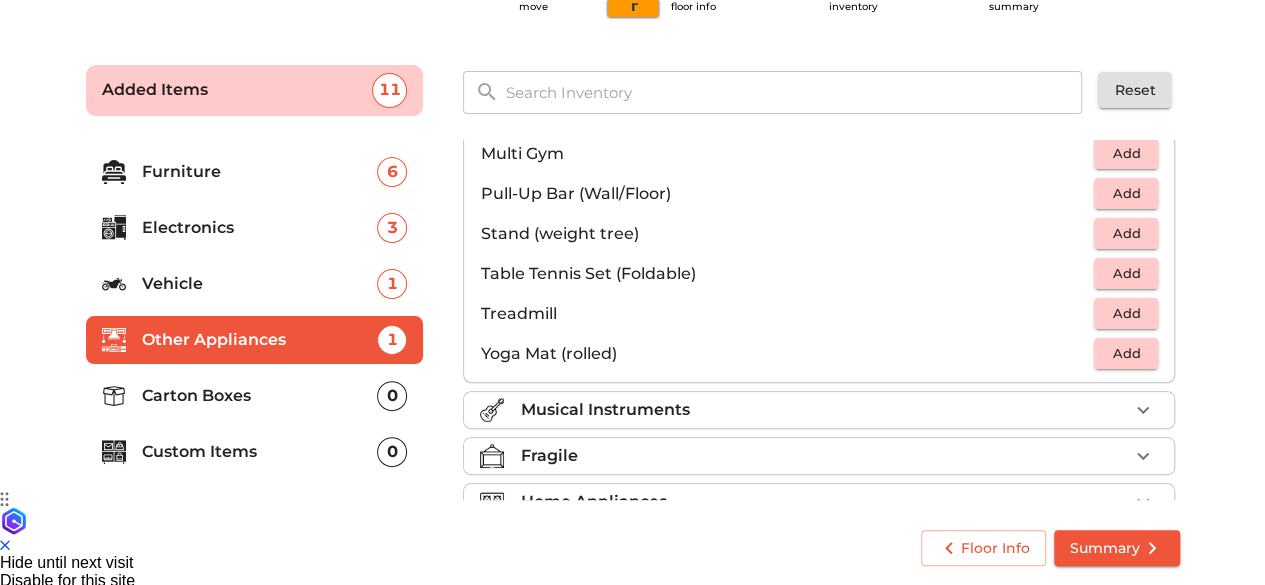 scroll, scrollTop: 664, scrollLeft: 0, axis: vertical 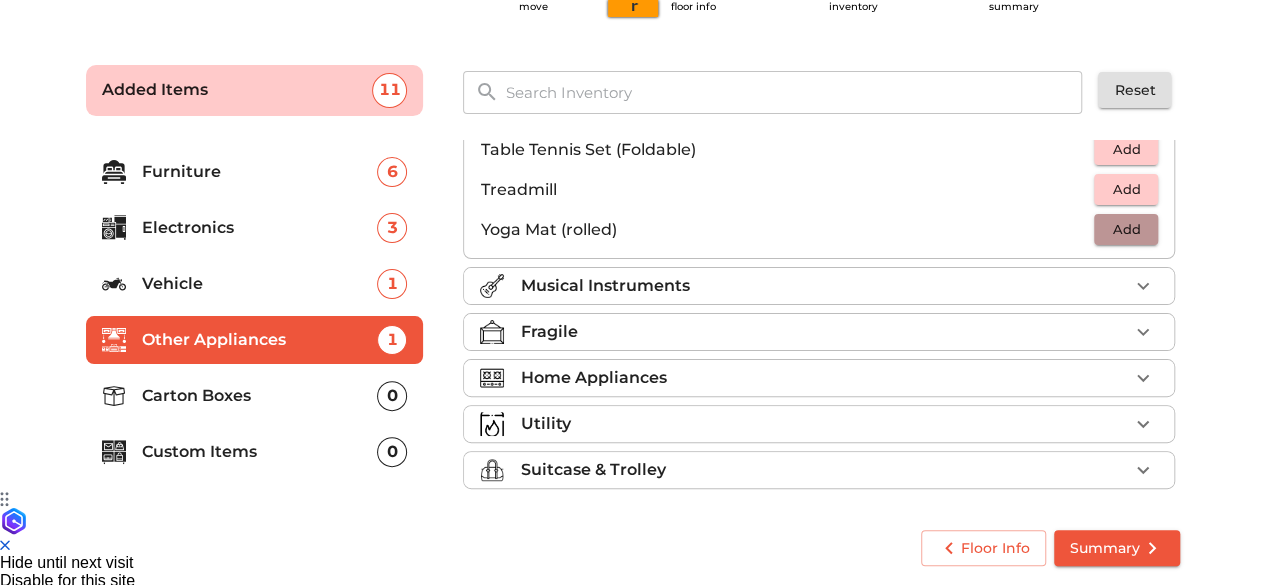 click on "Add" at bounding box center (1126, 229) 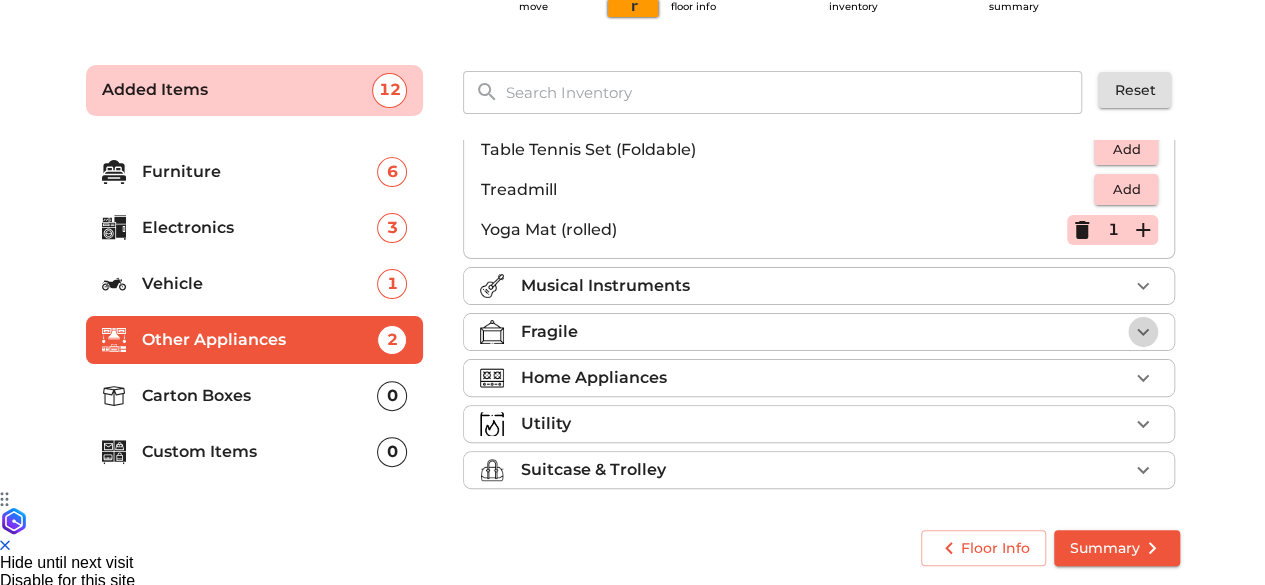 click 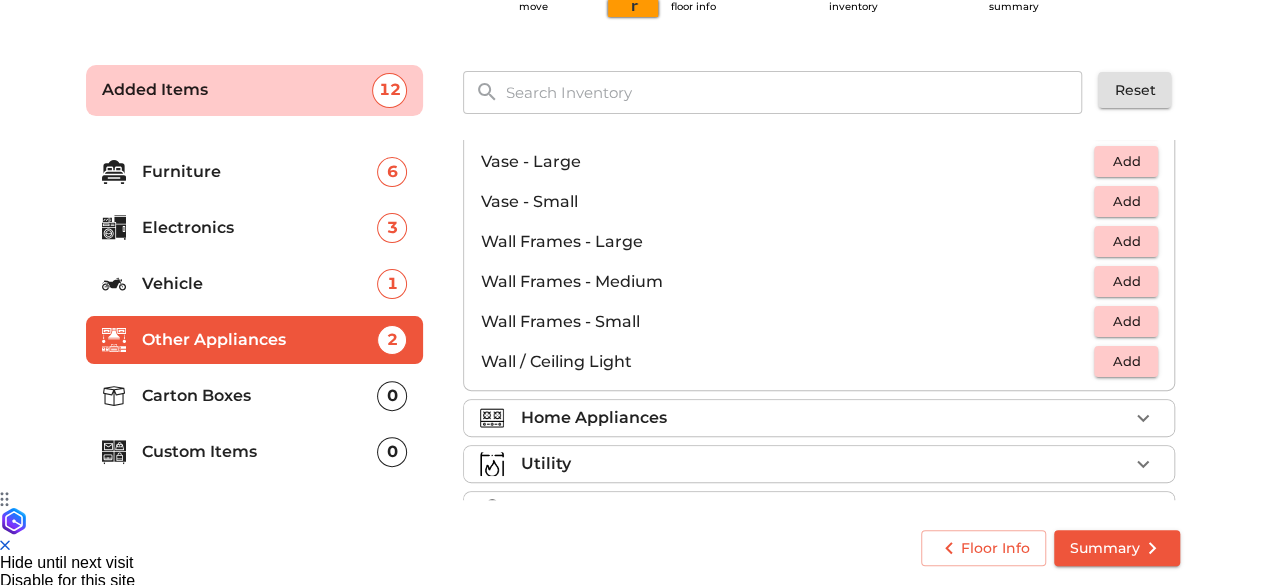 scroll, scrollTop: 1344, scrollLeft: 0, axis: vertical 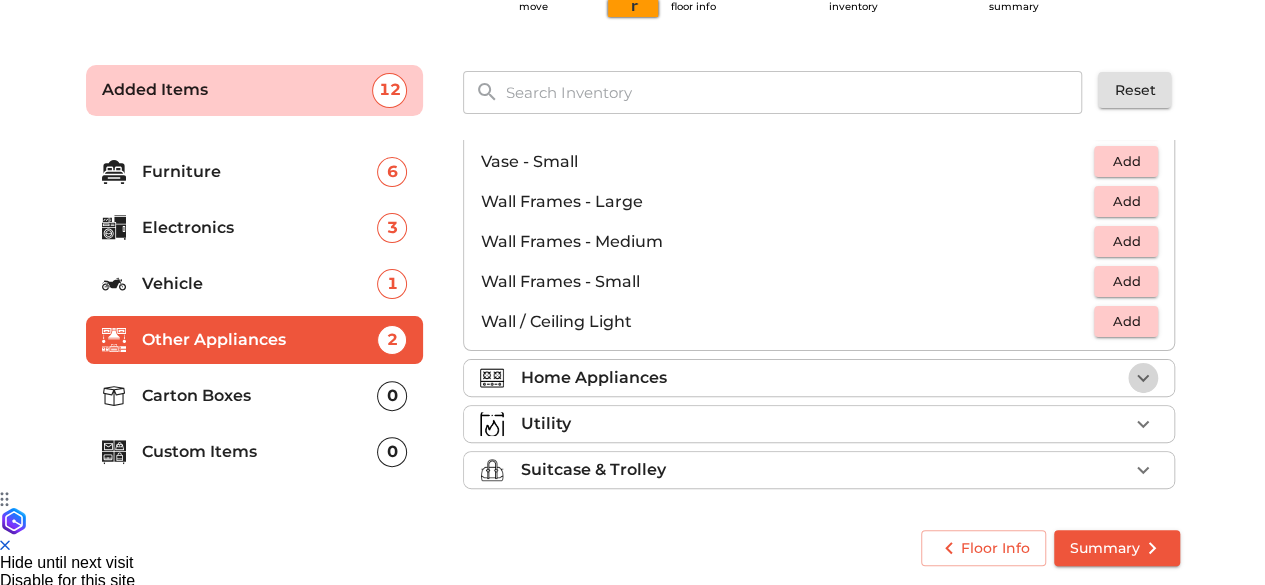 click 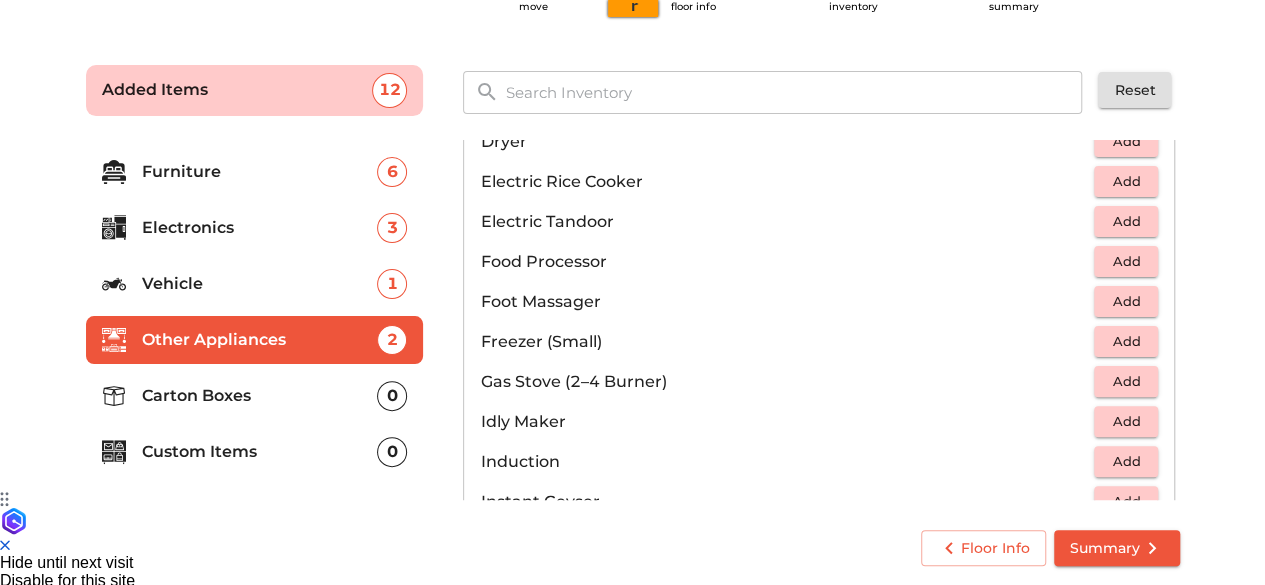 scroll, scrollTop: 588, scrollLeft: 0, axis: vertical 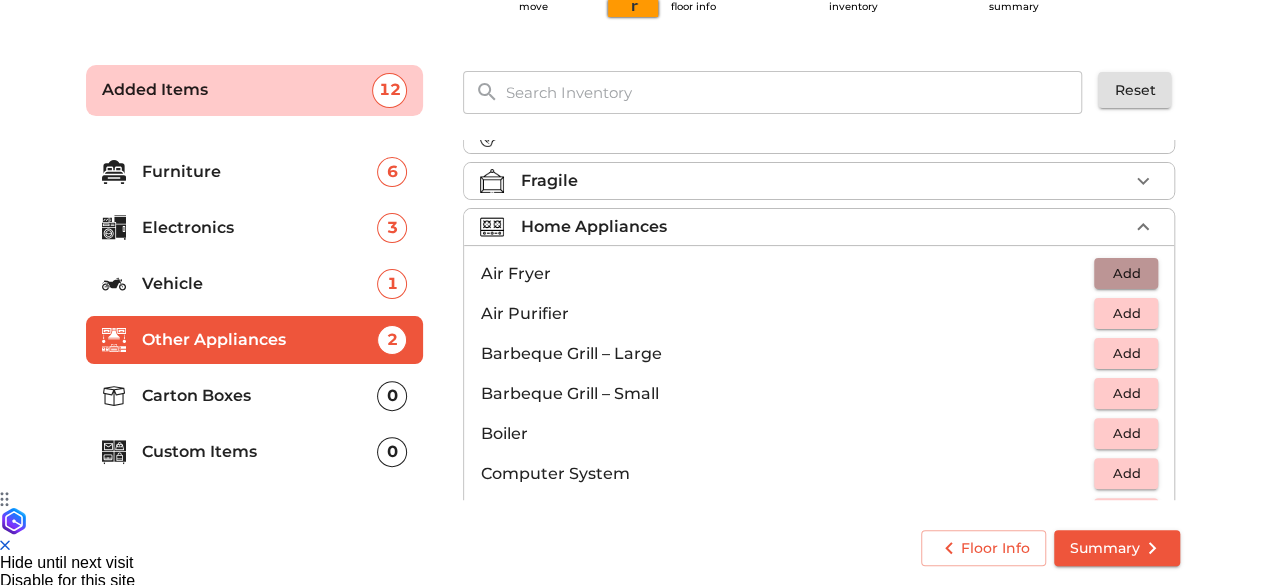 click on "Add" at bounding box center (1126, 273) 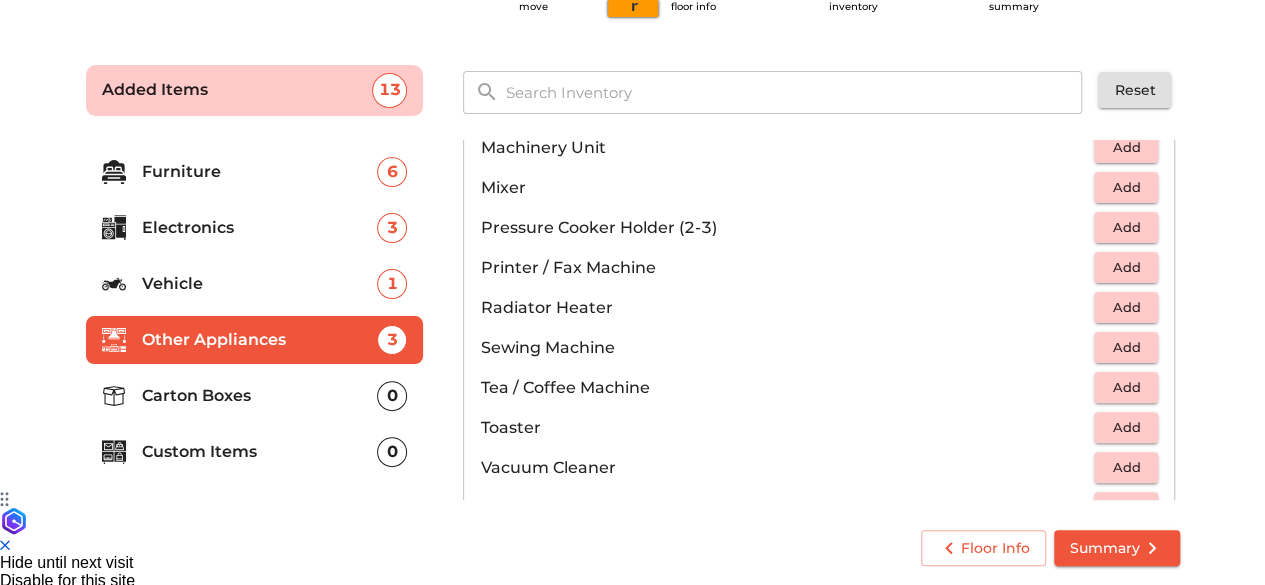 scroll, scrollTop: 1384, scrollLeft: 0, axis: vertical 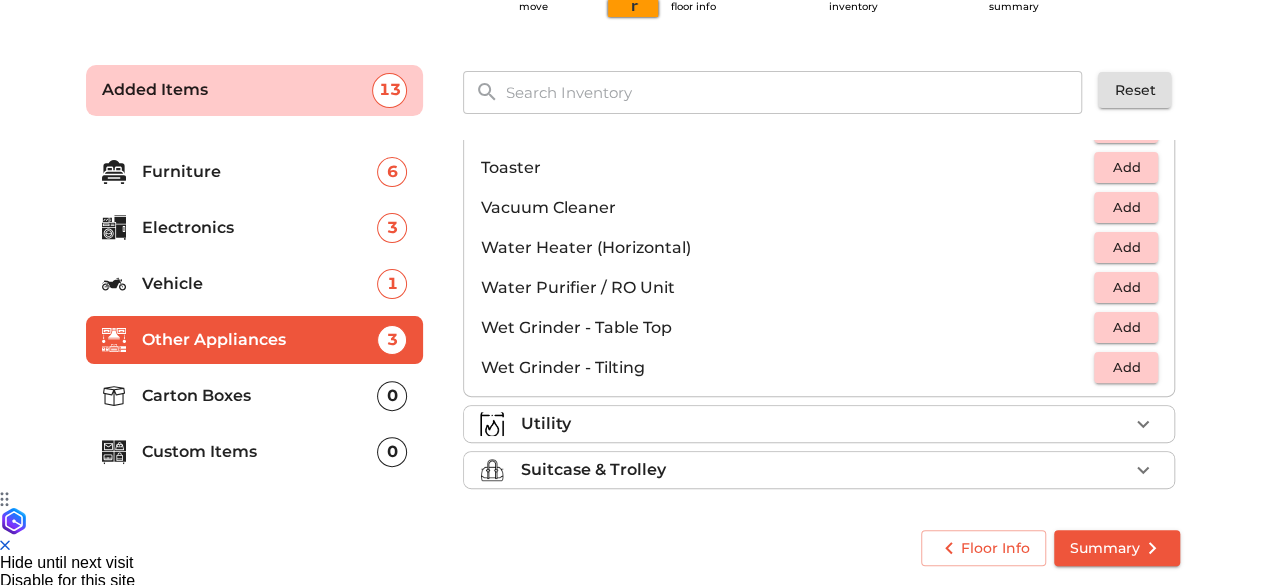 click on "Utility" at bounding box center (824, 424) 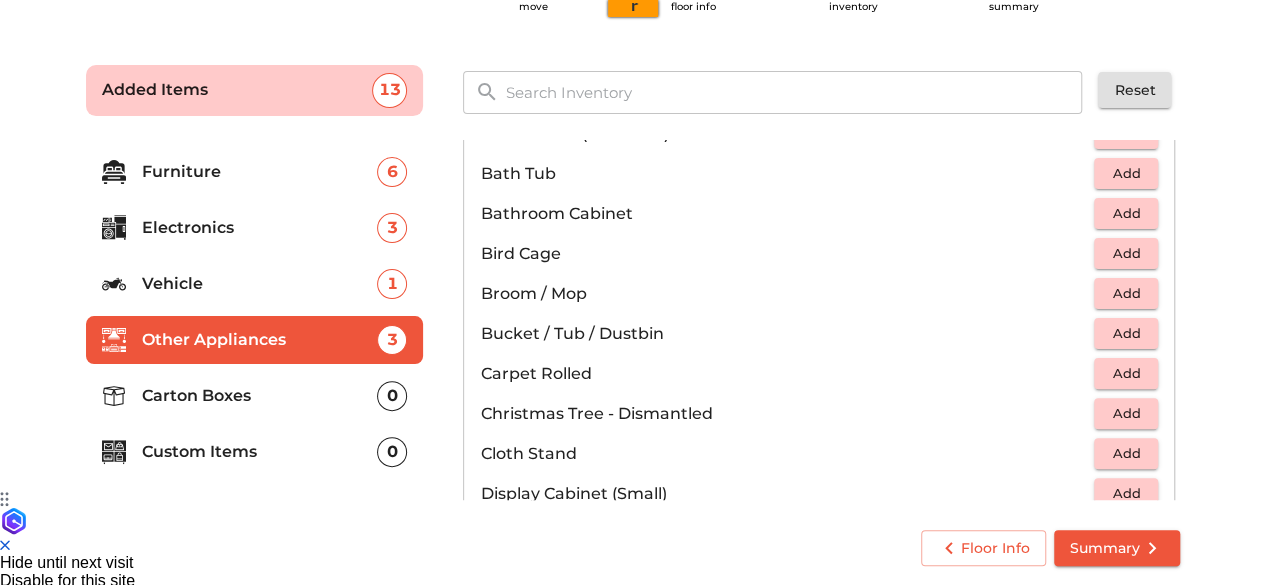 scroll, scrollTop: 306, scrollLeft: 0, axis: vertical 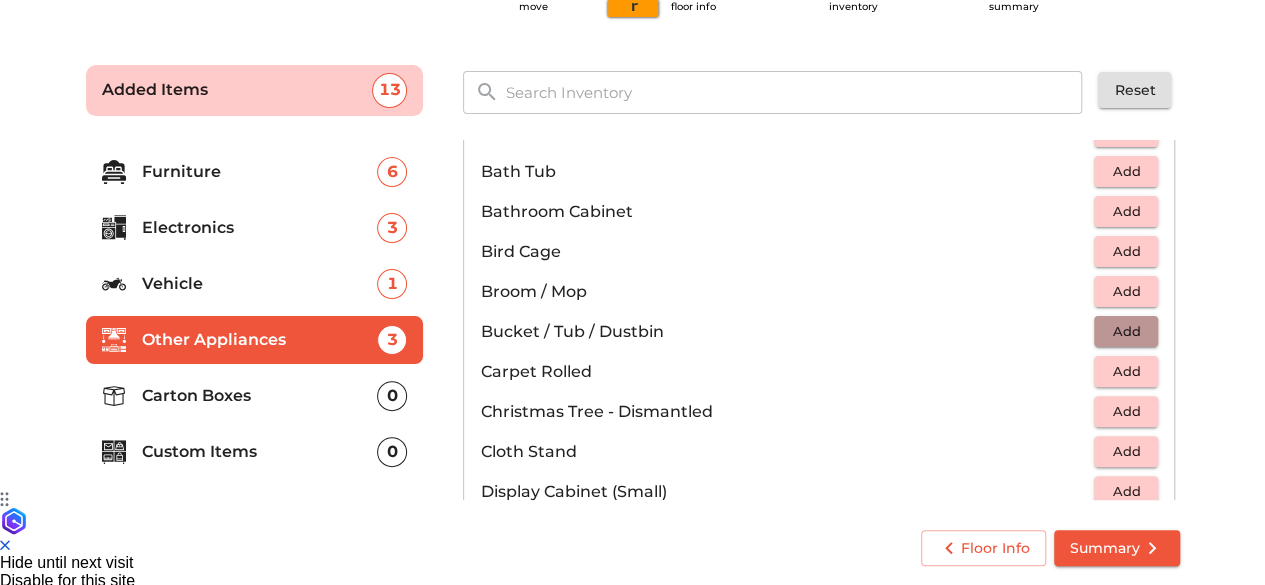 click on "Add" at bounding box center [1126, 331] 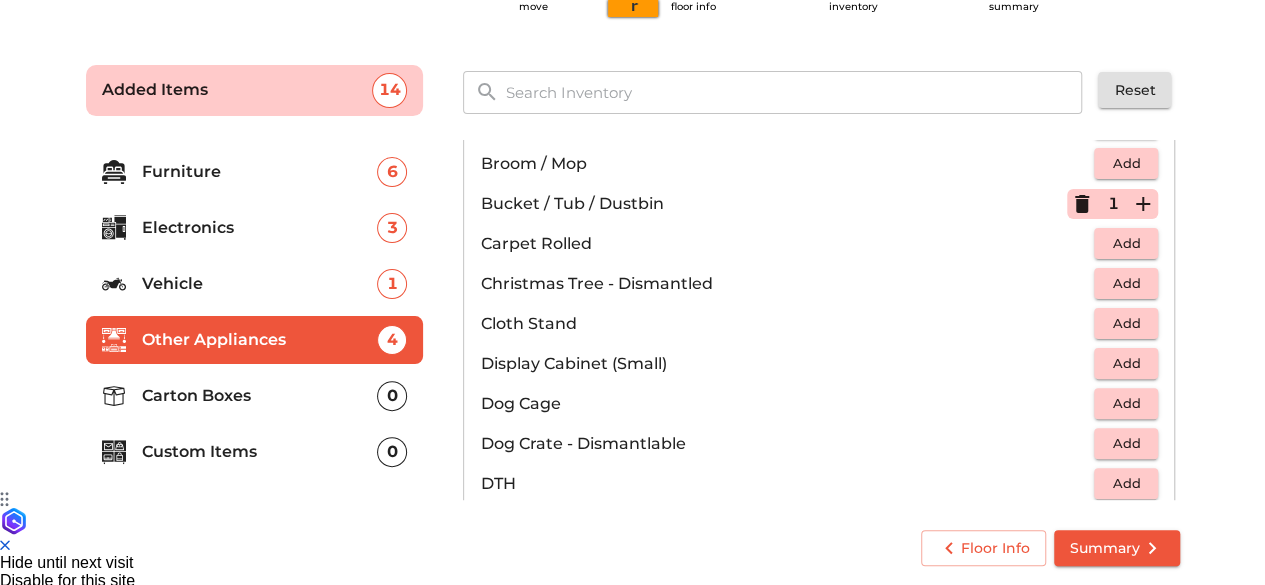 scroll, scrollTop: 480, scrollLeft: 0, axis: vertical 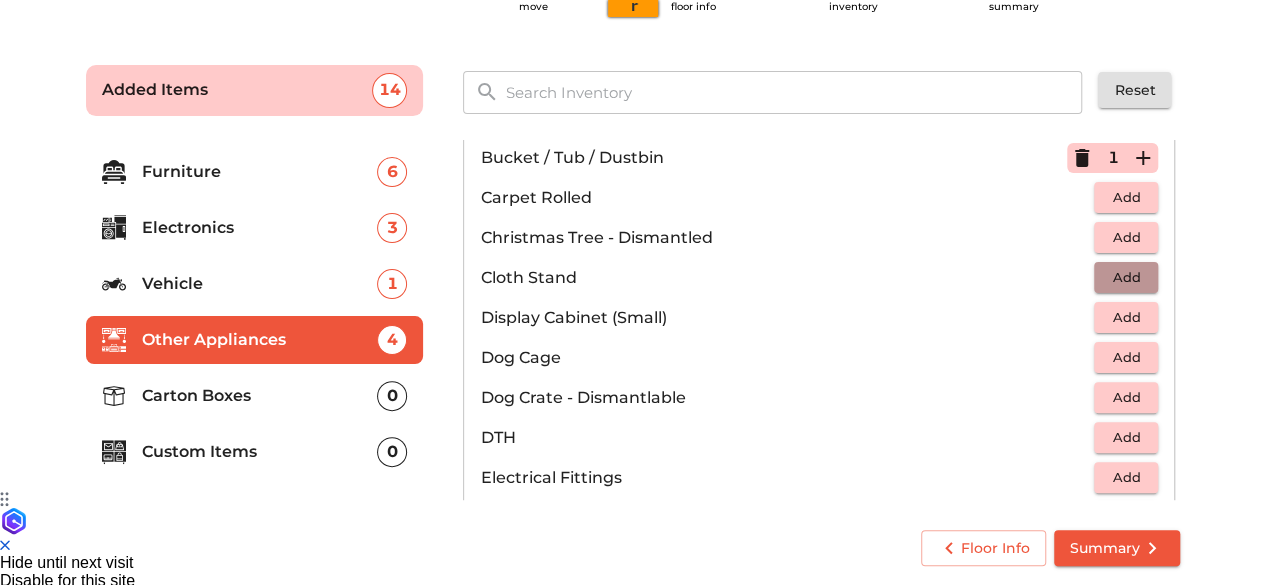 click on "Add" at bounding box center [1126, 277] 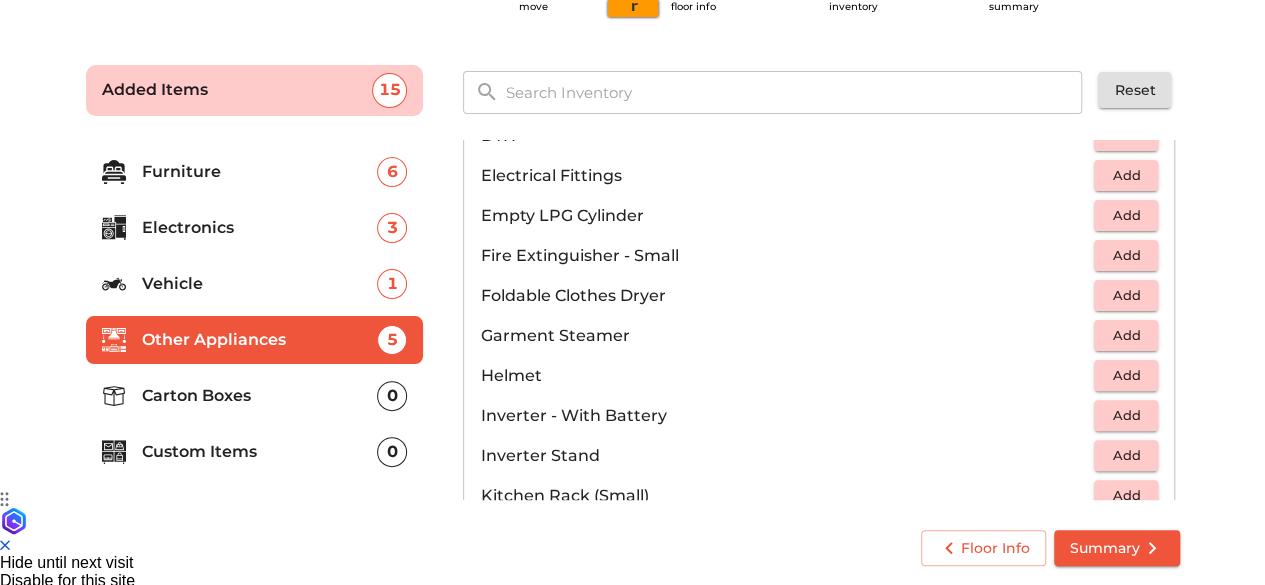 scroll, scrollTop: 784, scrollLeft: 0, axis: vertical 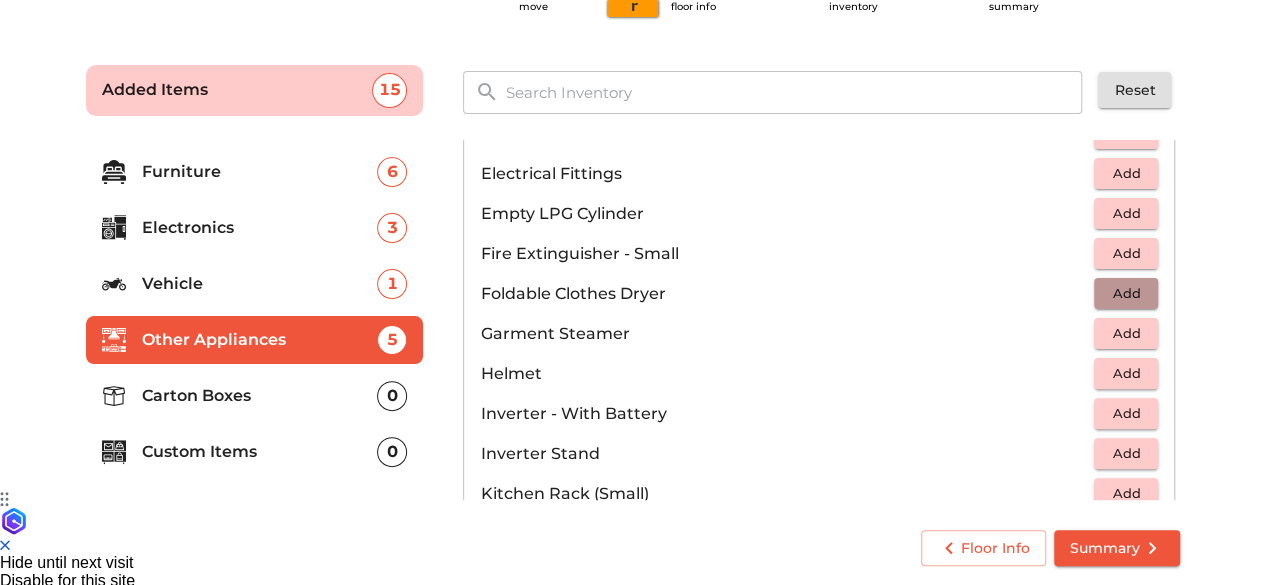 click on "Add" at bounding box center (1126, 293) 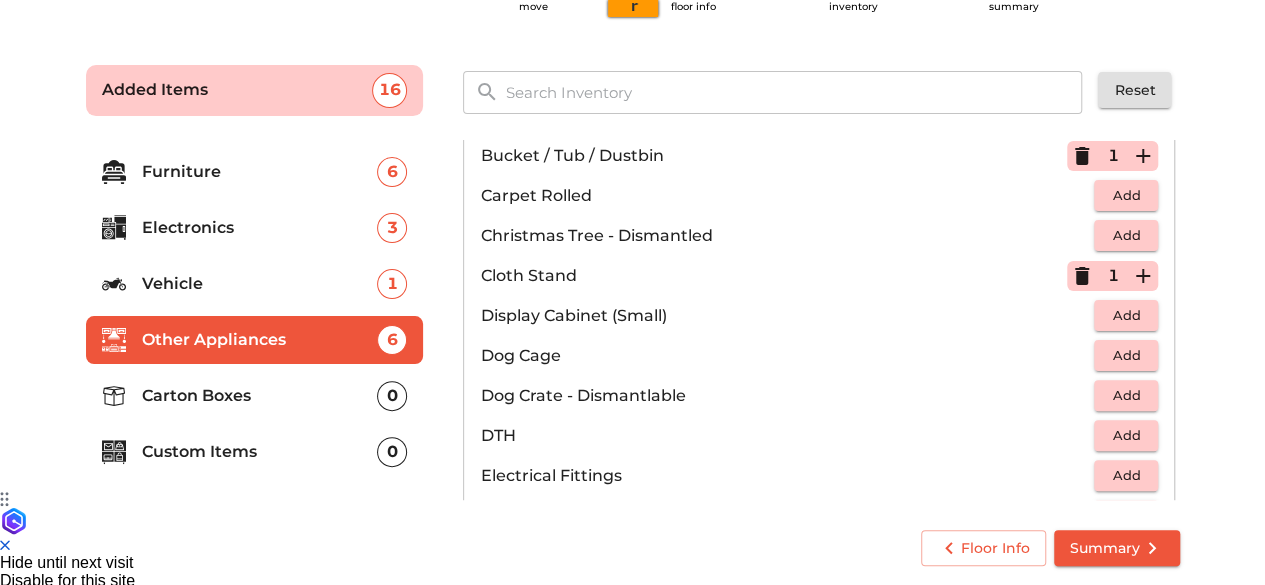 scroll, scrollTop: 480, scrollLeft: 0, axis: vertical 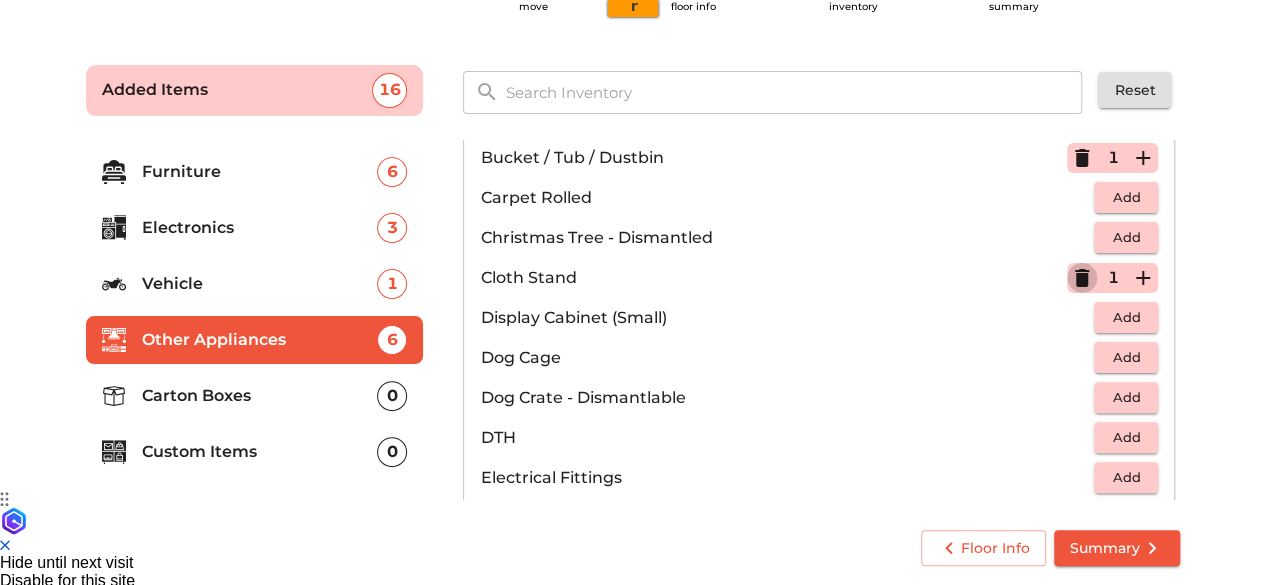 click at bounding box center (1082, 278) 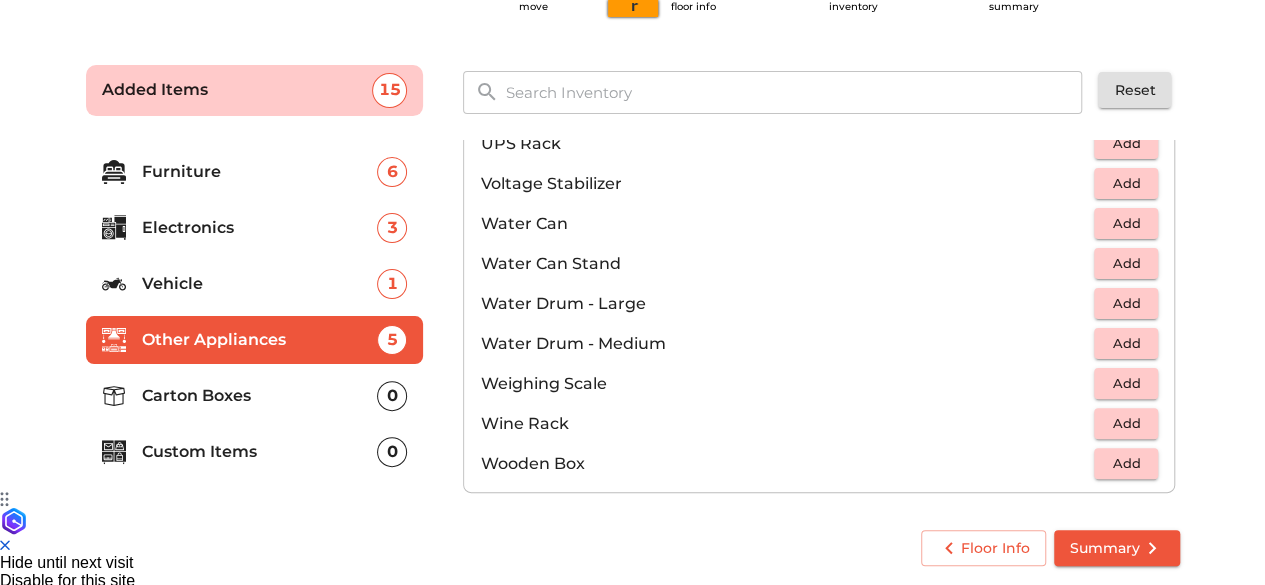 scroll, scrollTop: 1504, scrollLeft: 0, axis: vertical 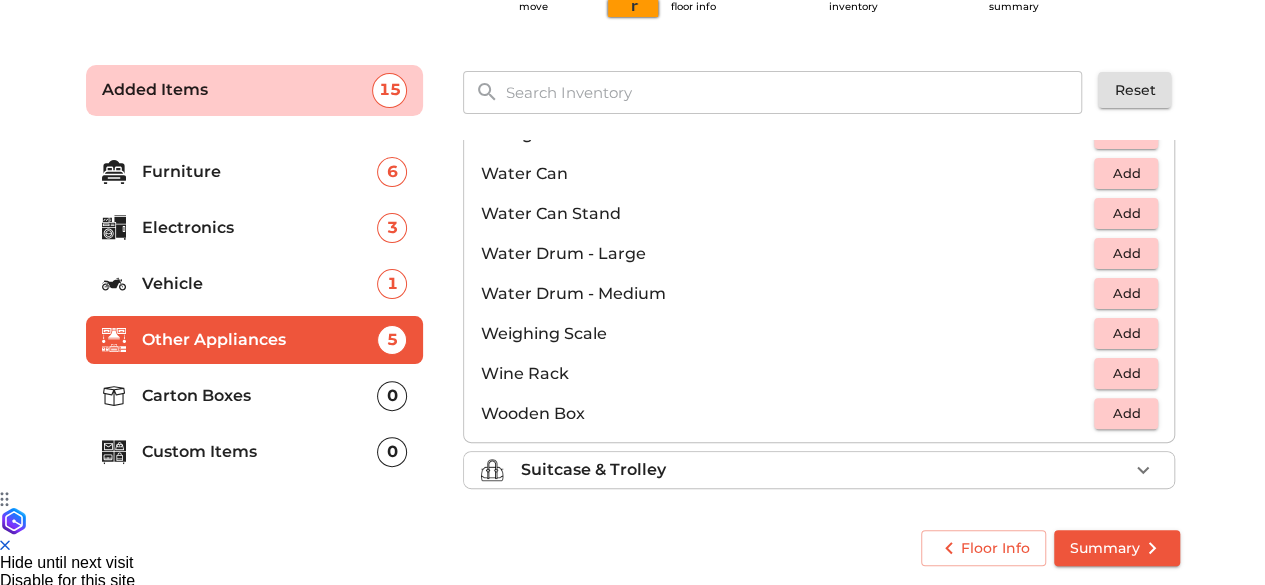 click on "Suitcase & Trolley" at bounding box center [824, 470] 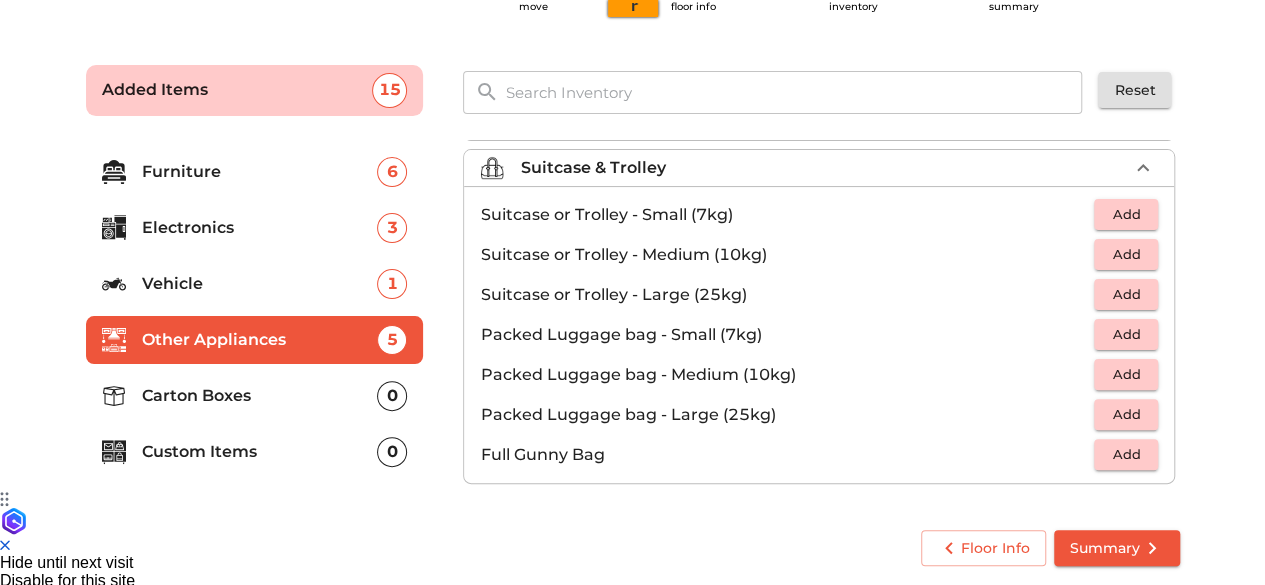 scroll, scrollTop: 224, scrollLeft: 0, axis: vertical 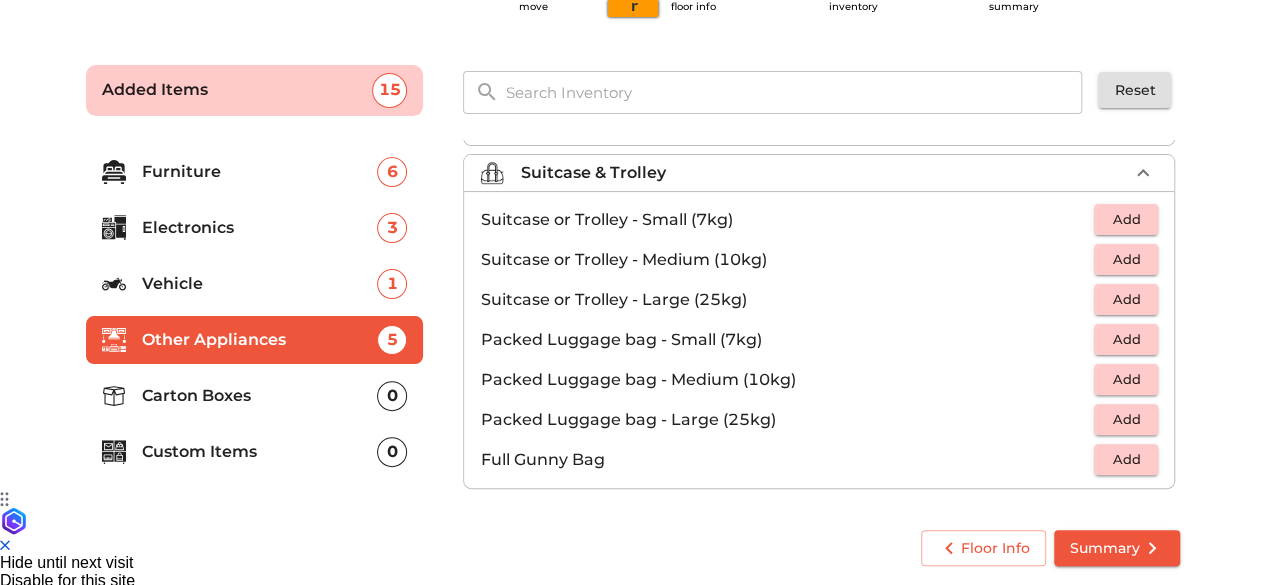 click on "Carton Boxes" at bounding box center [260, 396] 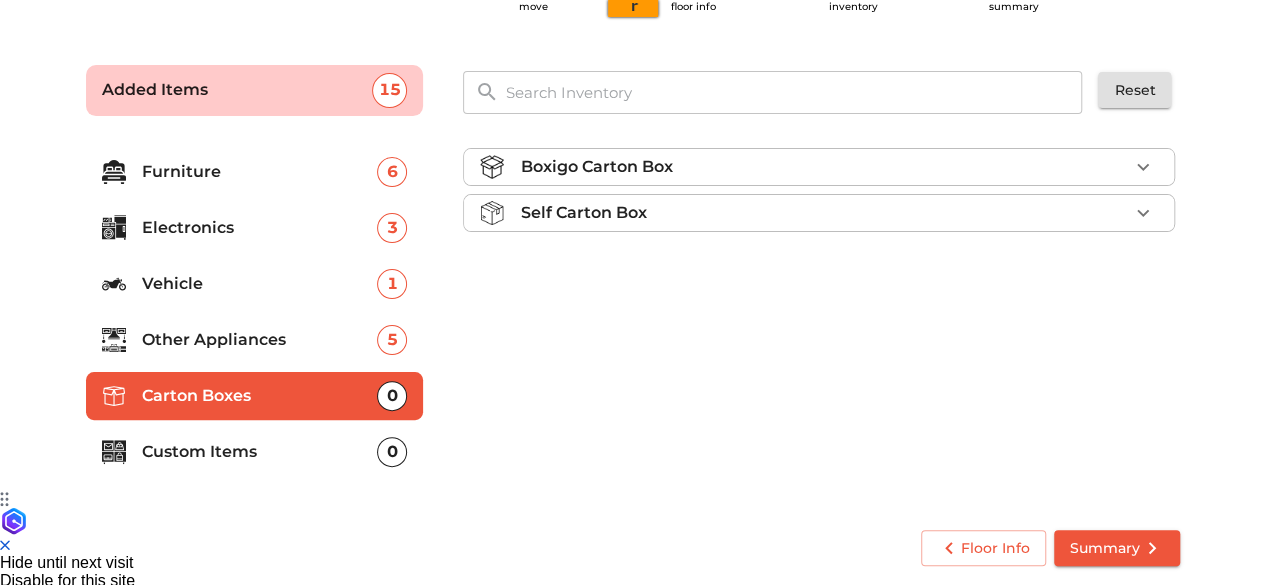 scroll, scrollTop: 0, scrollLeft: 0, axis: both 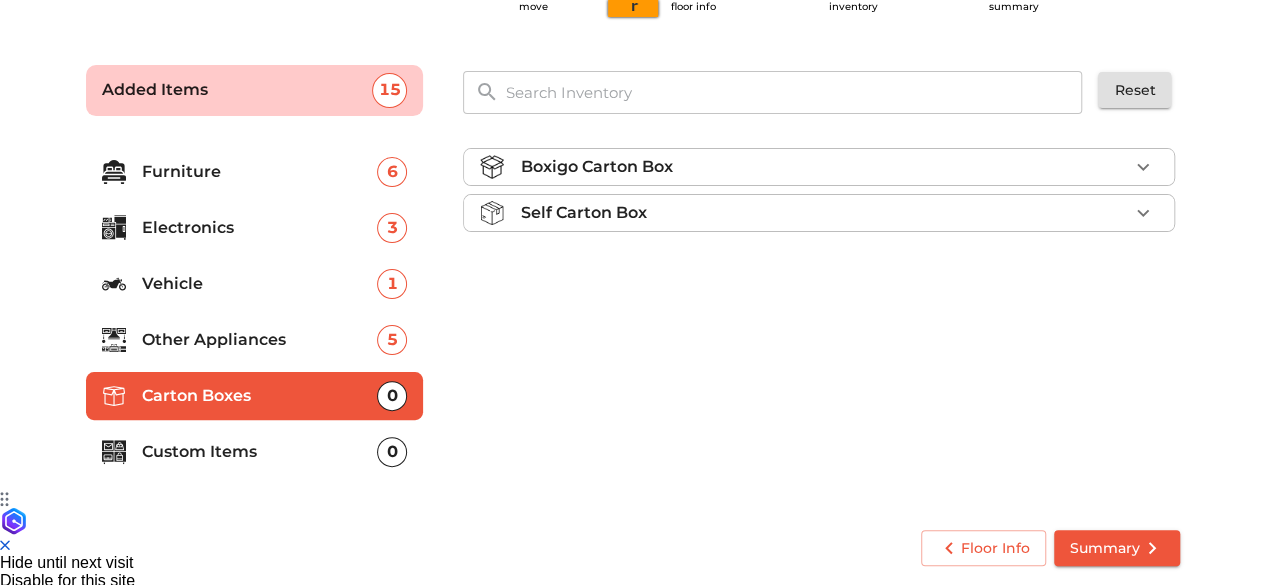 click on "Boxigo Carton Box" at bounding box center (824, 167) 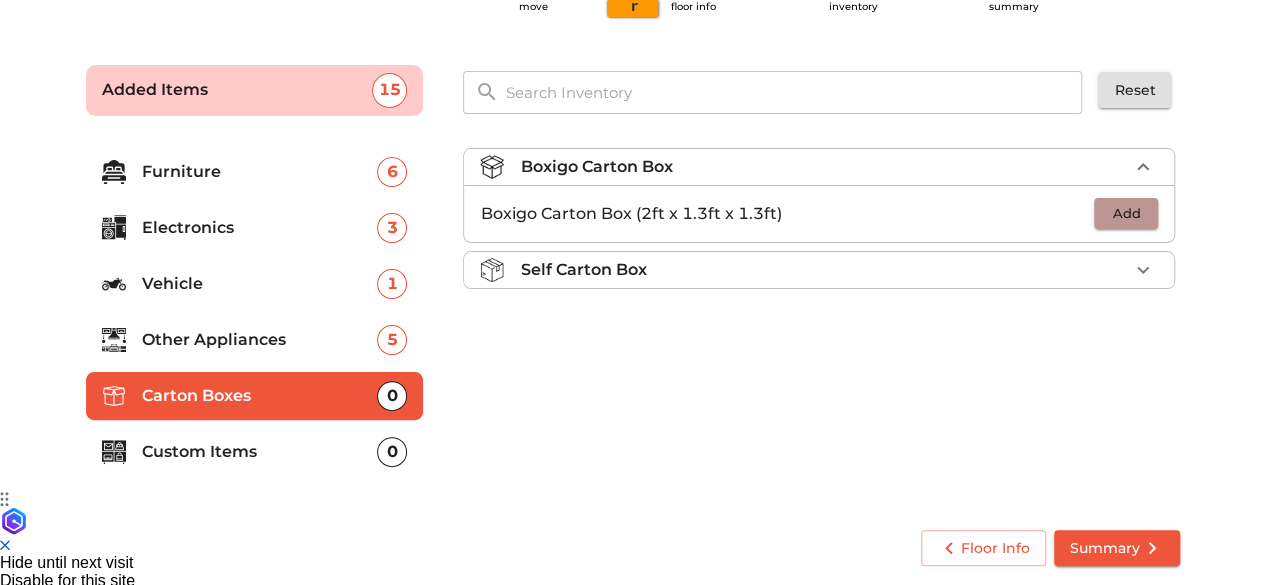 click on "Add" at bounding box center [1126, 213] 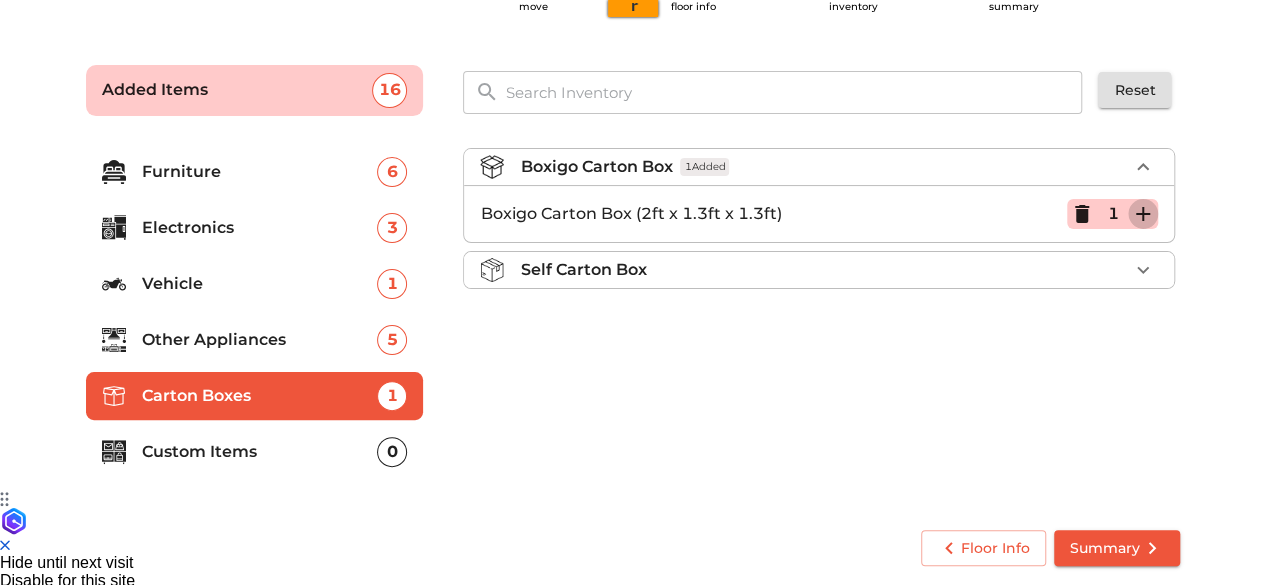click 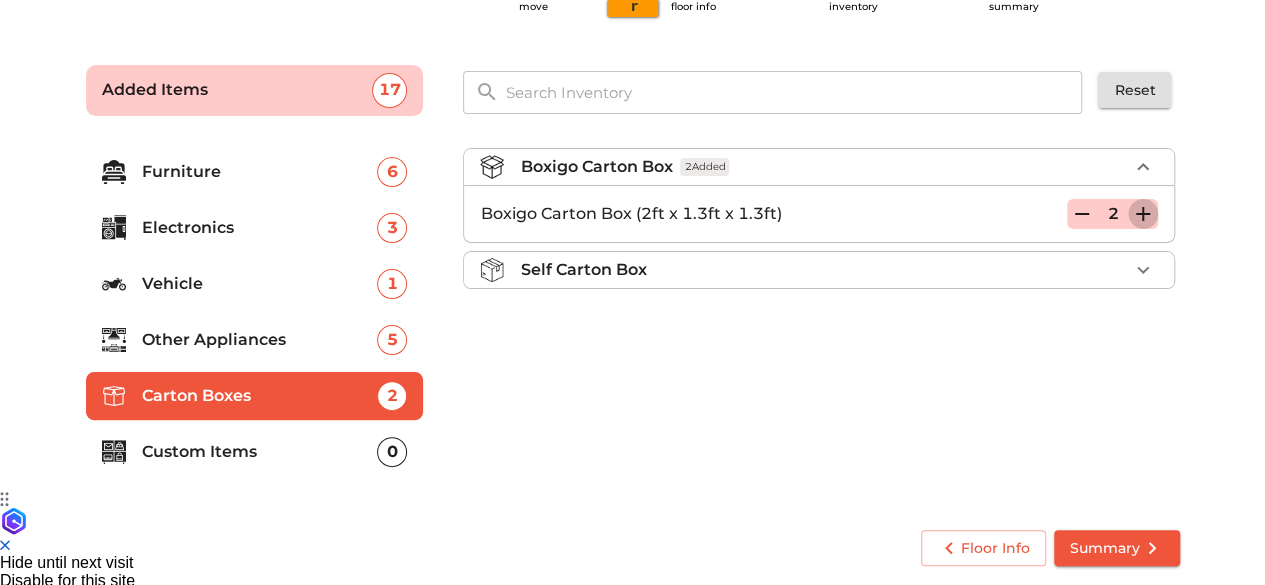 click 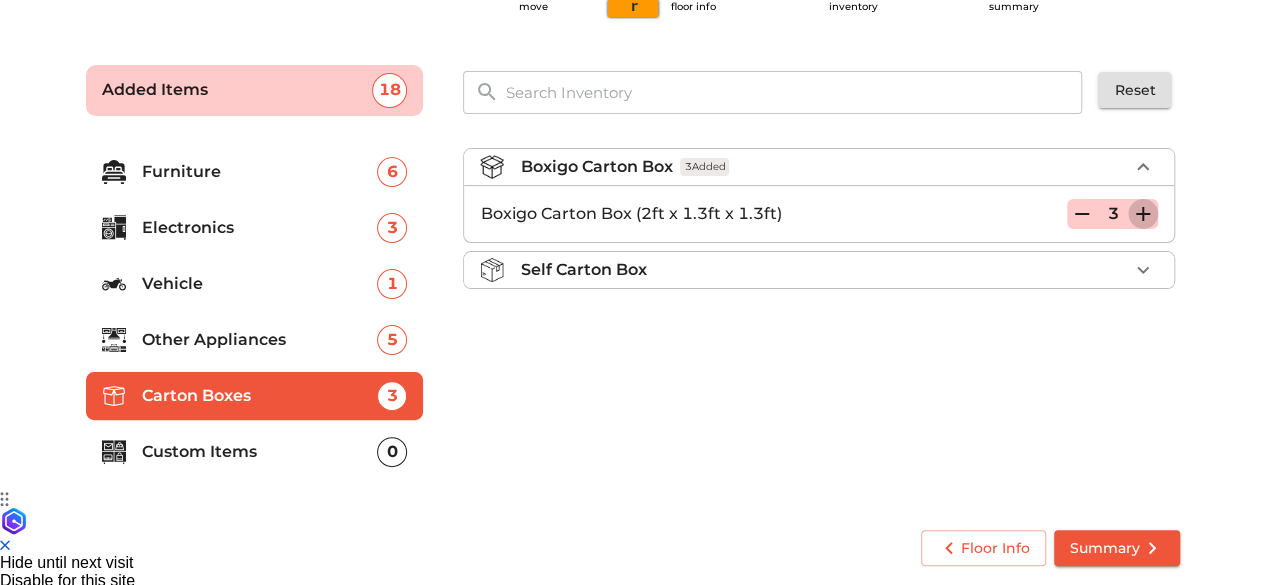 click 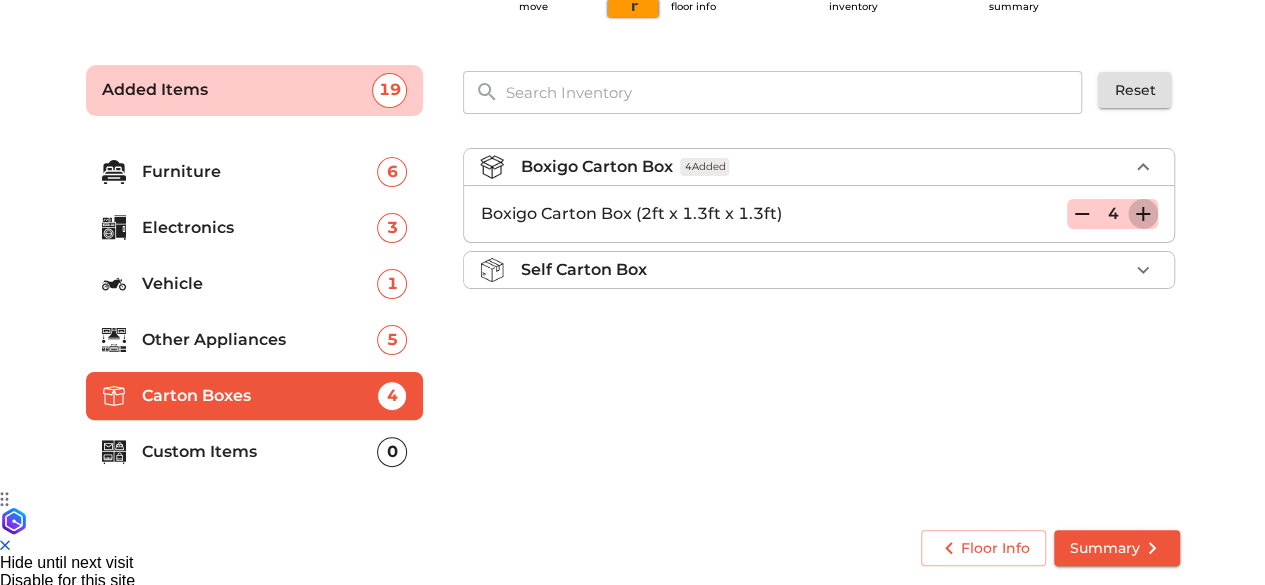 click 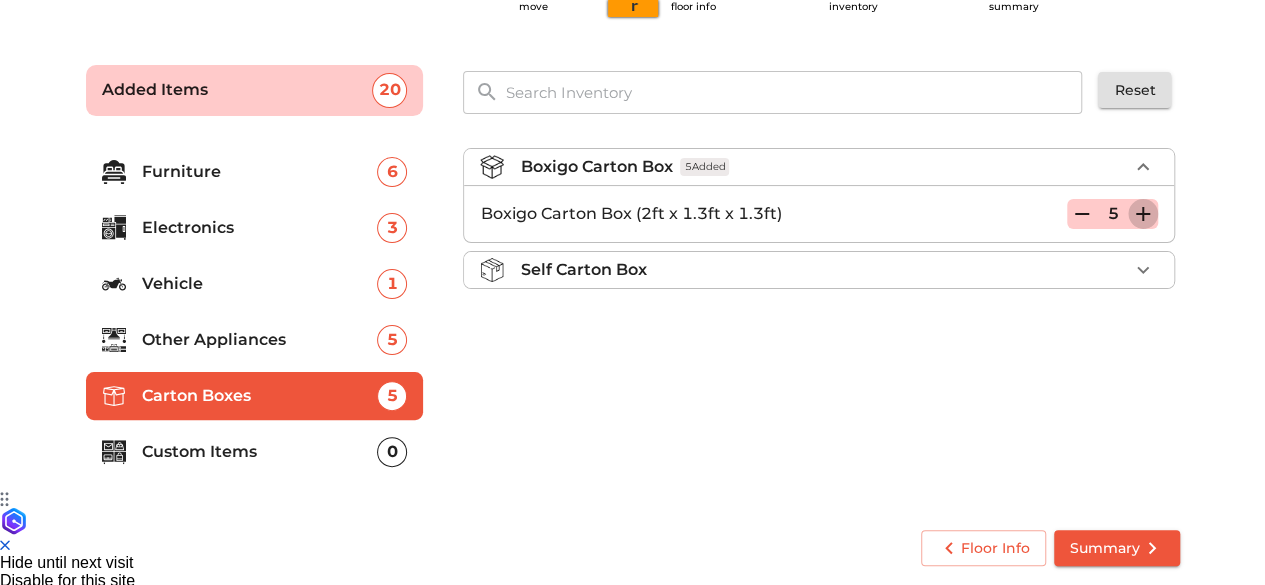 click 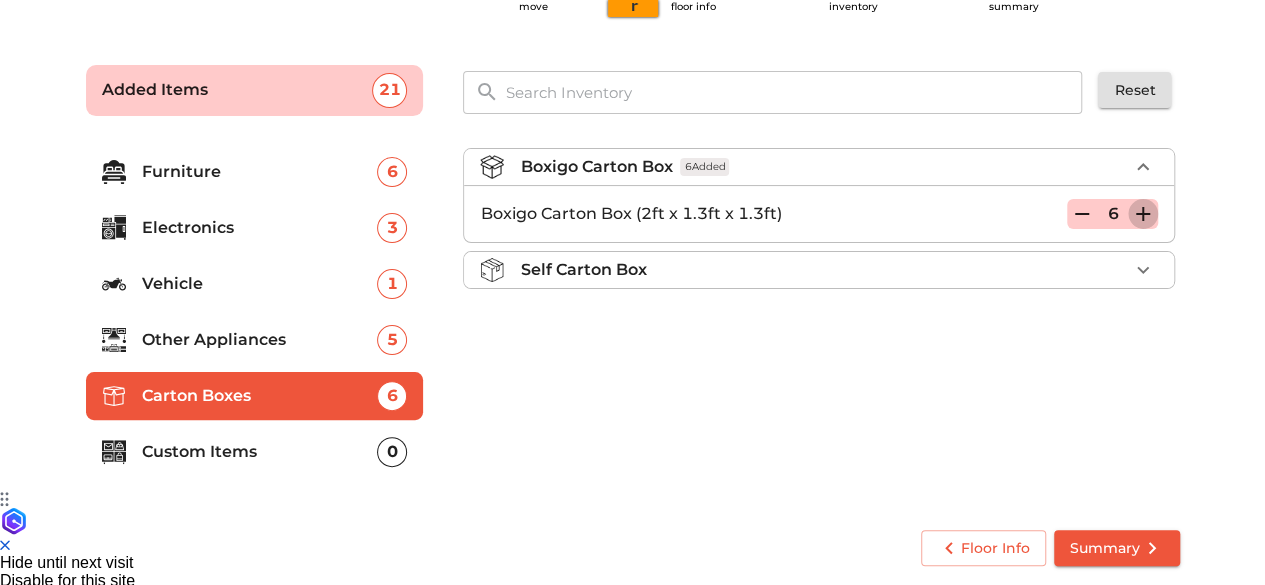 click 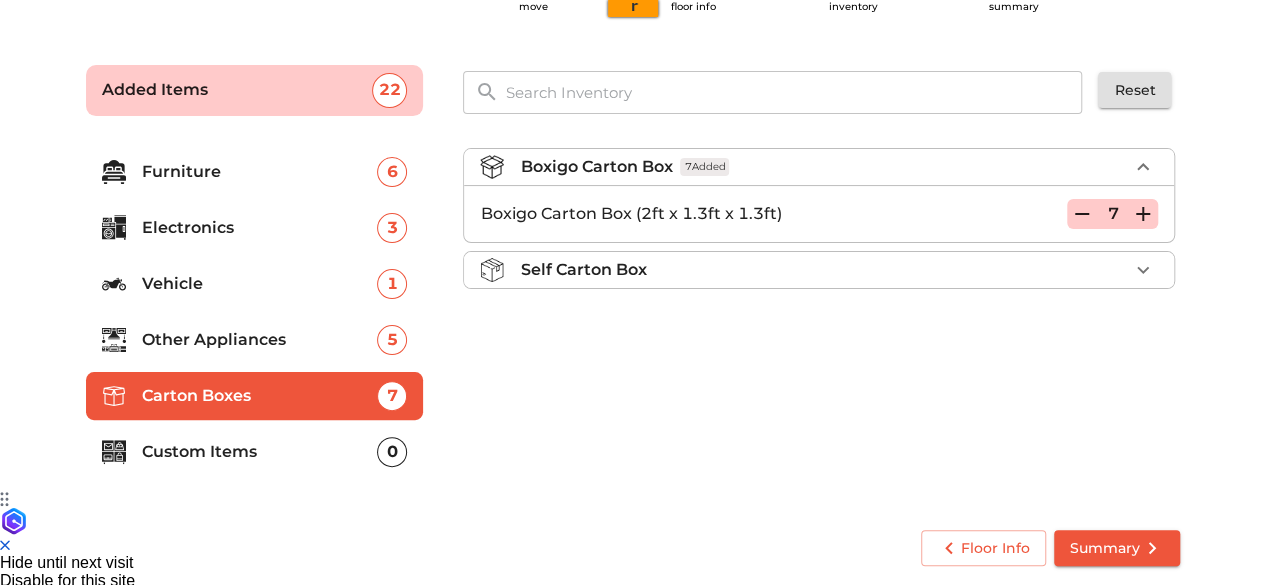 click on "Custom Items" at bounding box center [260, 452] 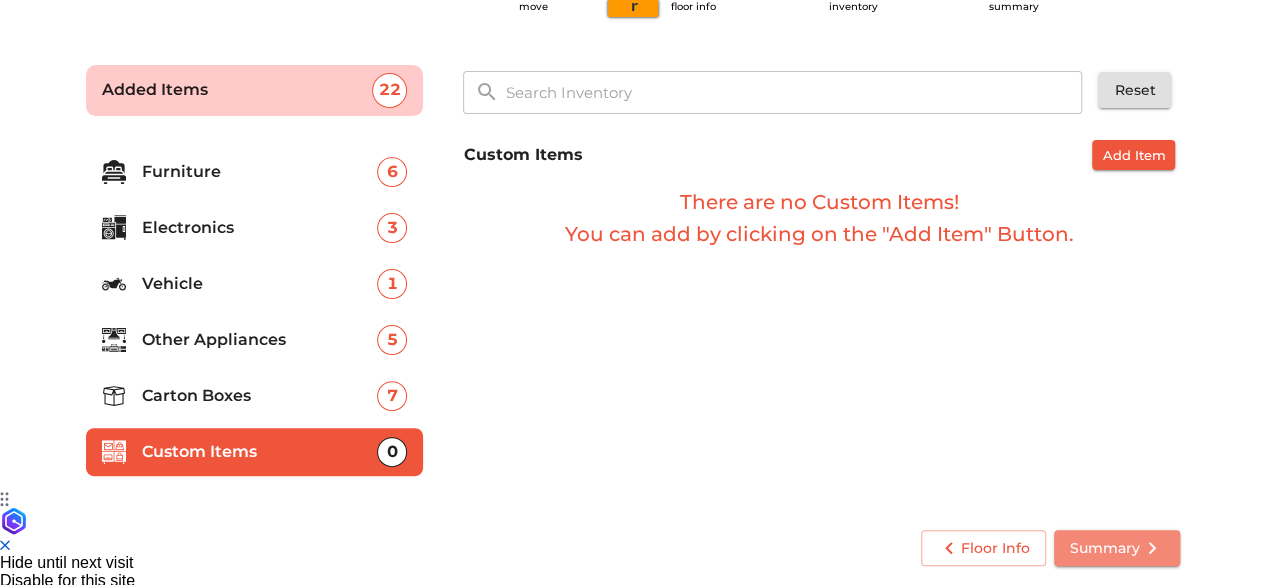 click on "Summary" at bounding box center (1117, 548) 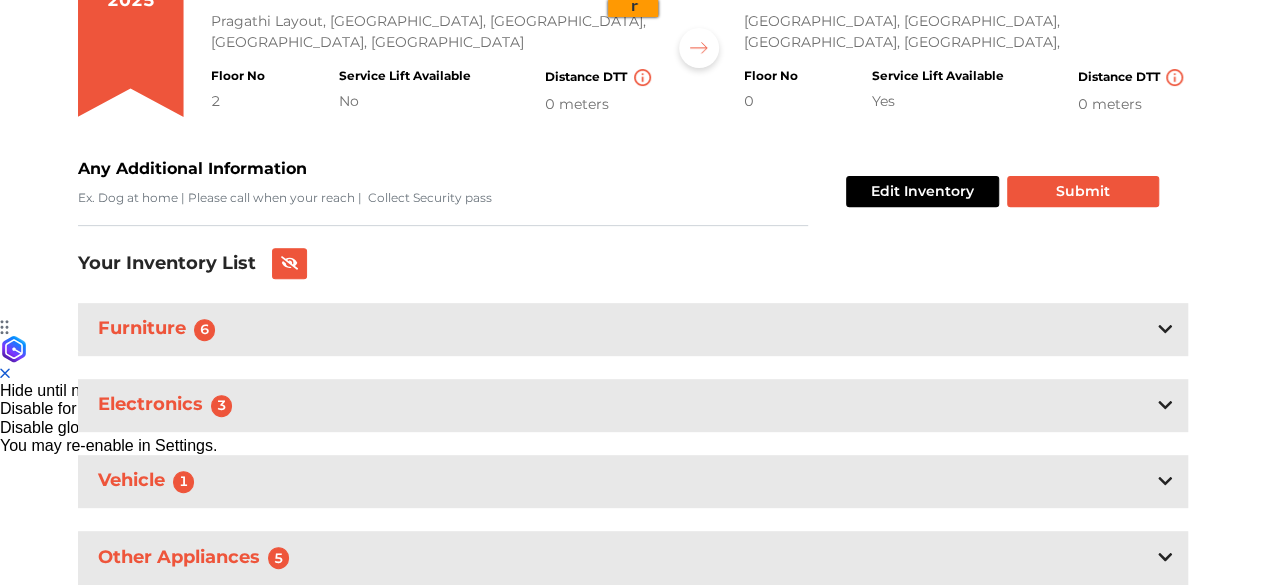 scroll, scrollTop: 413, scrollLeft: 0, axis: vertical 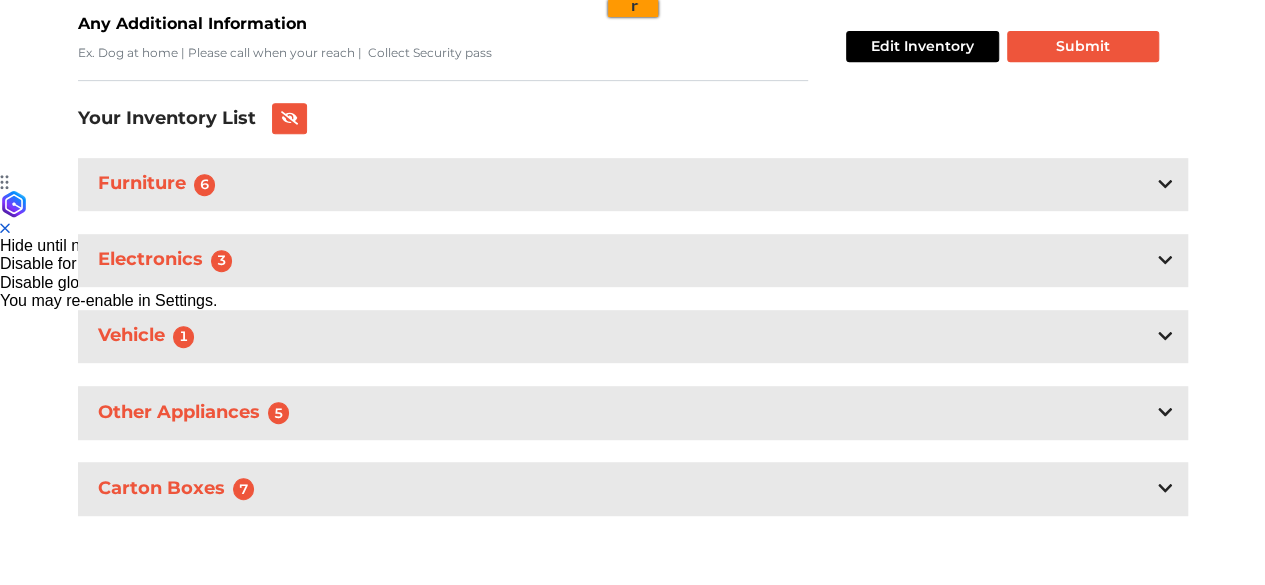 click on "Carton Boxes 7" at bounding box center (633, 488) 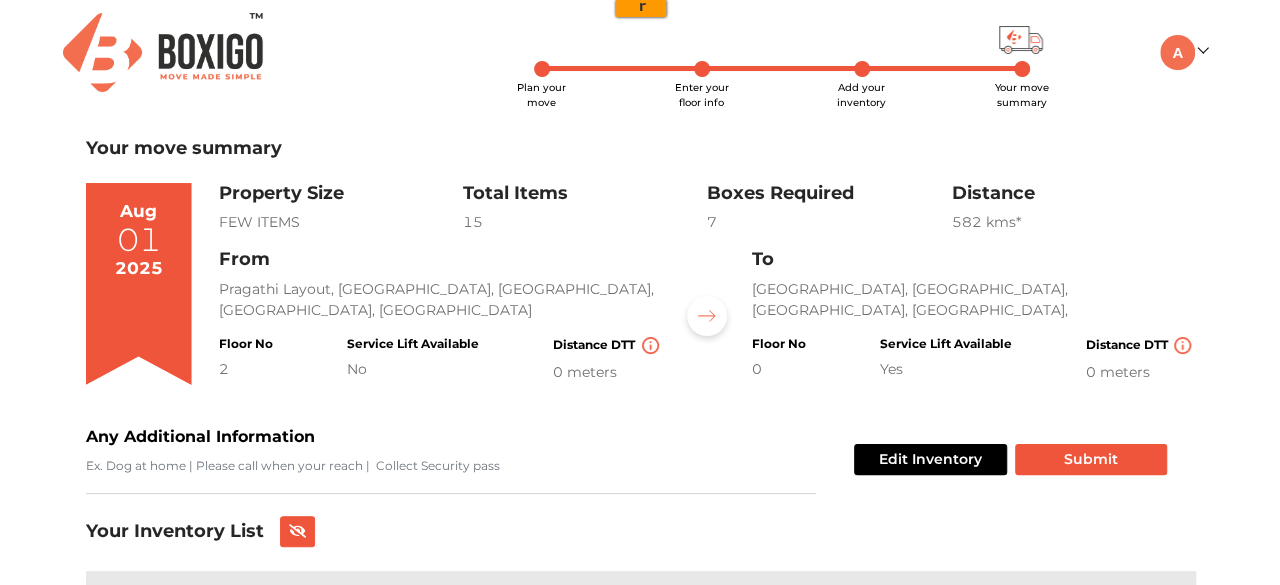 scroll, scrollTop: 82, scrollLeft: 0, axis: vertical 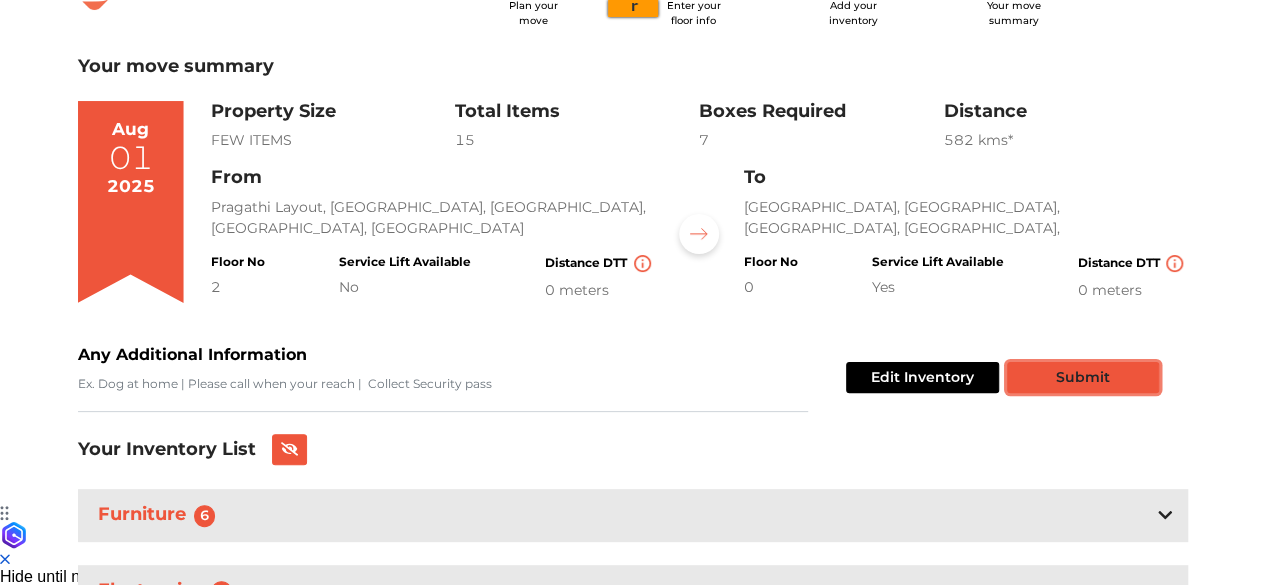 click on "Submit" at bounding box center [1083, 377] 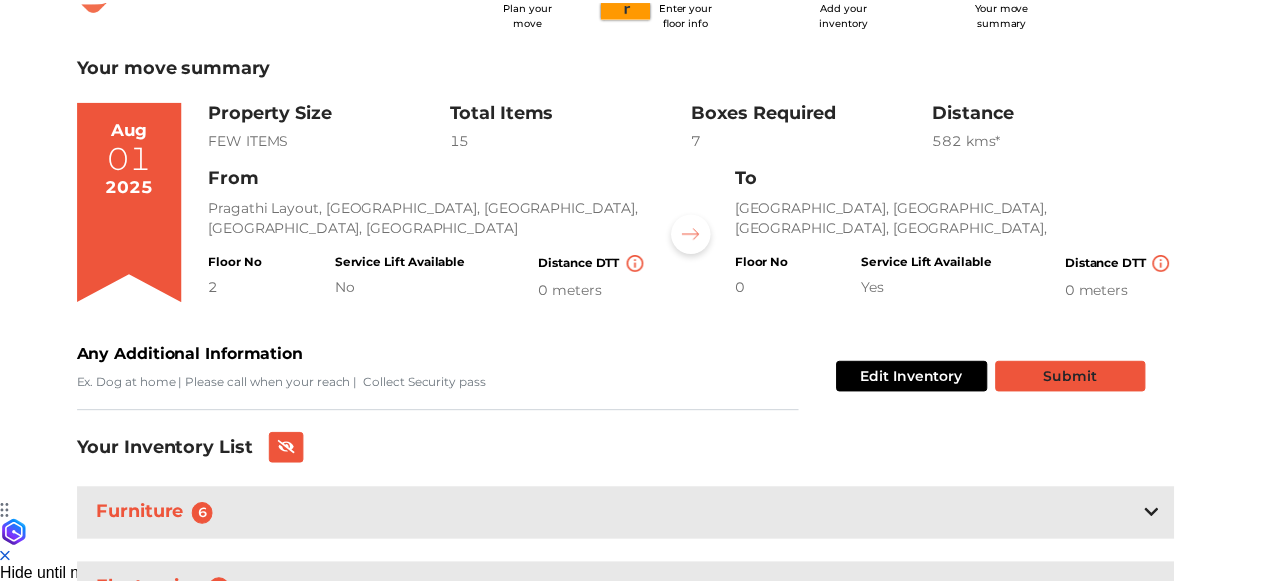 scroll, scrollTop: 0, scrollLeft: 0, axis: both 